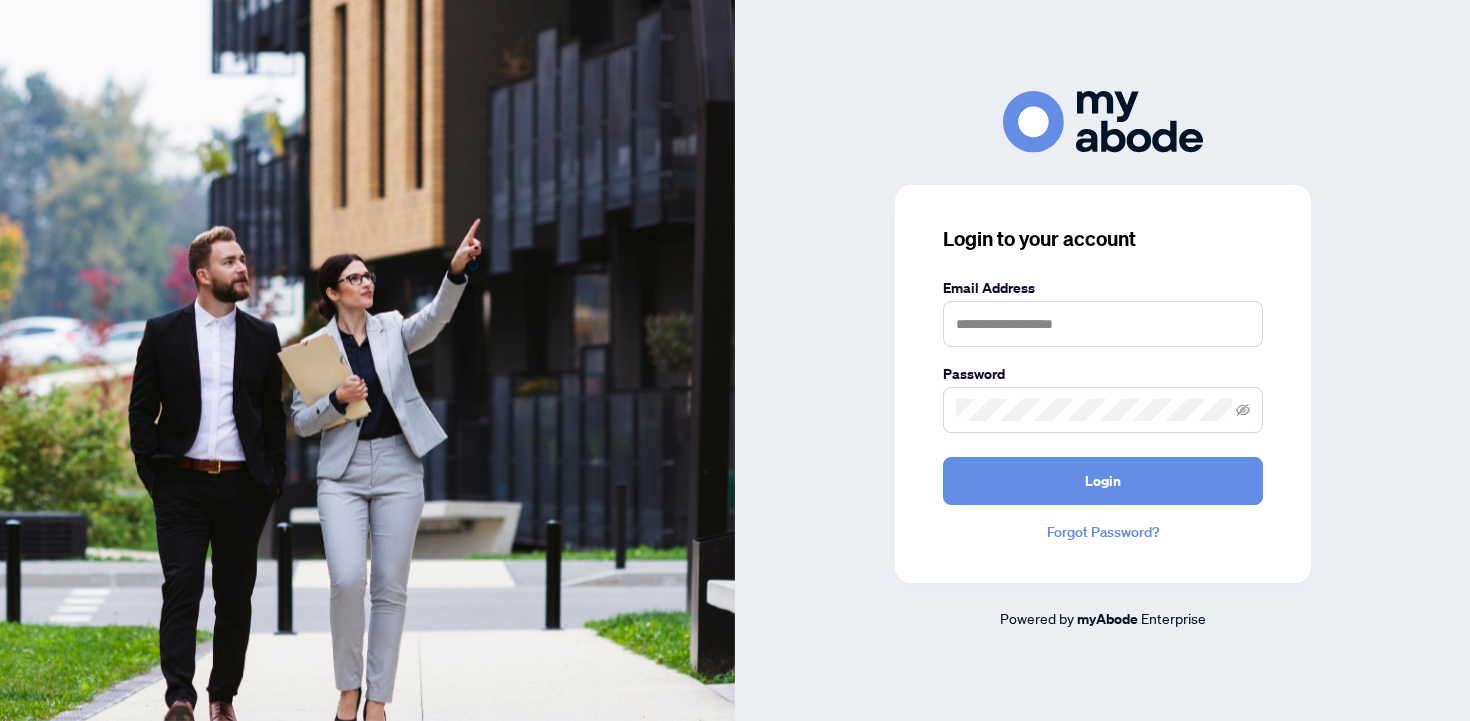 scroll, scrollTop: 0, scrollLeft: 0, axis: both 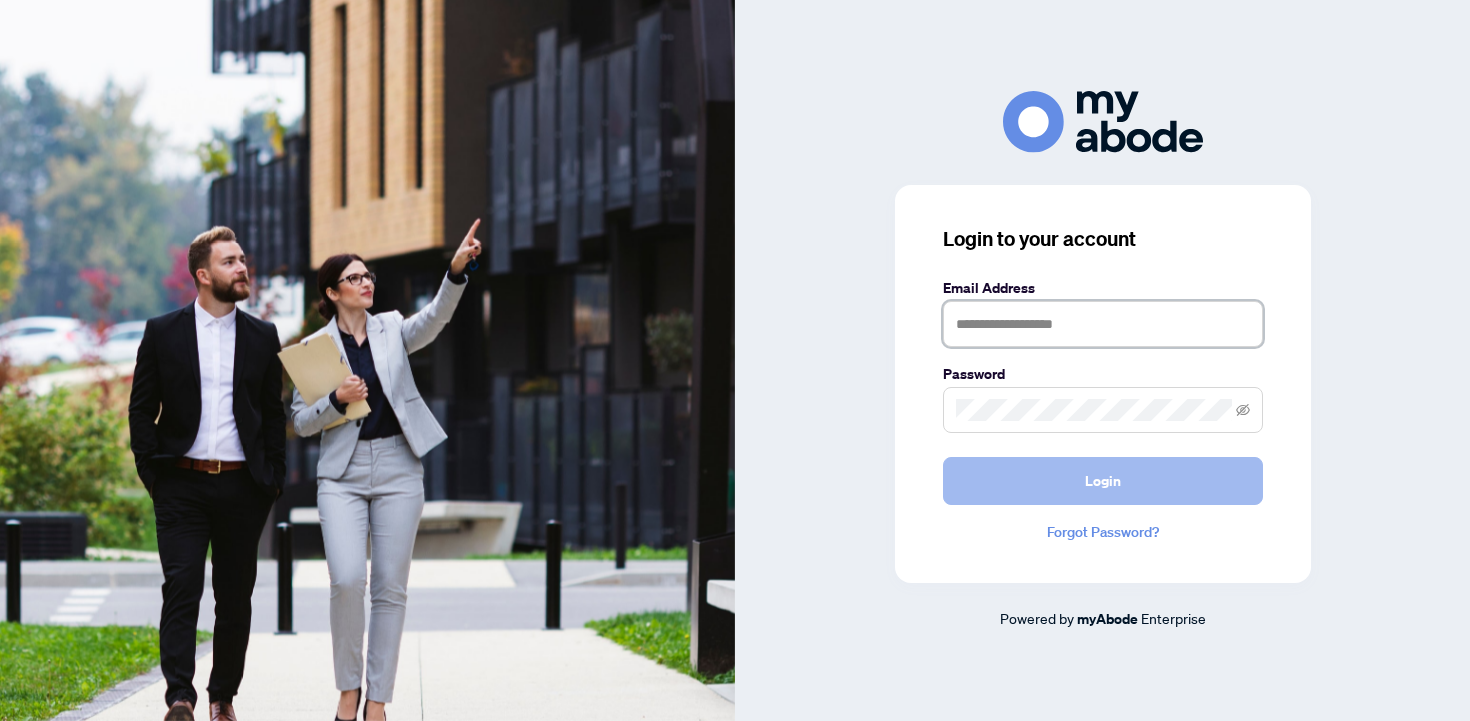 type on "**********" 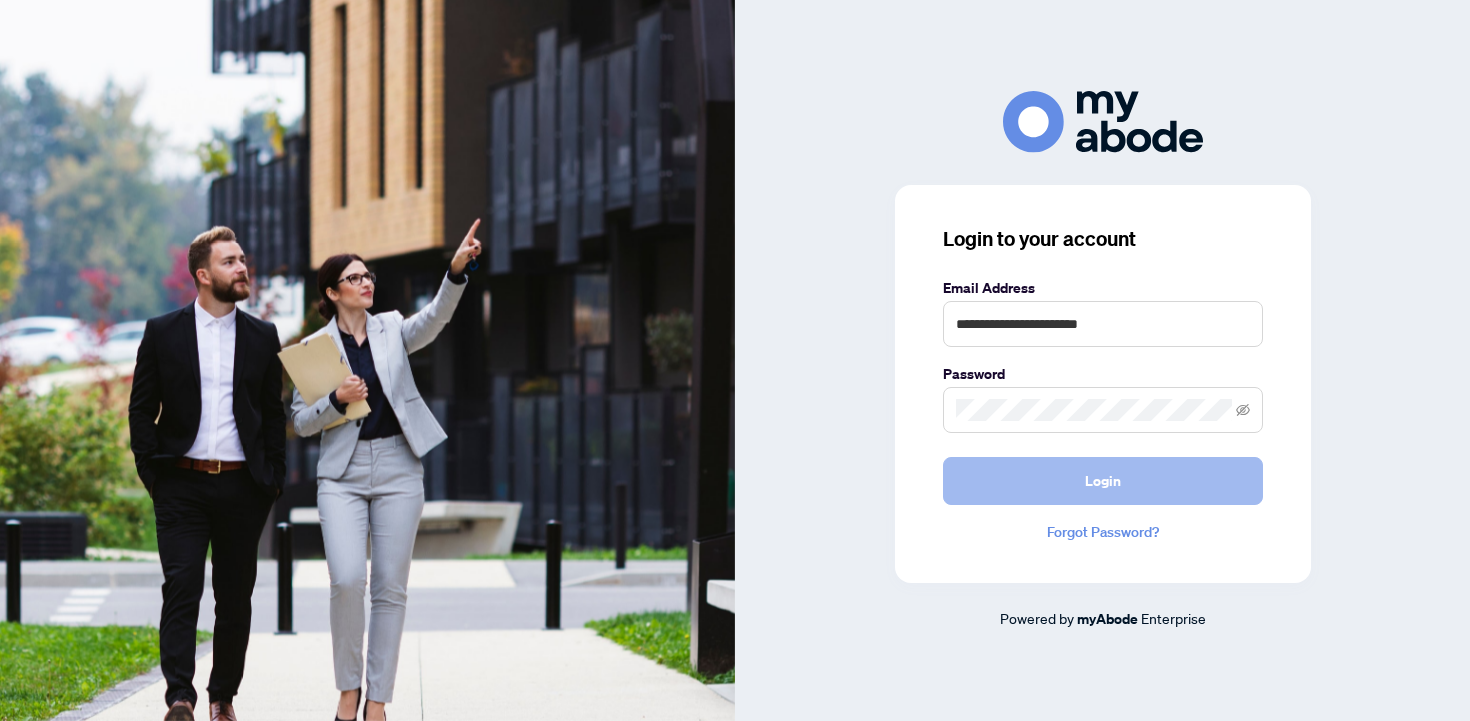 click on "Login" at bounding box center [1103, 481] 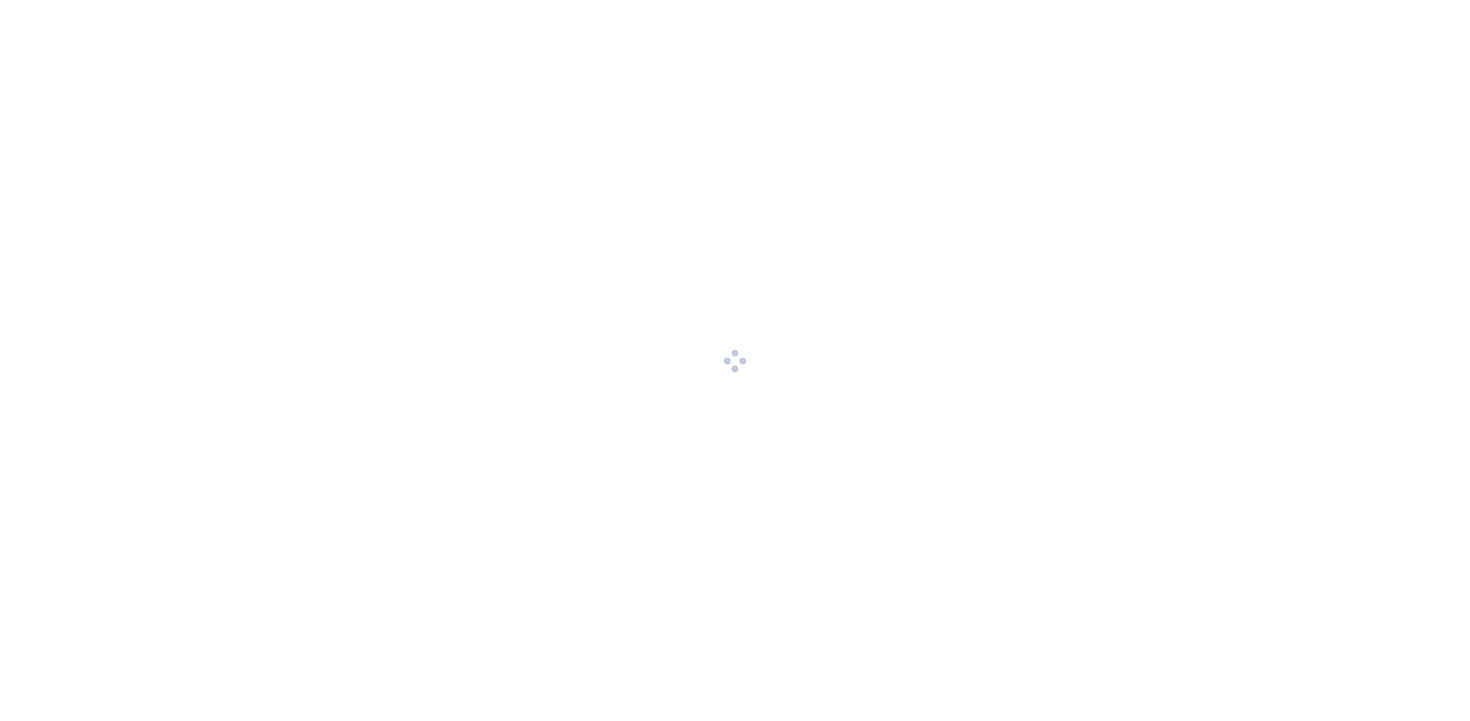 scroll, scrollTop: 0, scrollLeft: 0, axis: both 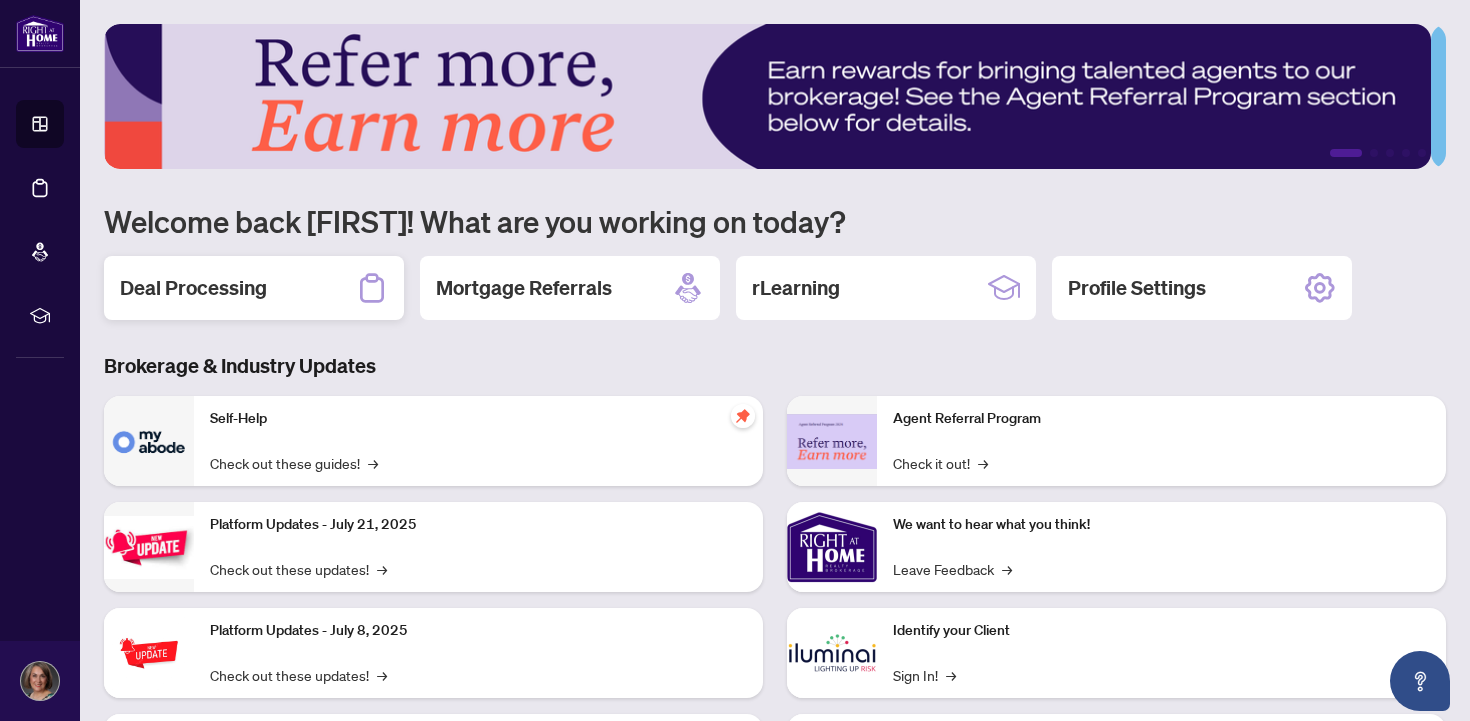 click on "Deal Processing" at bounding box center (193, 288) 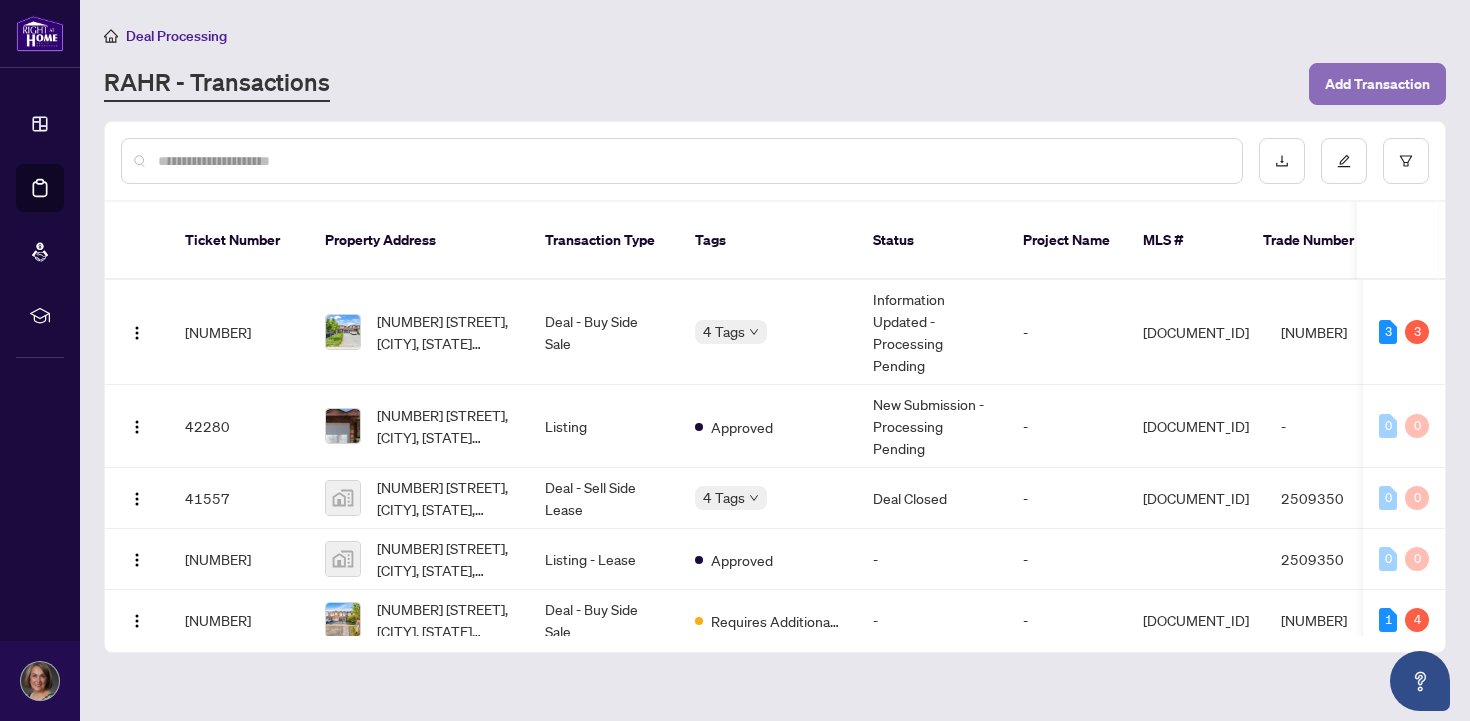 click on "Add Transaction" at bounding box center (1377, 84) 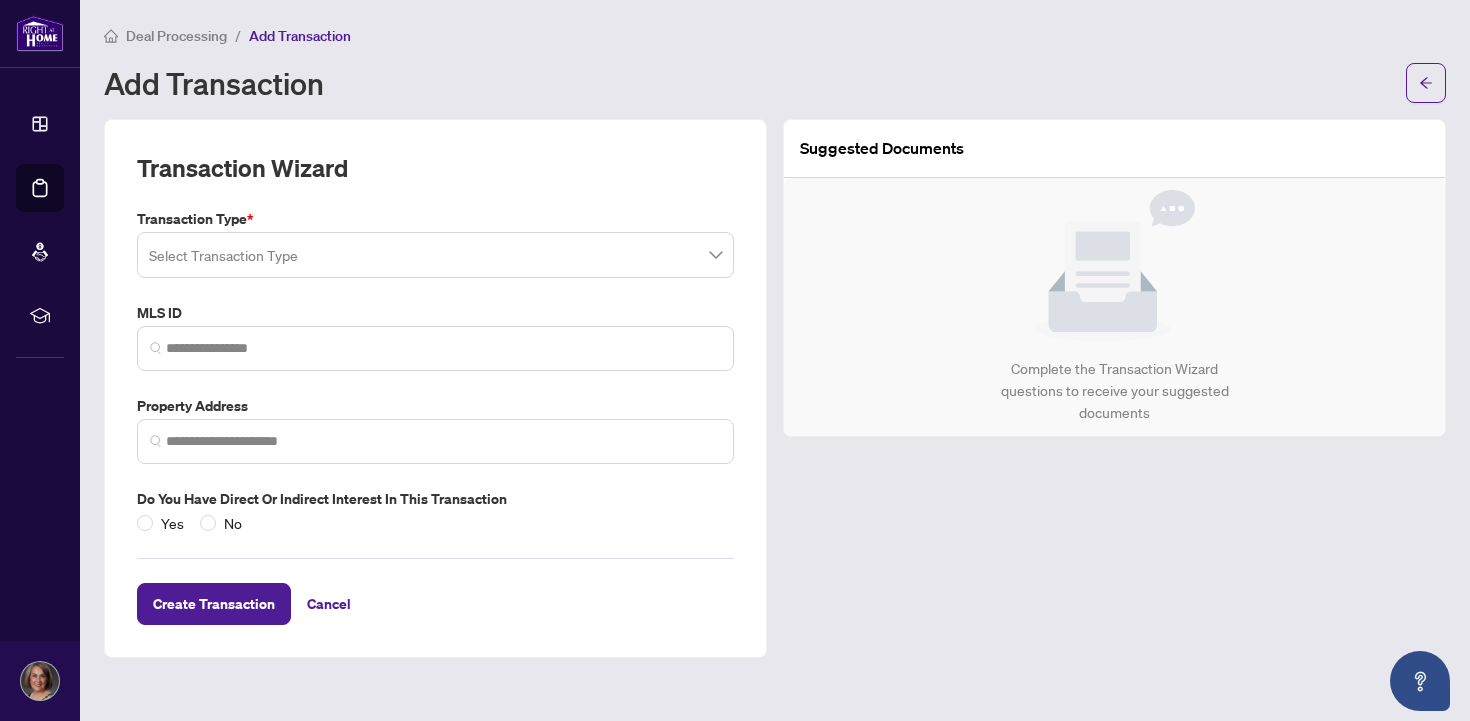 click at bounding box center [435, 255] 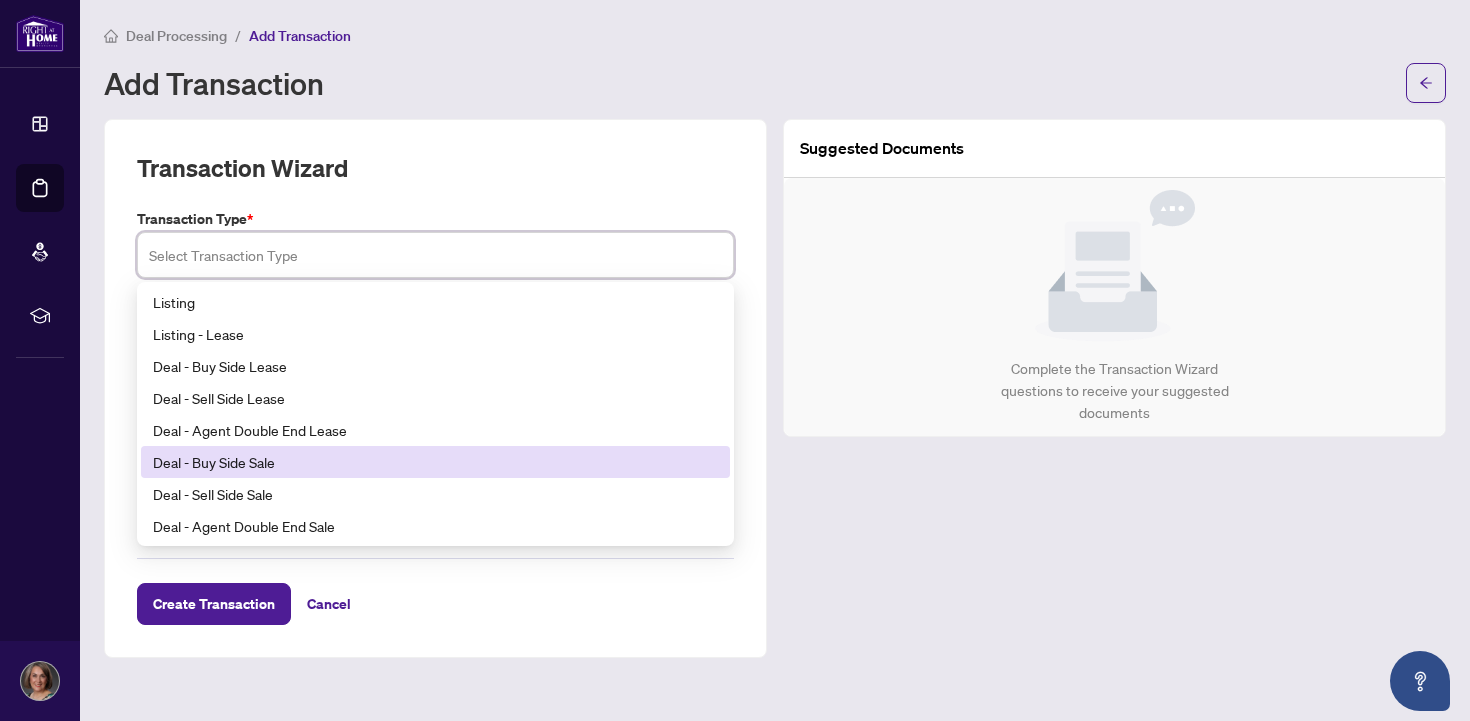 click on "Deal - Buy Side Sale" at bounding box center (435, 462) 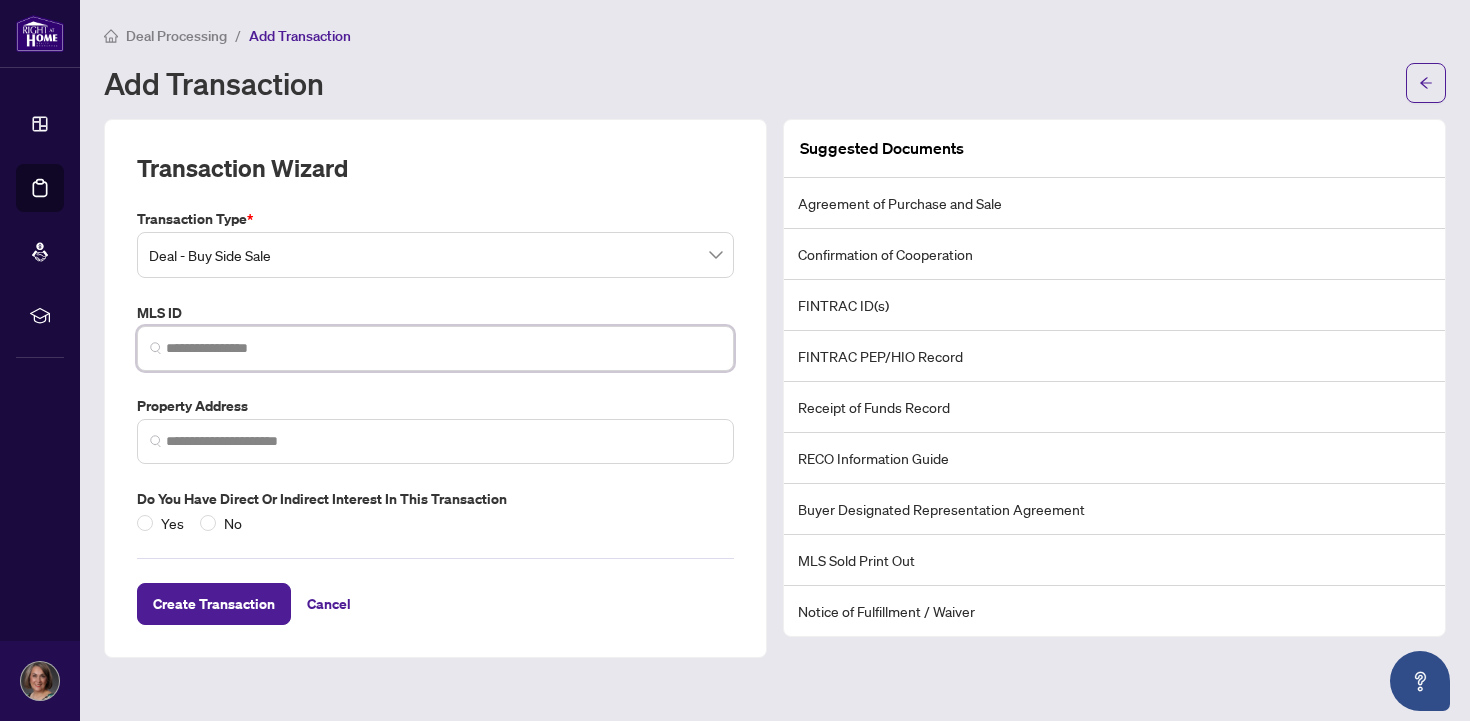 click at bounding box center [443, 348] 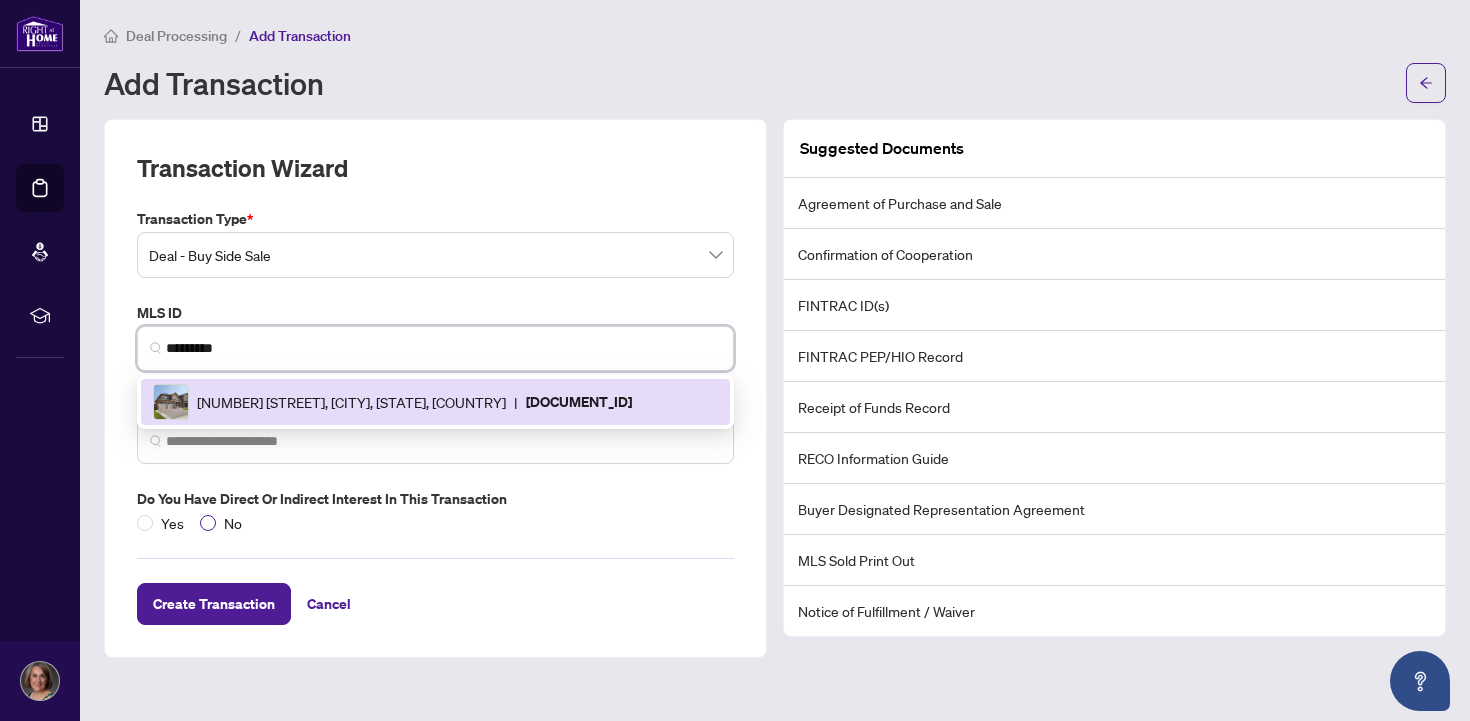 type on "*********" 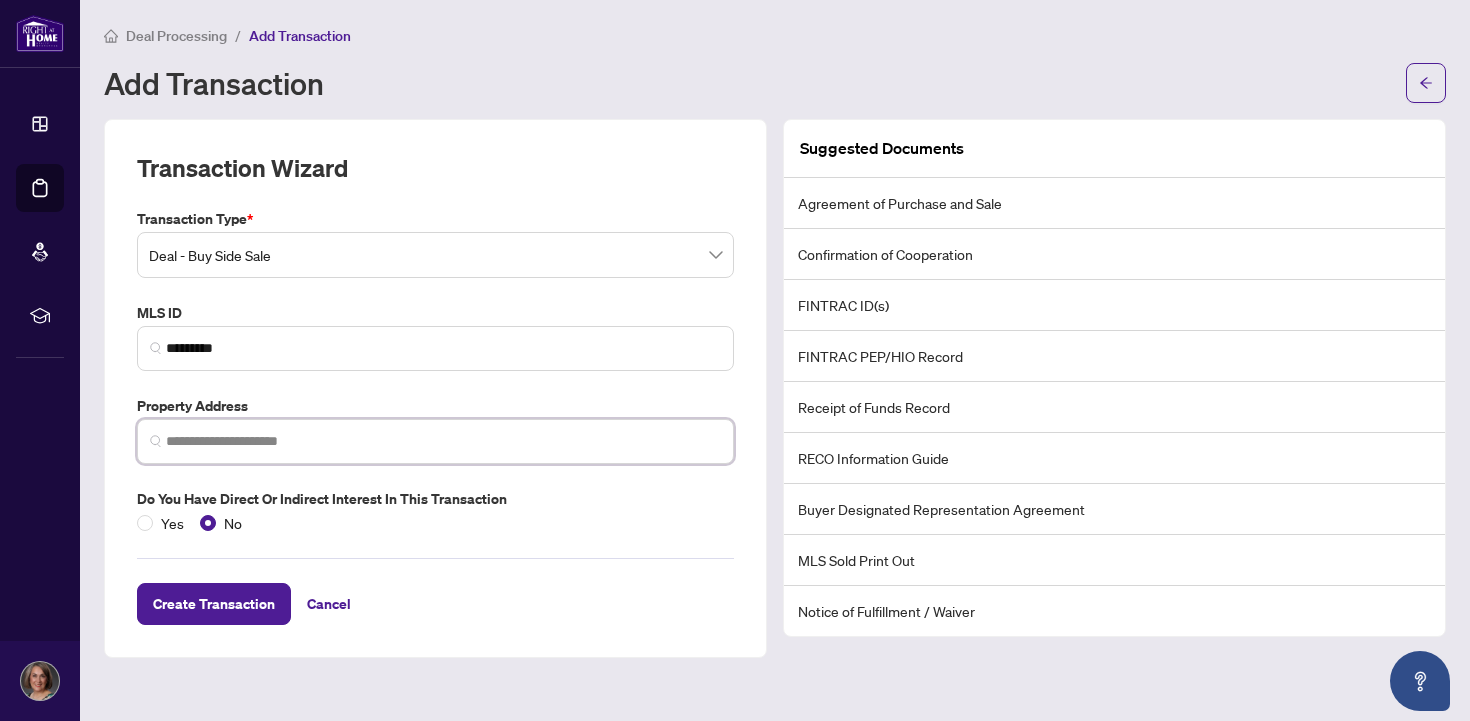 click at bounding box center [443, 441] 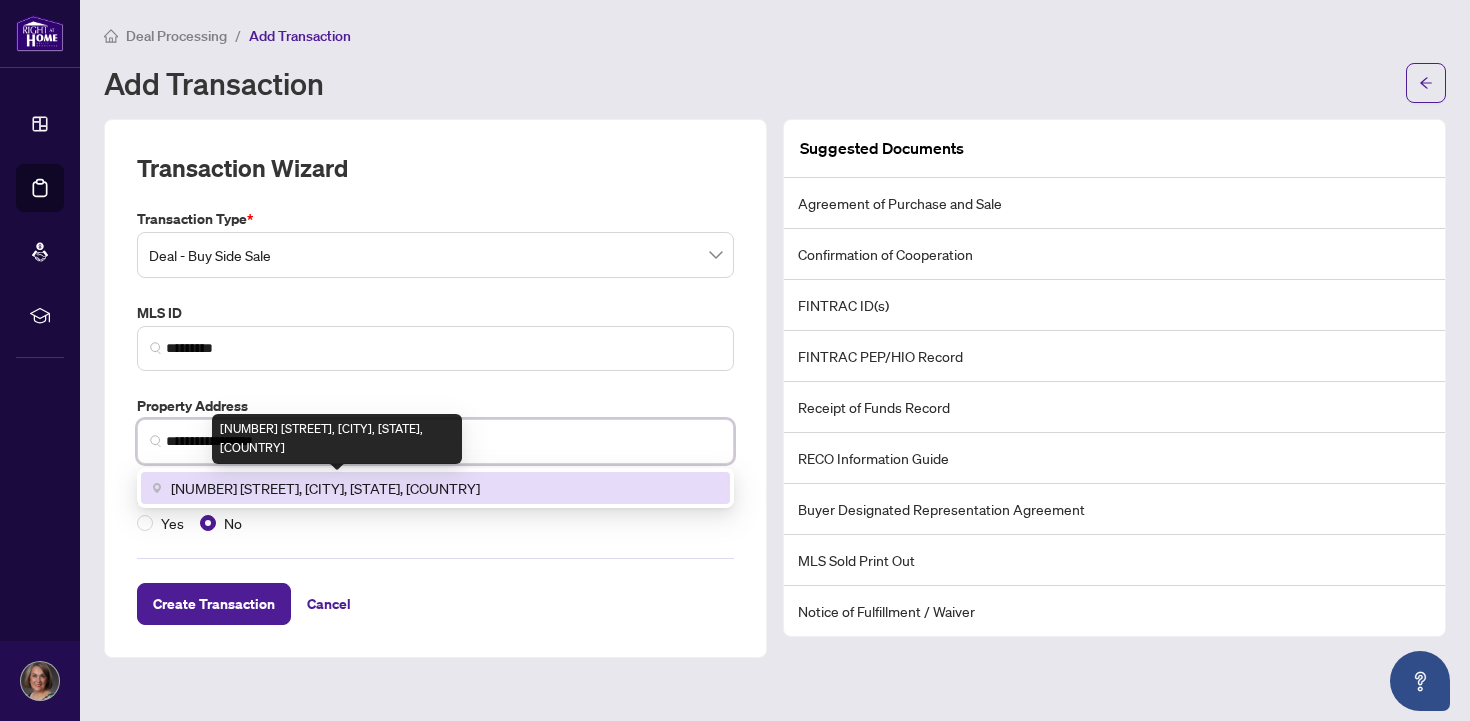 click on "[NUMBER] [STREET], [CITY], [STATE], [COUNTRY]" at bounding box center [325, 488] 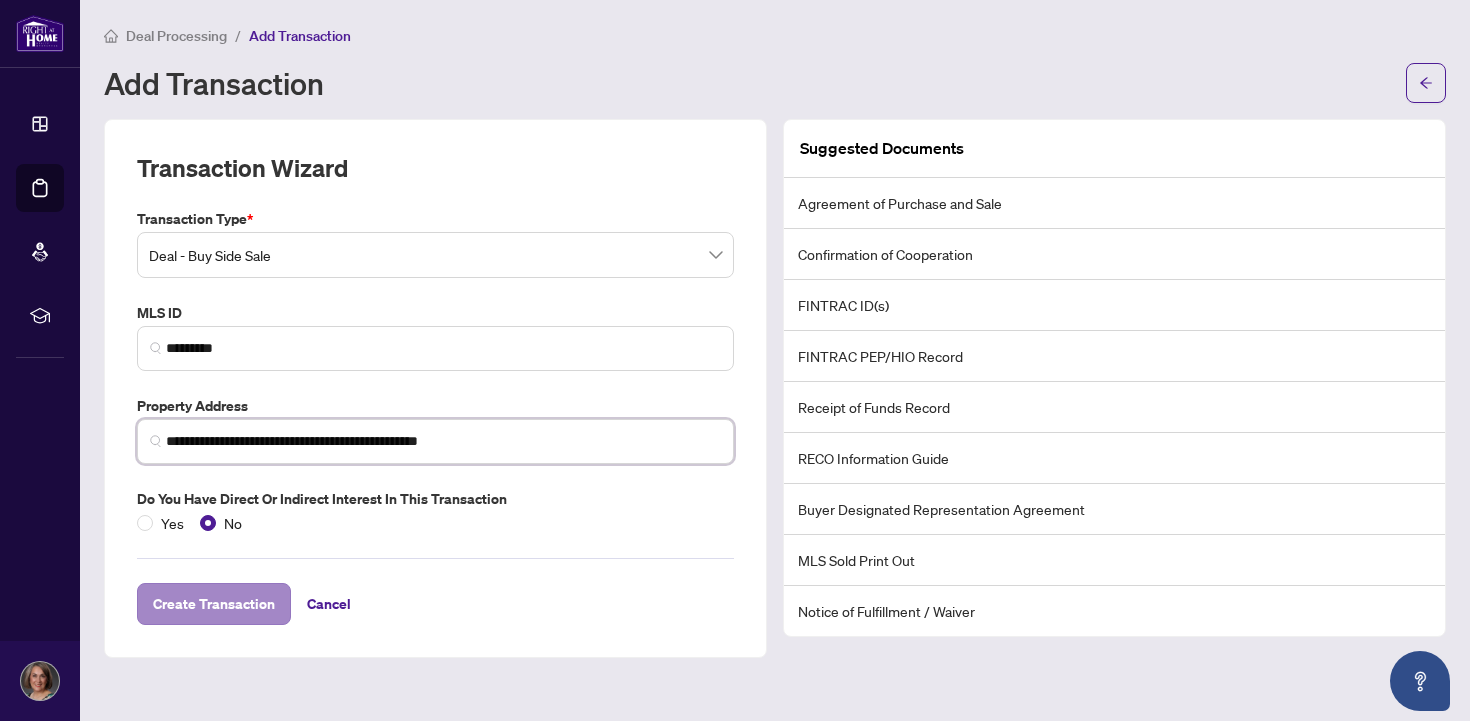 type on "**********" 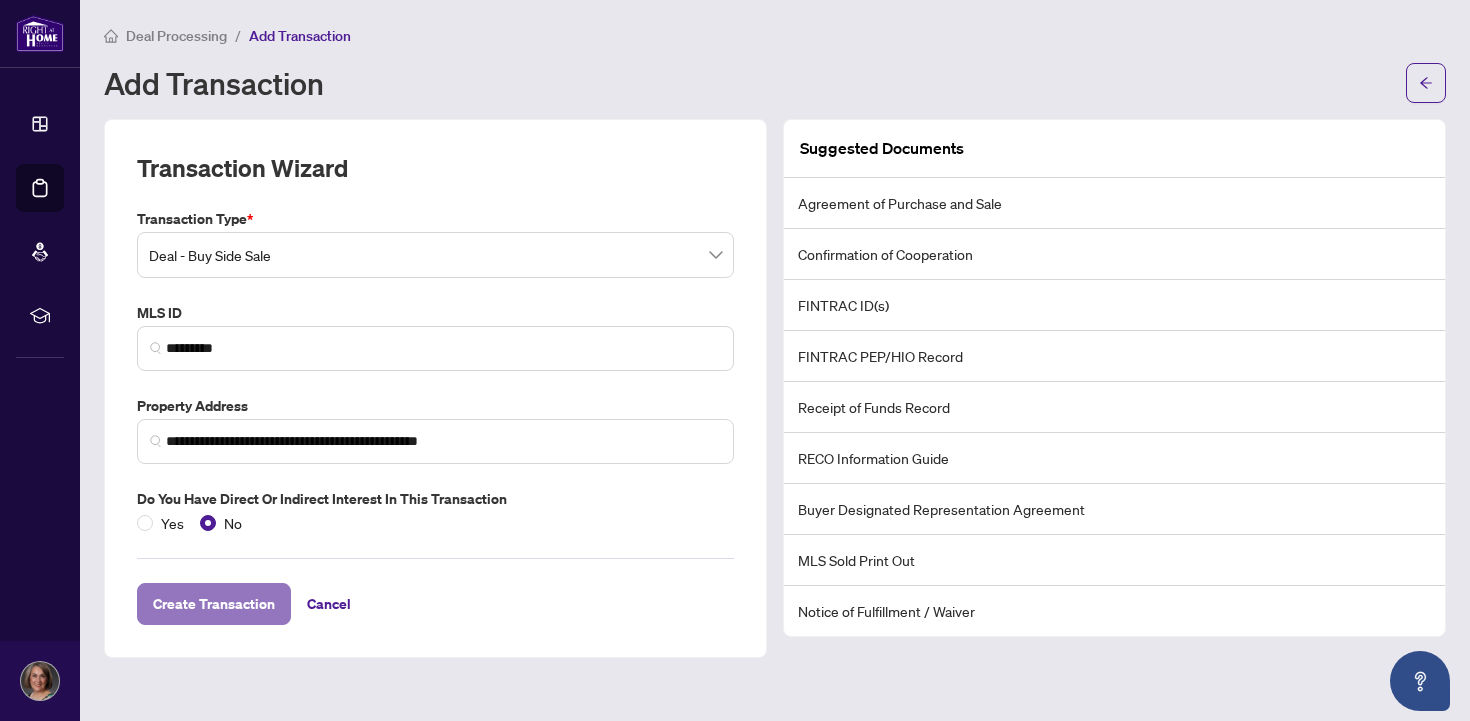 click on "Create Transaction" at bounding box center [214, 604] 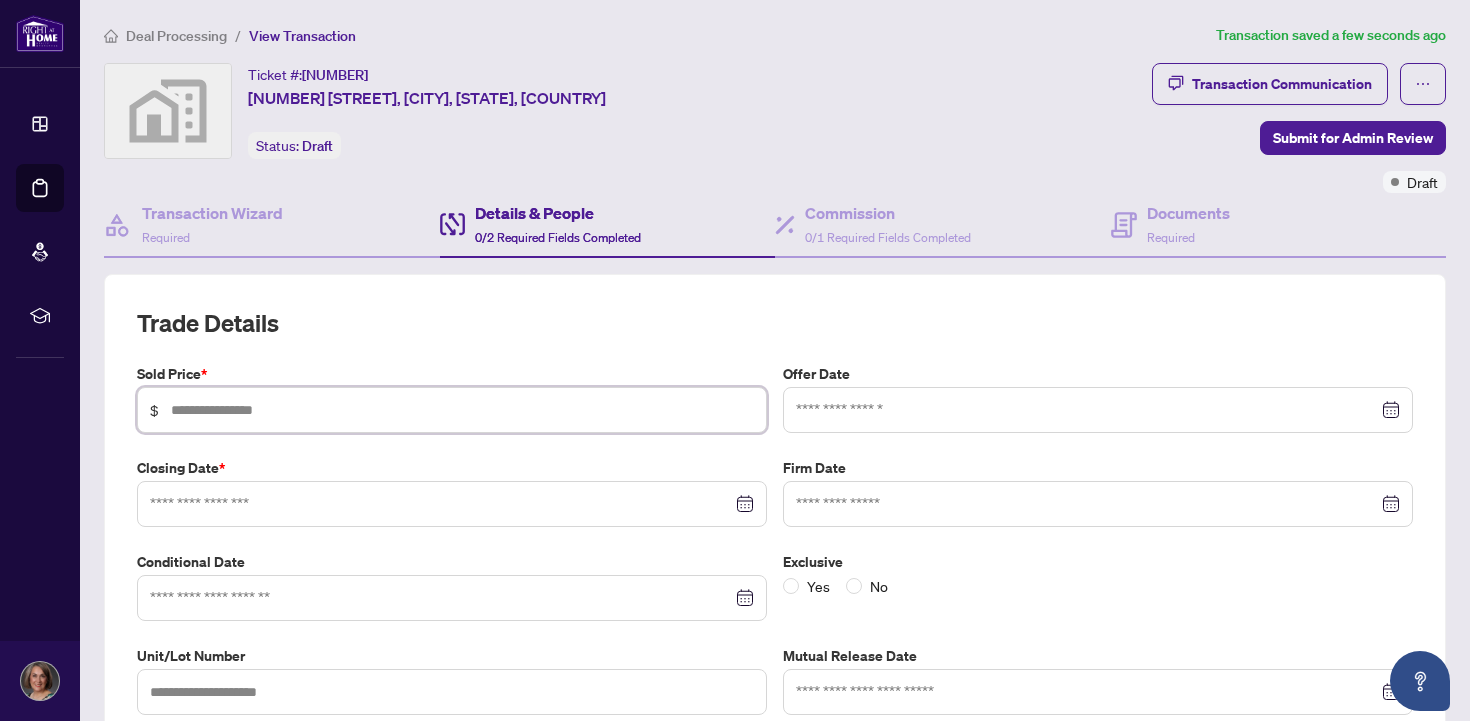 click at bounding box center (462, 410) 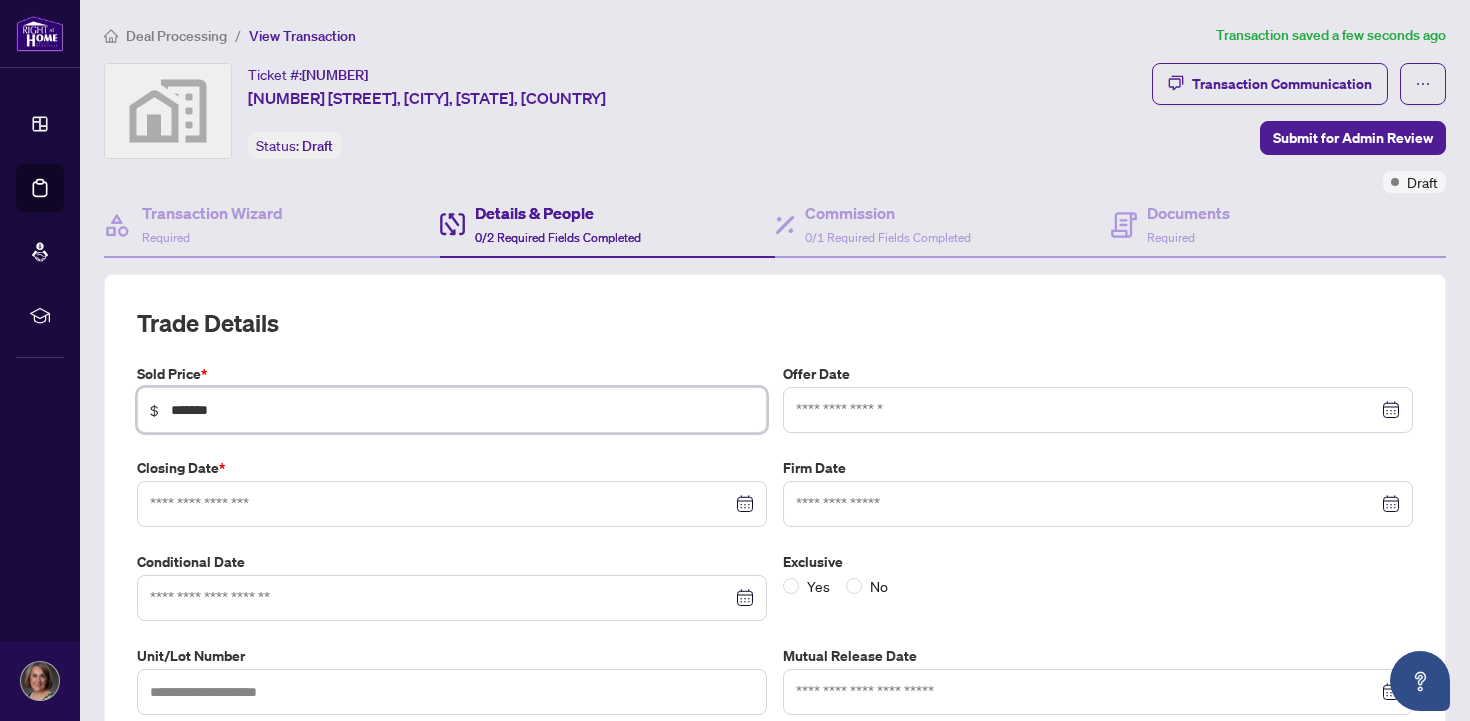 type on "*******" 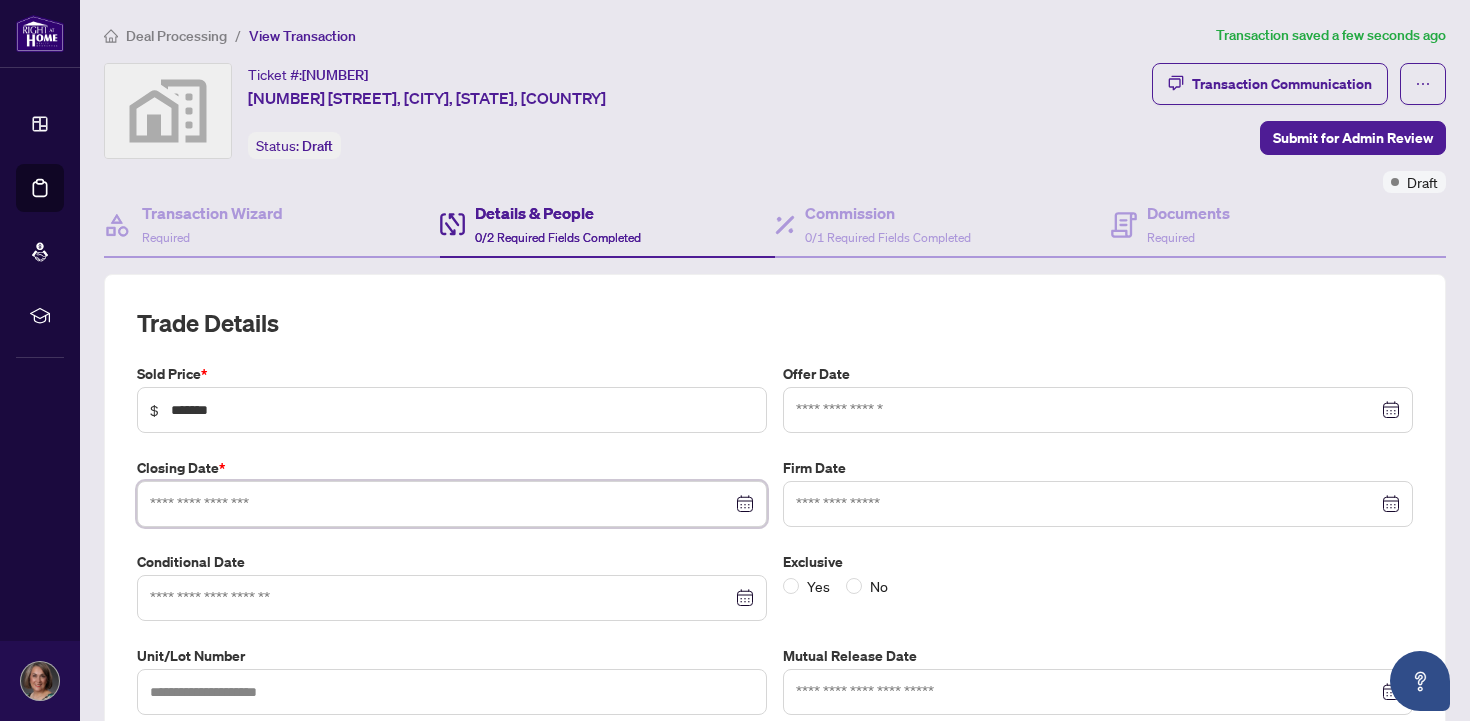 click at bounding box center (441, 504) 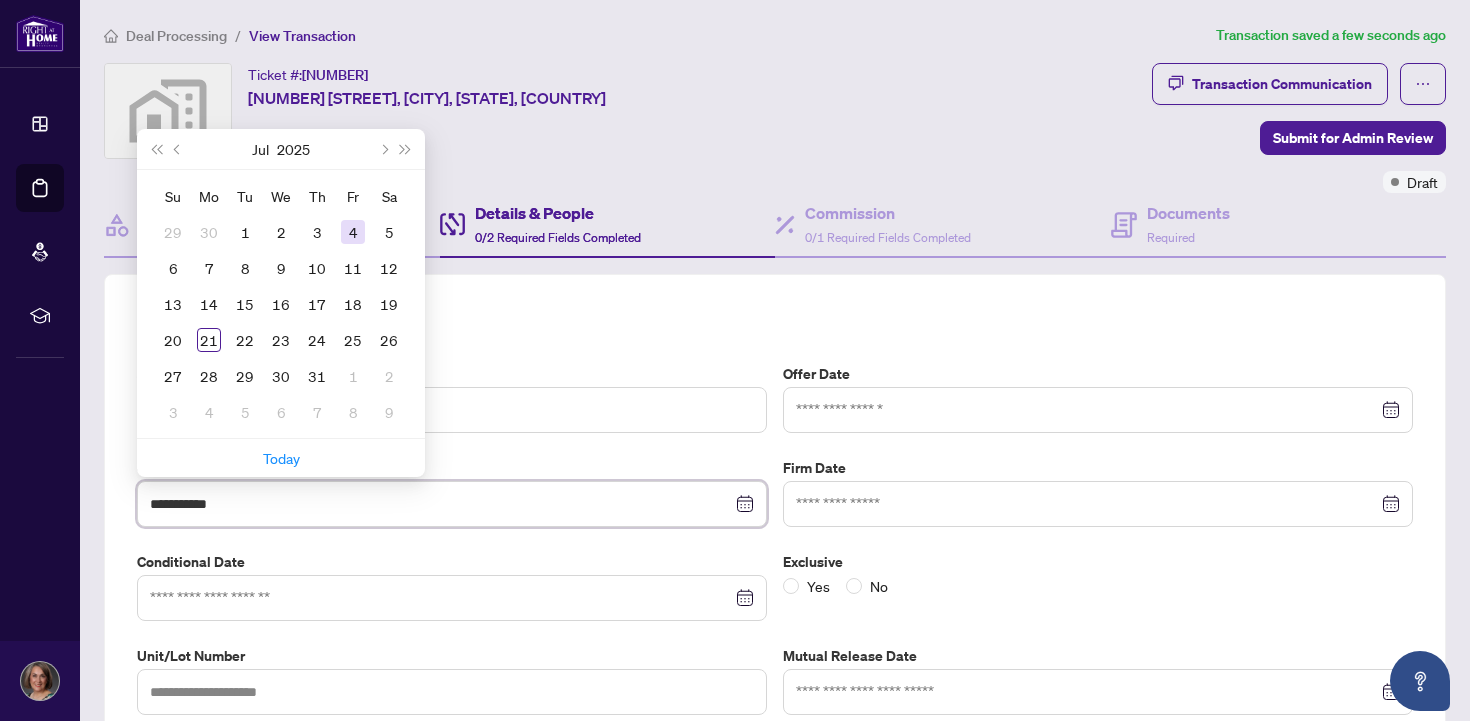 type on "**********" 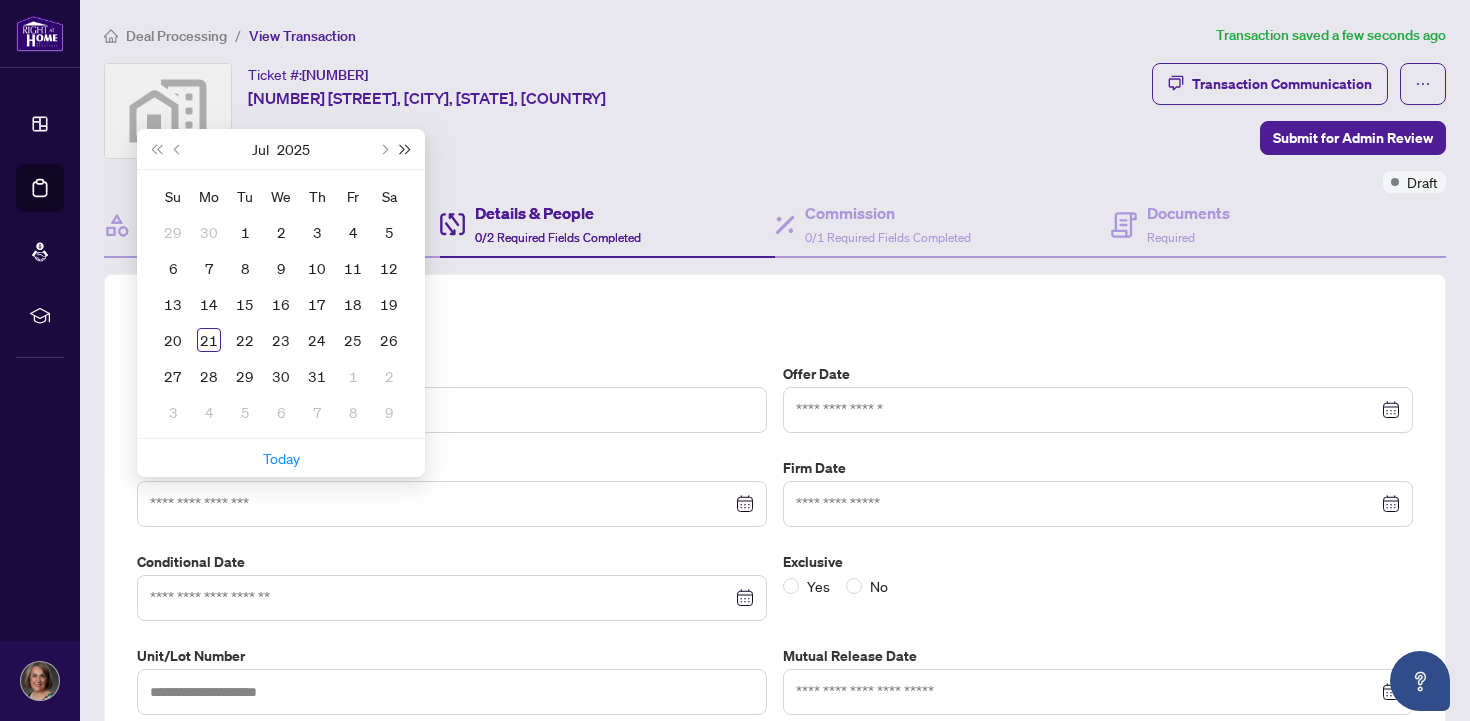 click at bounding box center [406, 149] 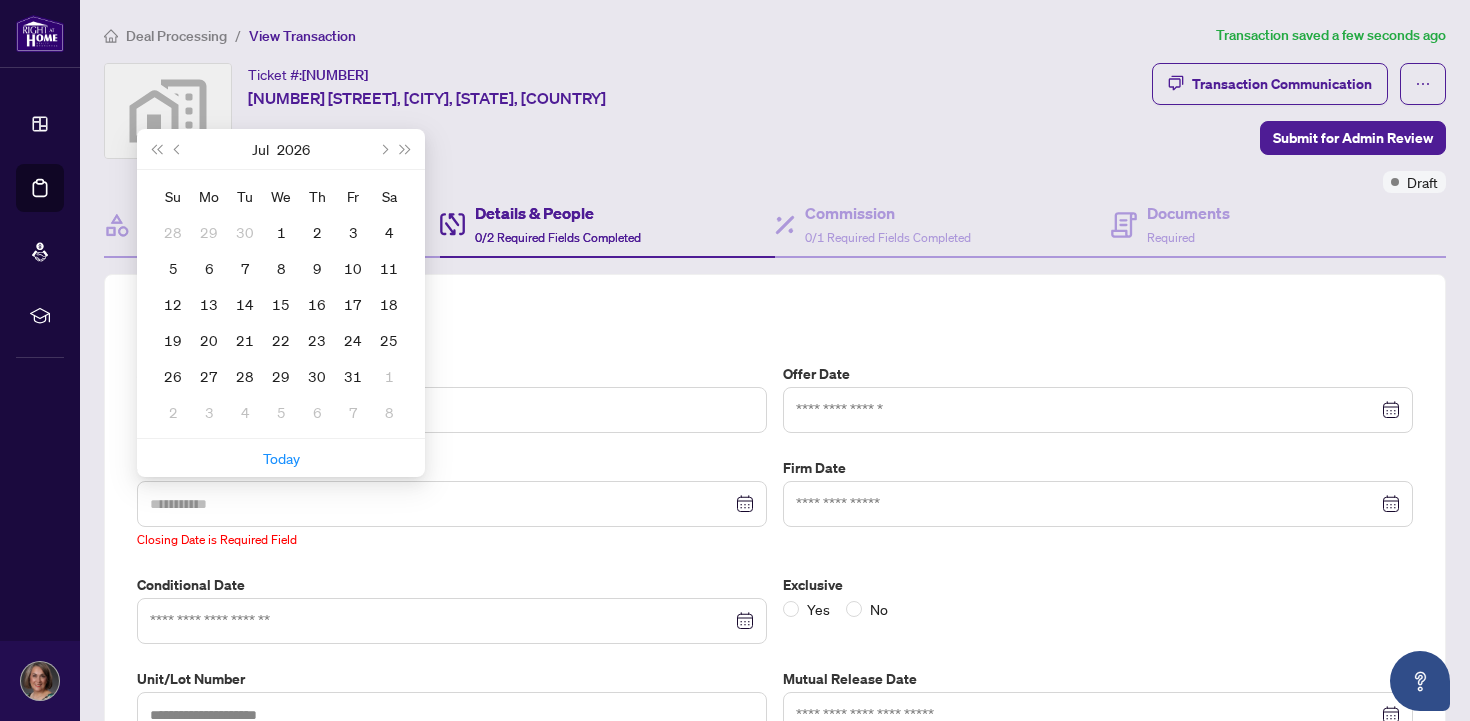 type on "**********" 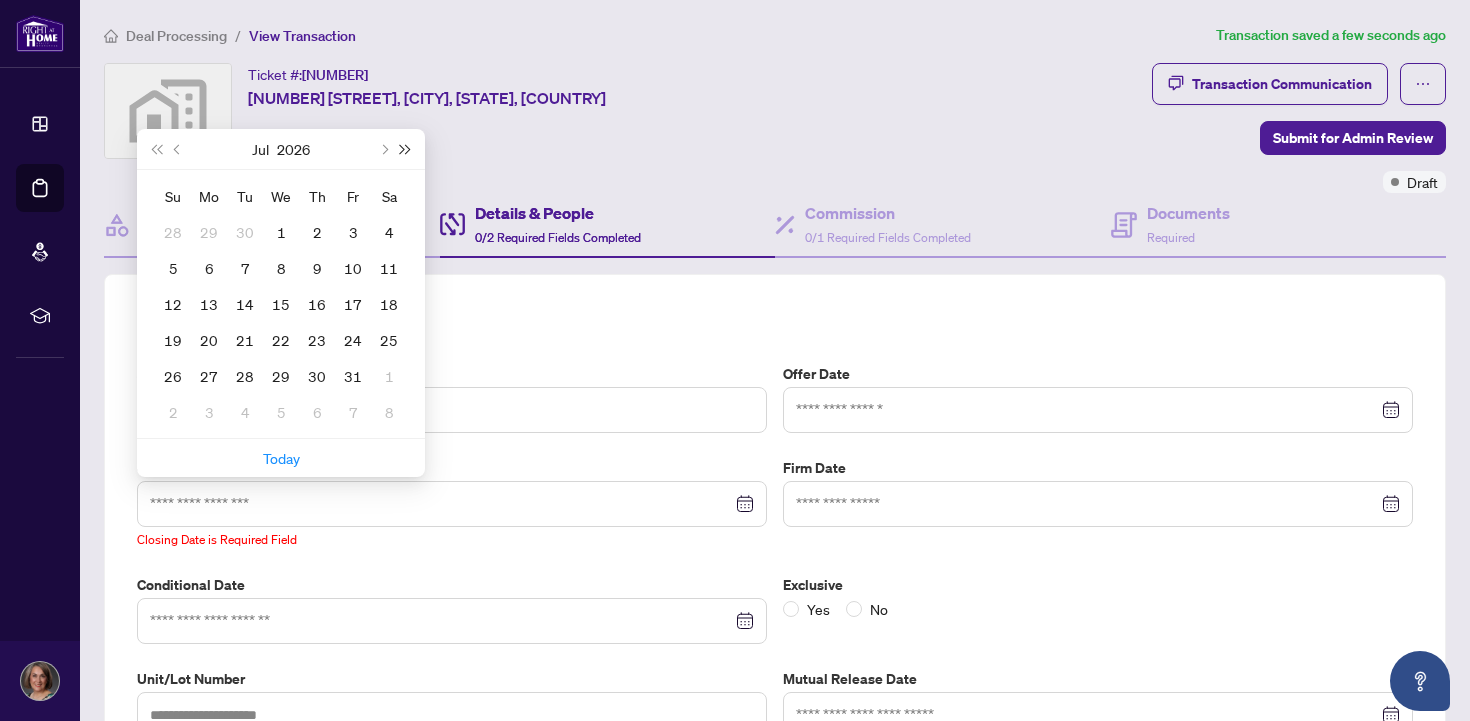 click at bounding box center (406, 149) 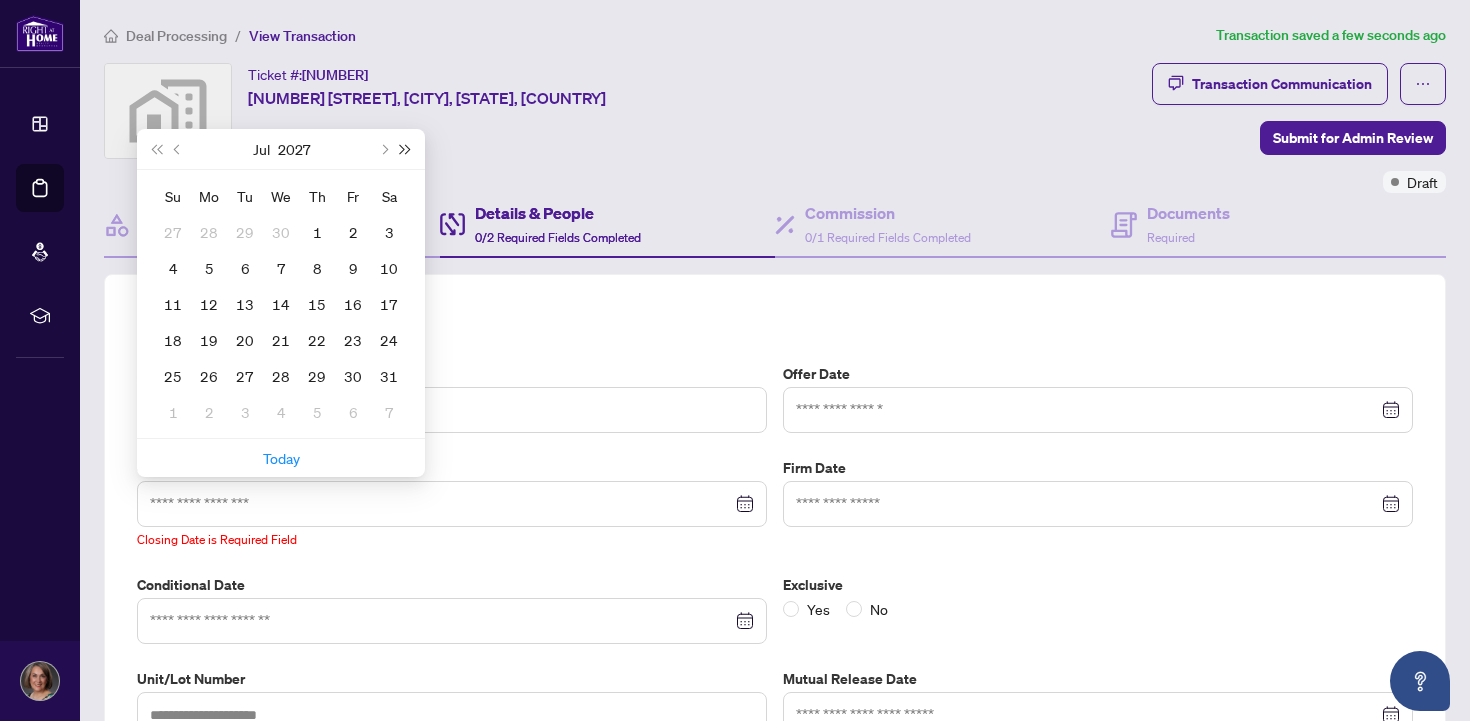 click at bounding box center (406, 149) 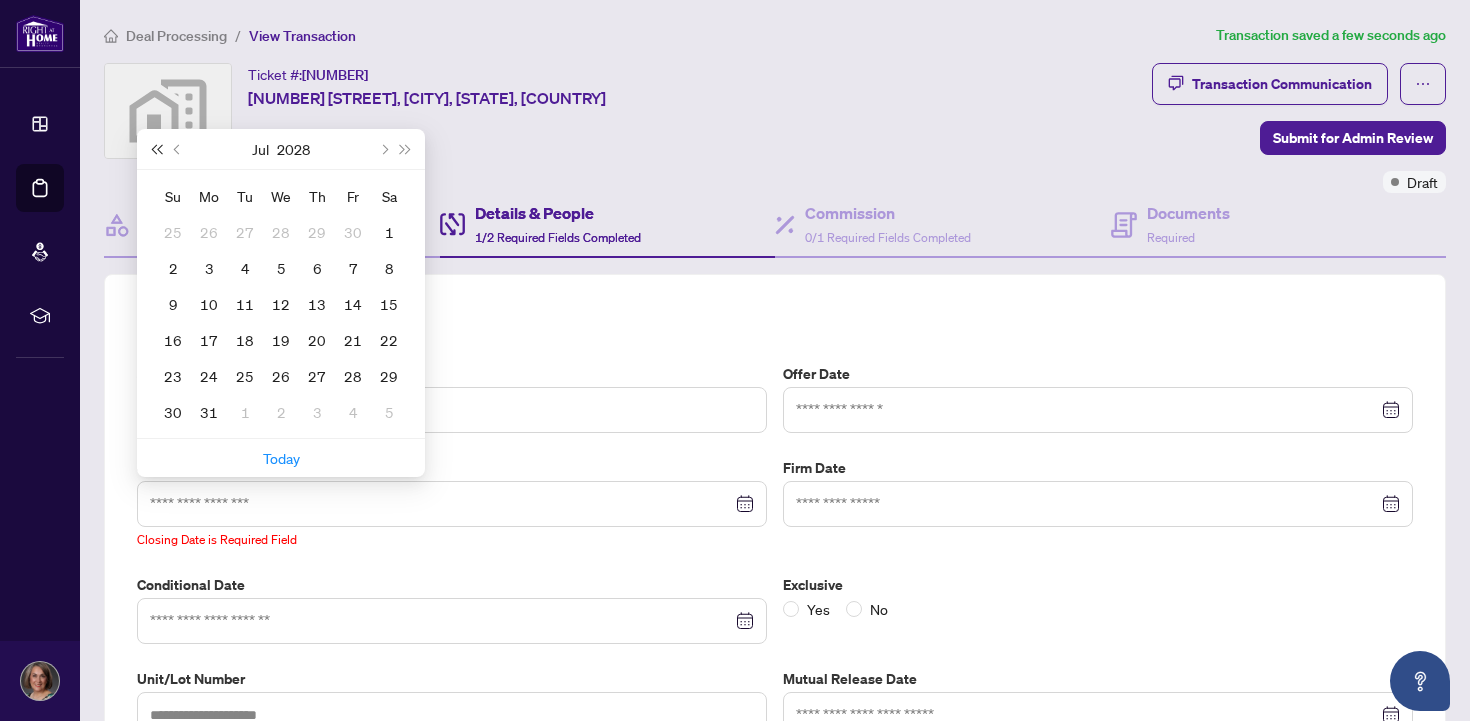click at bounding box center [156, 149] 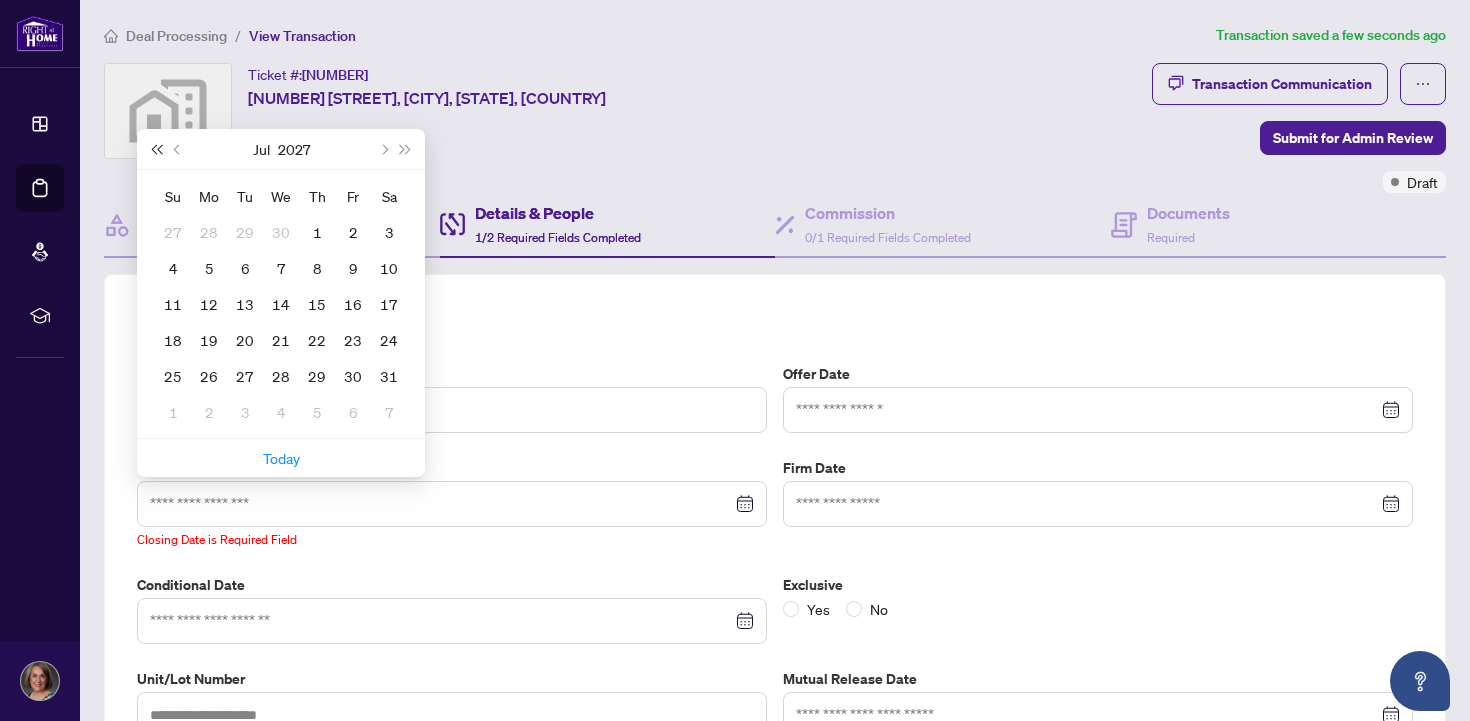 click at bounding box center [156, 149] 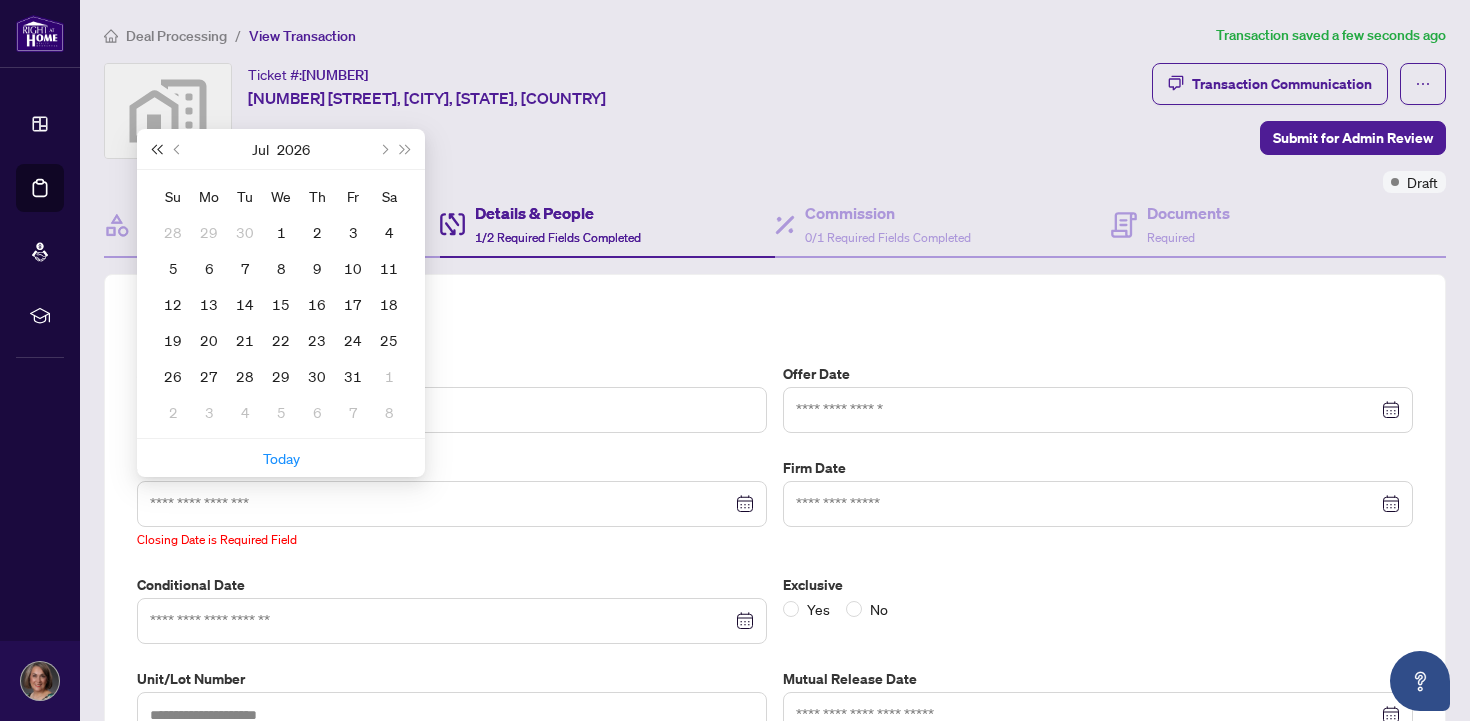 click at bounding box center [156, 149] 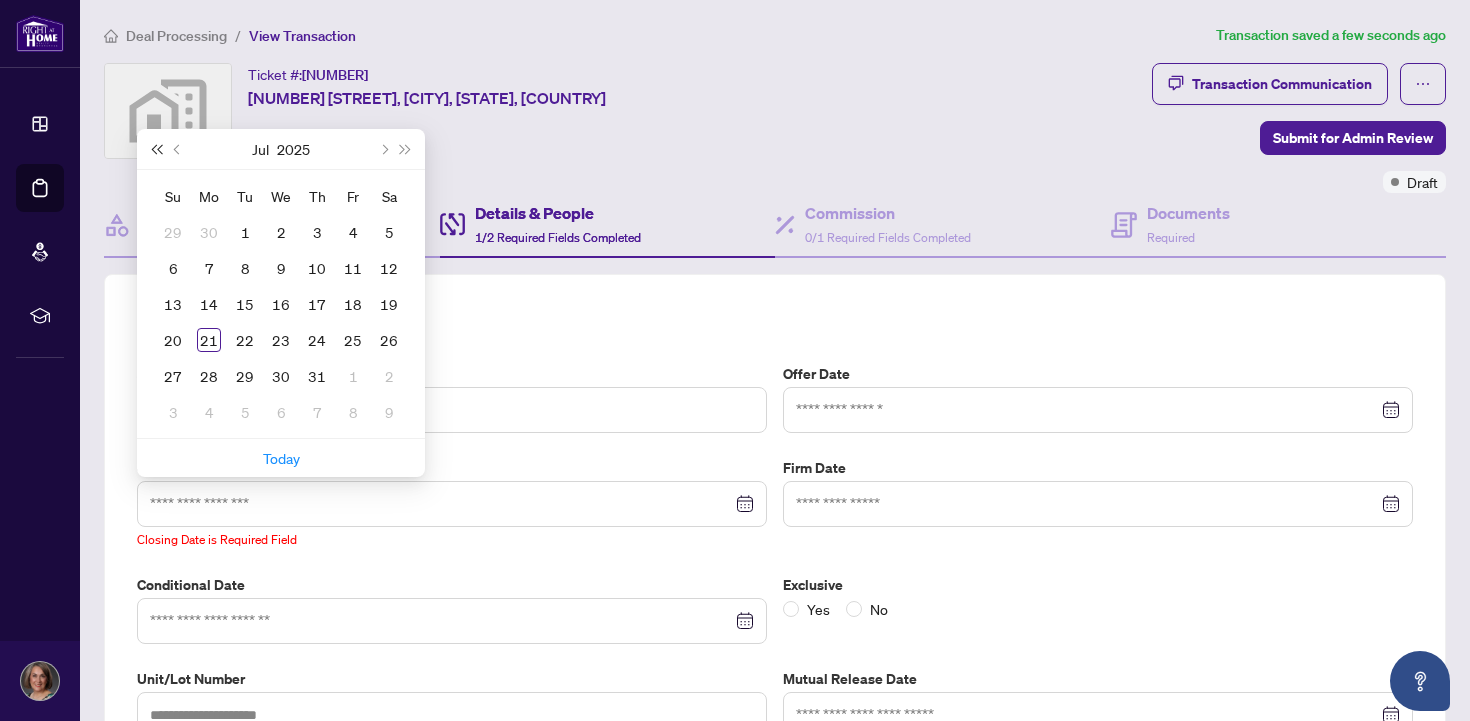 click at bounding box center (156, 149) 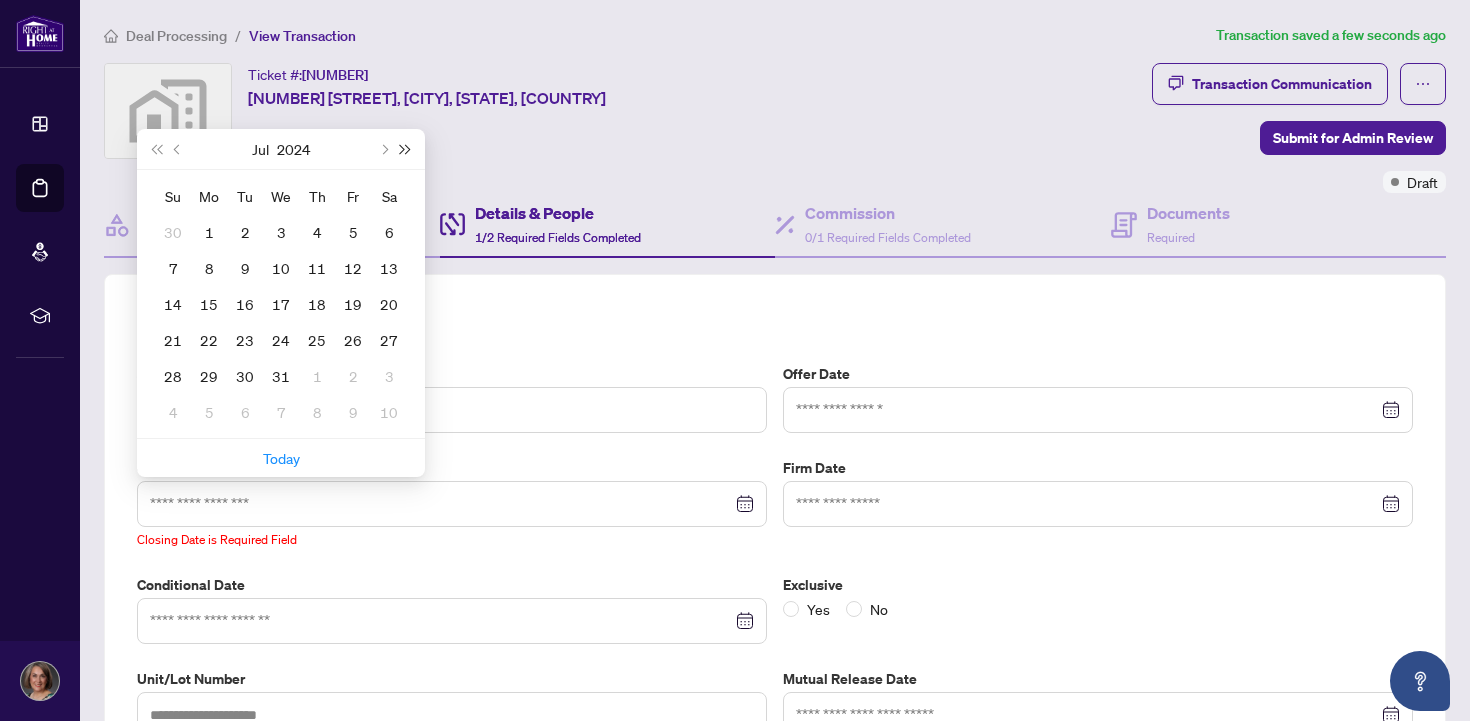click at bounding box center [406, 149] 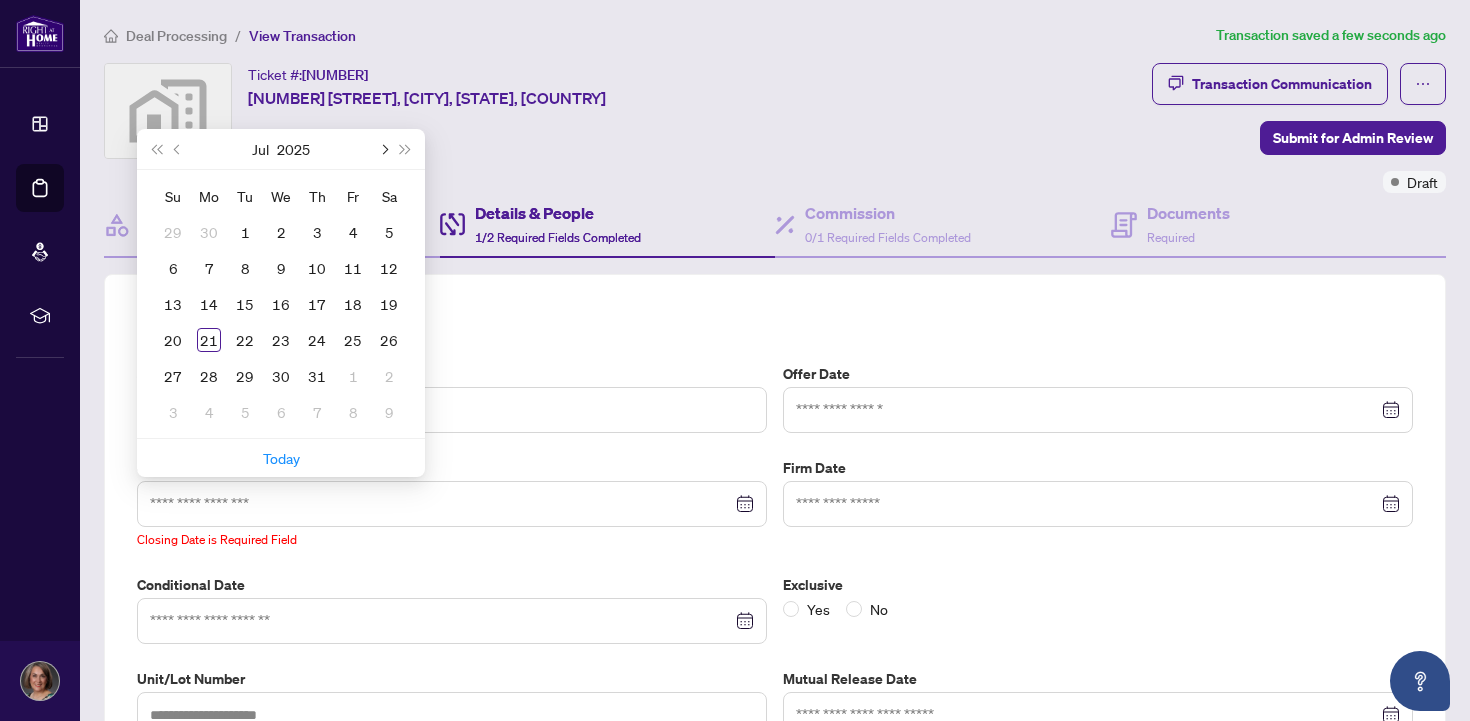 click at bounding box center (383, 149) 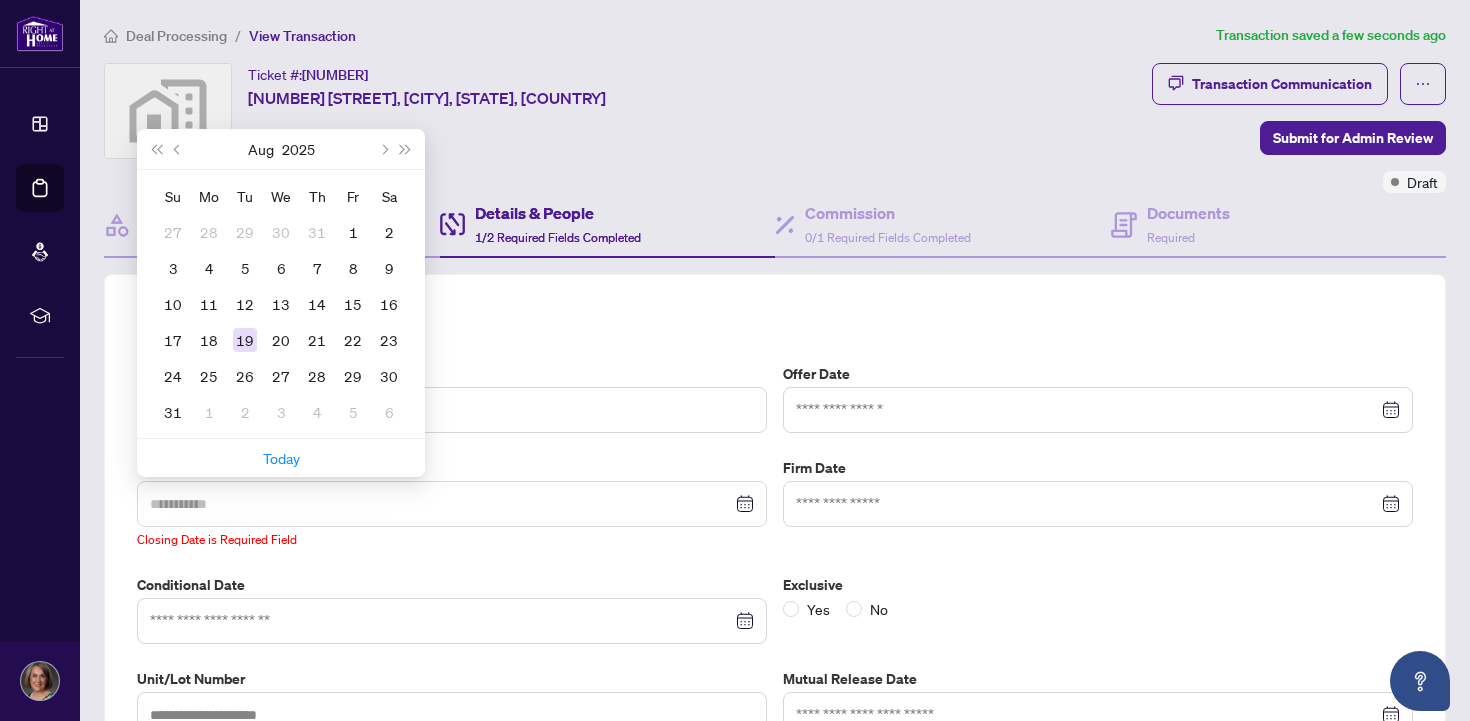 type on "**********" 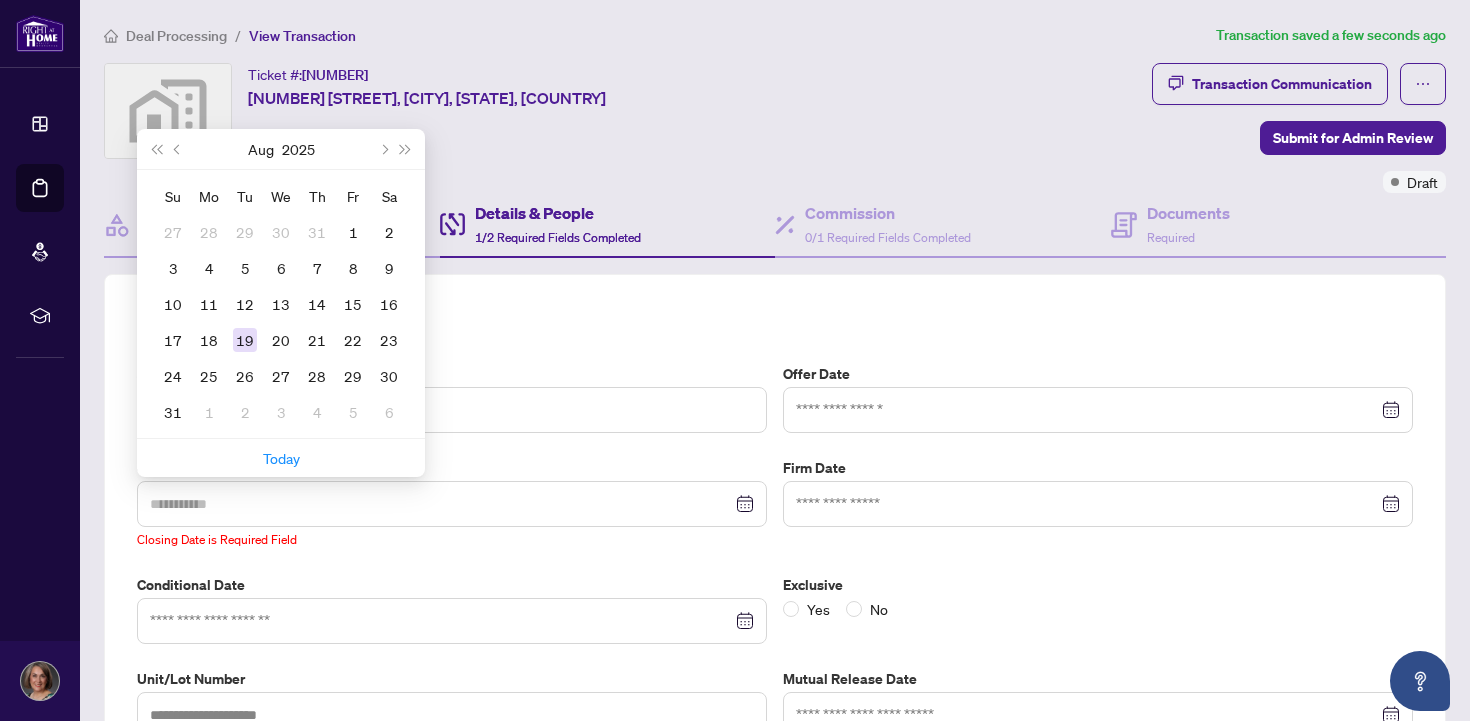 click on "19" at bounding box center (245, 340) 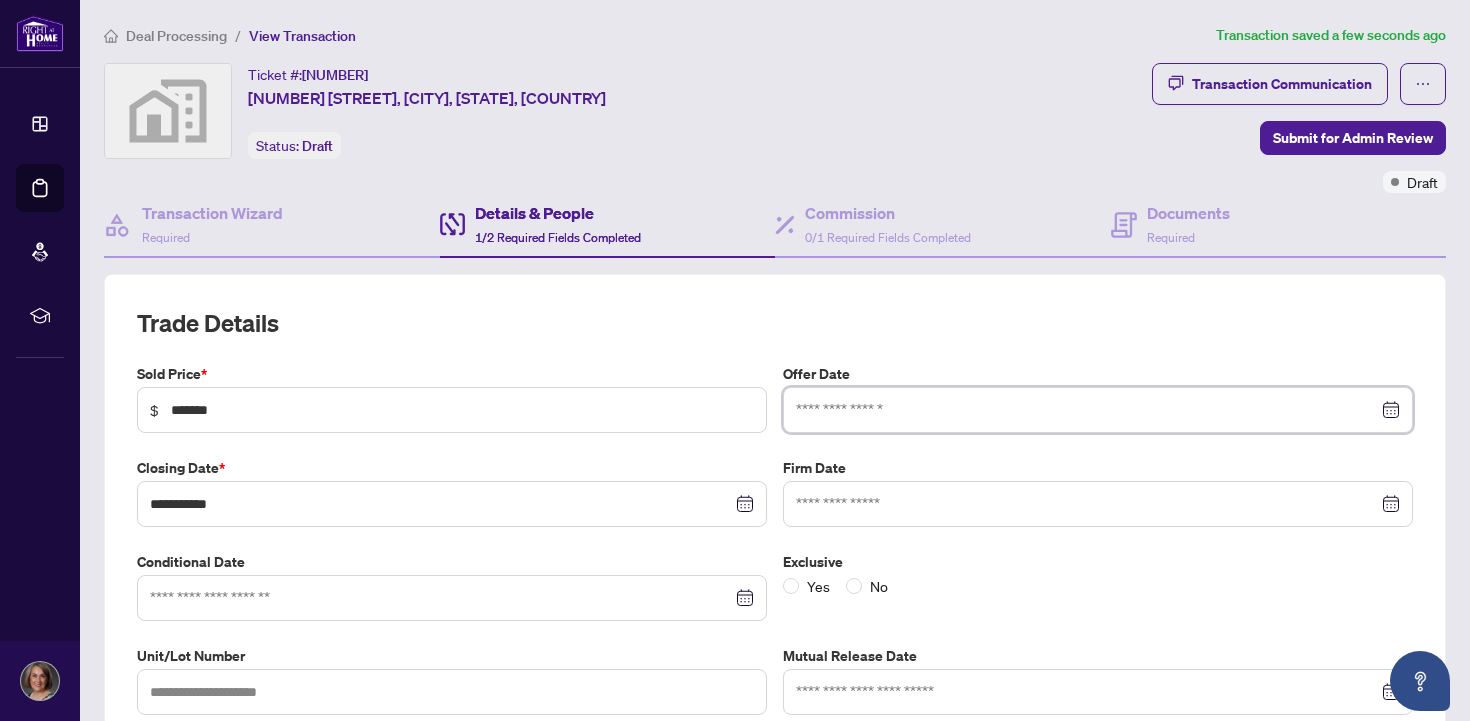 click at bounding box center (1087, 410) 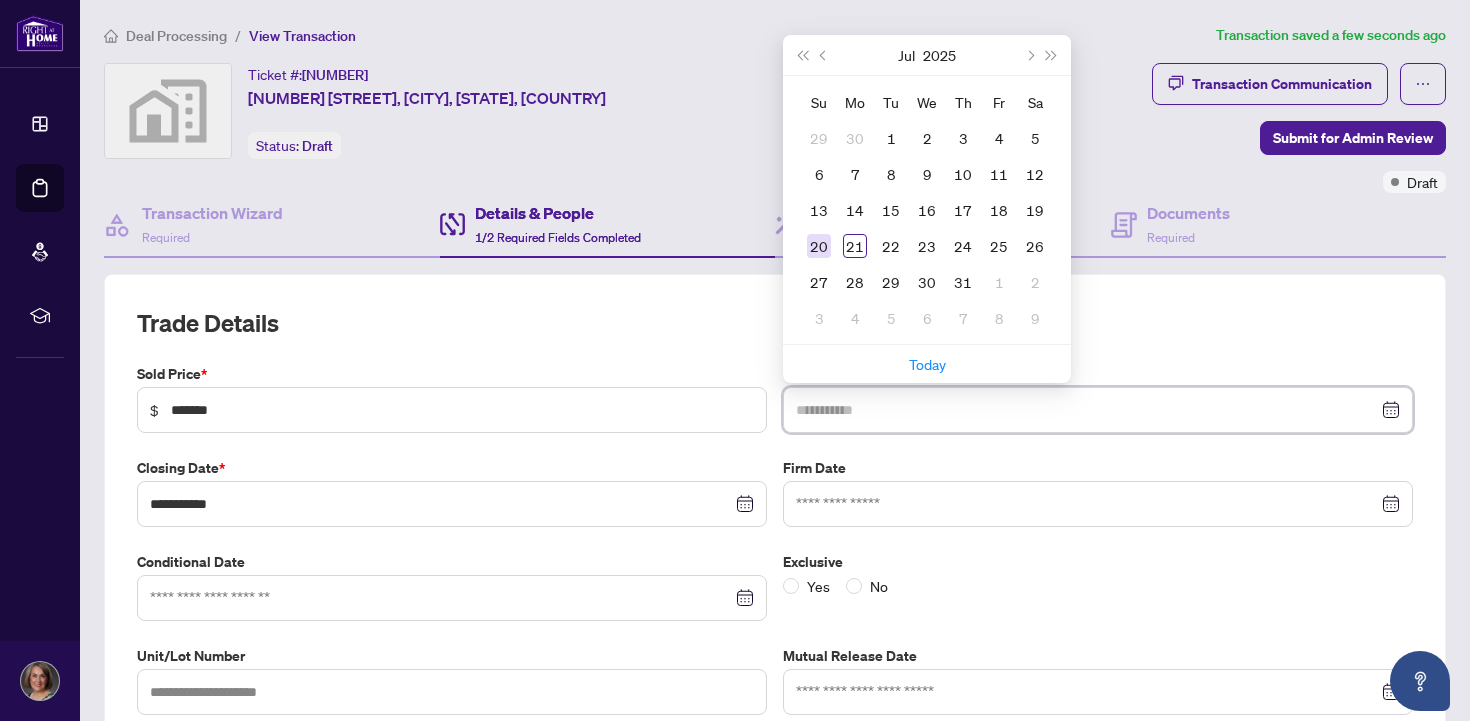 type on "**********" 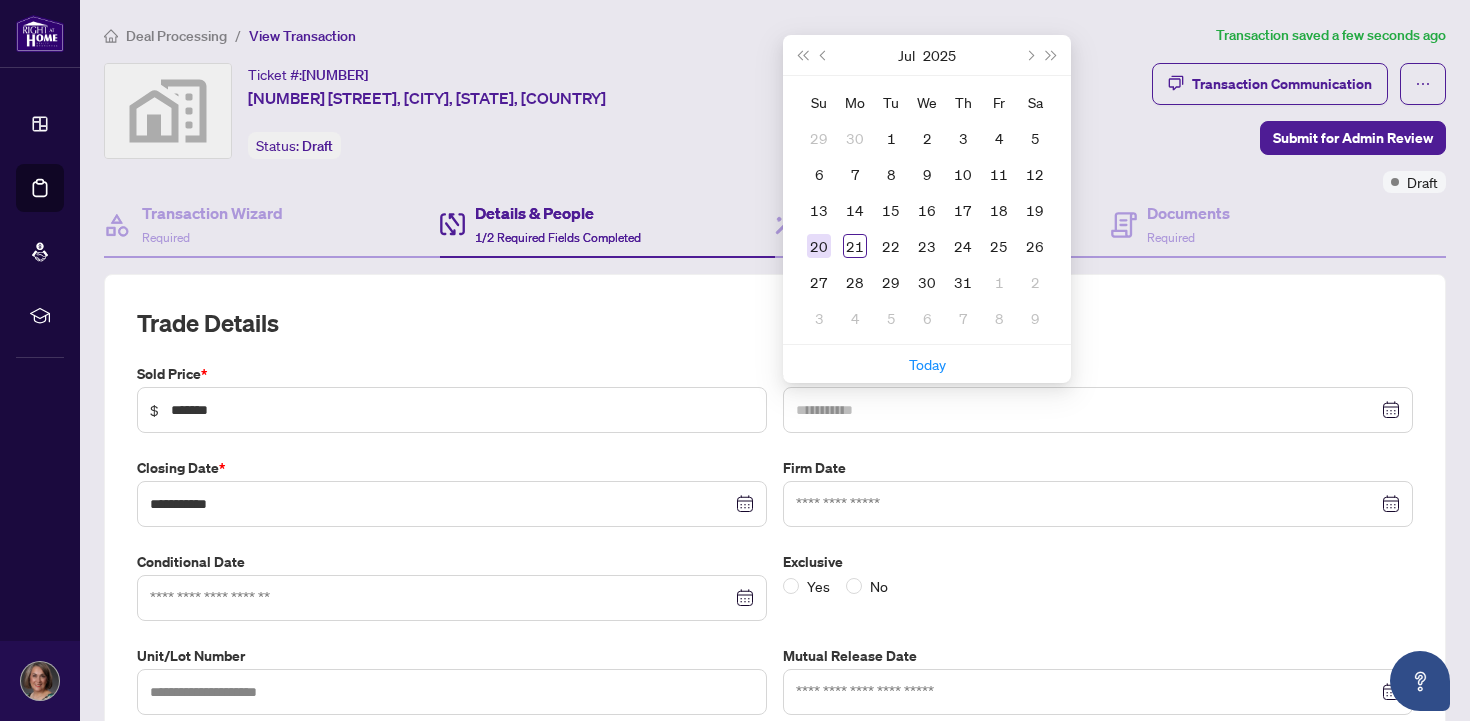click on "20" at bounding box center [819, 246] 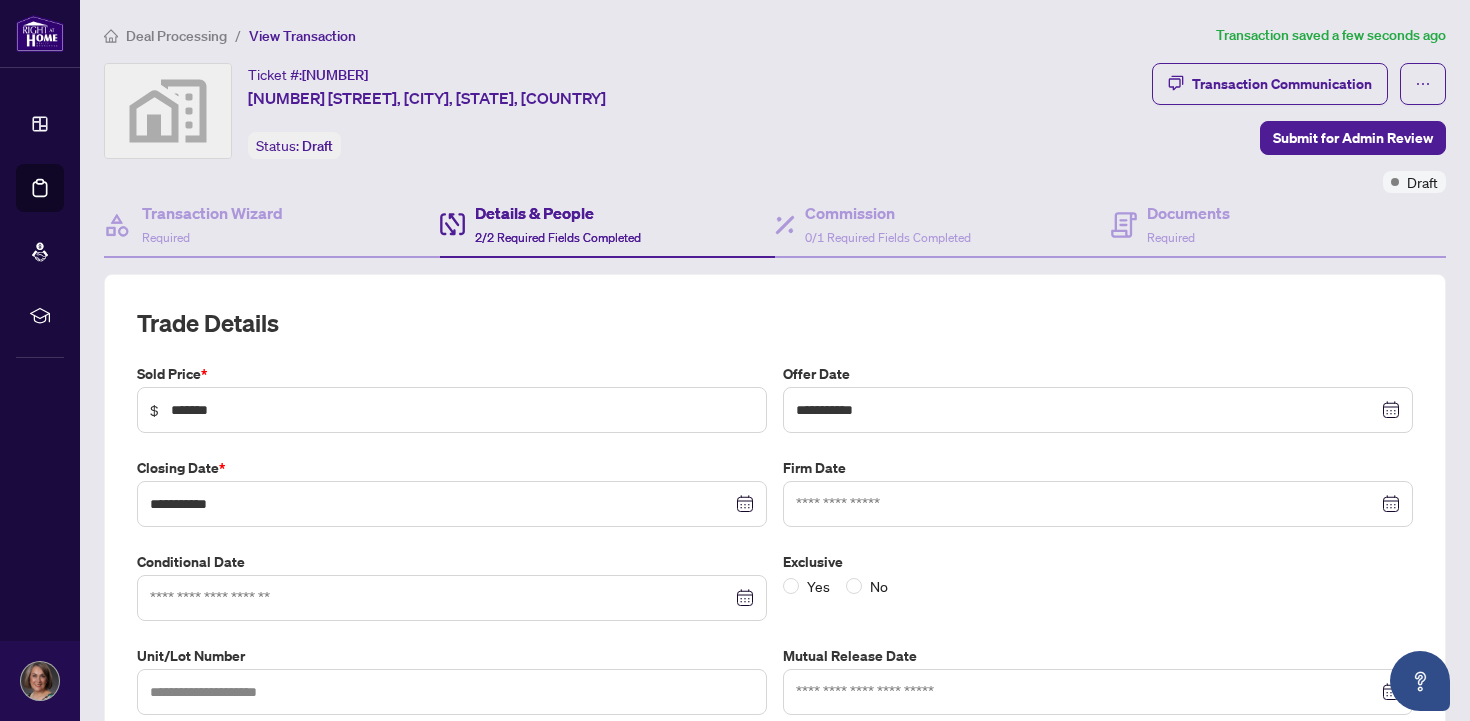 click at bounding box center [452, 598] 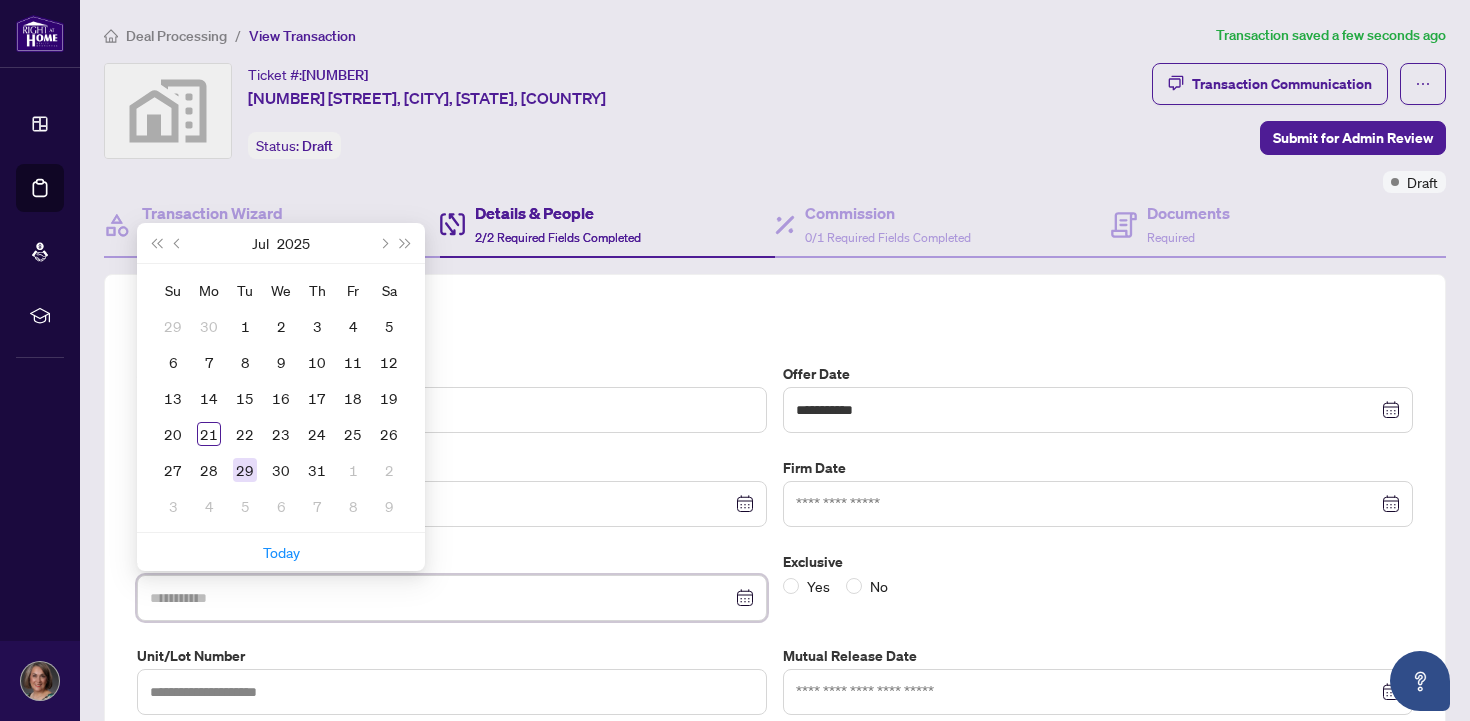 type on "**********" 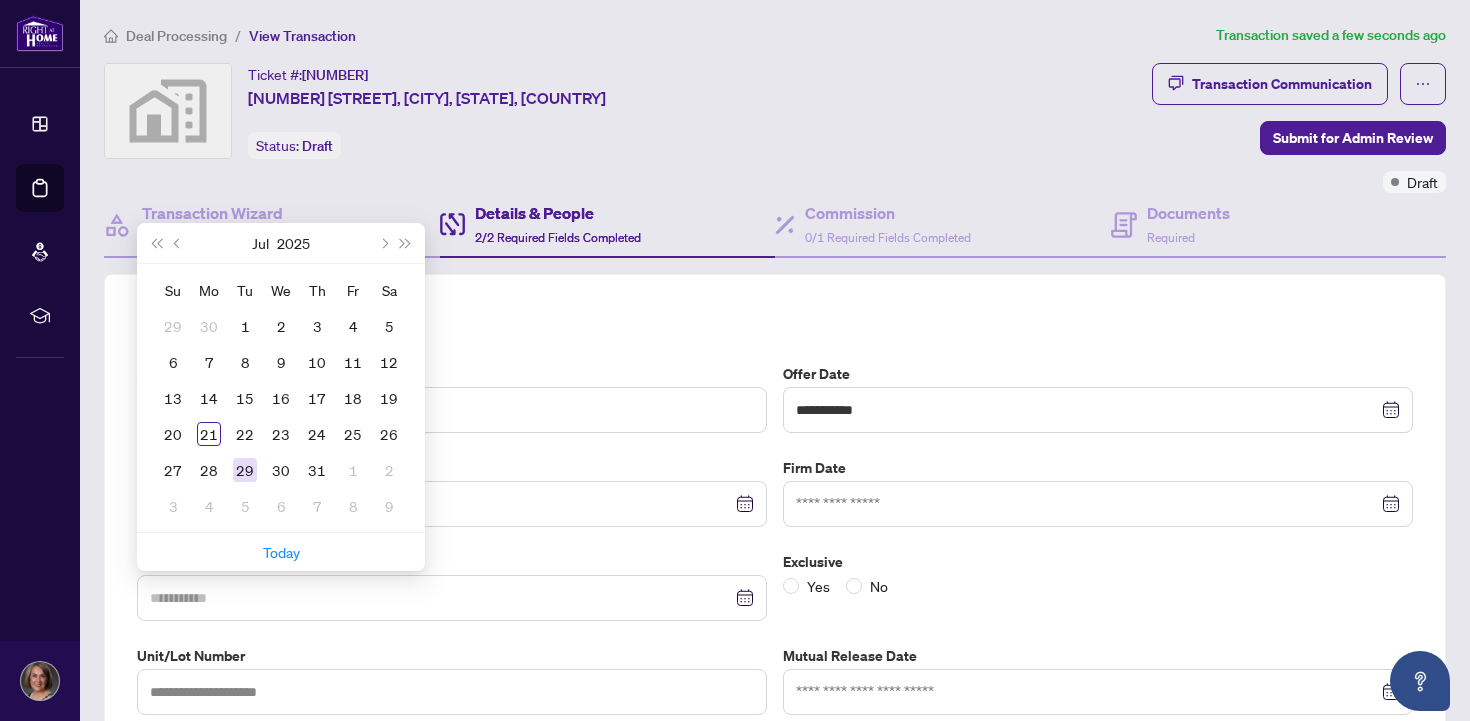click on "29" at bounding box center [245, 470] 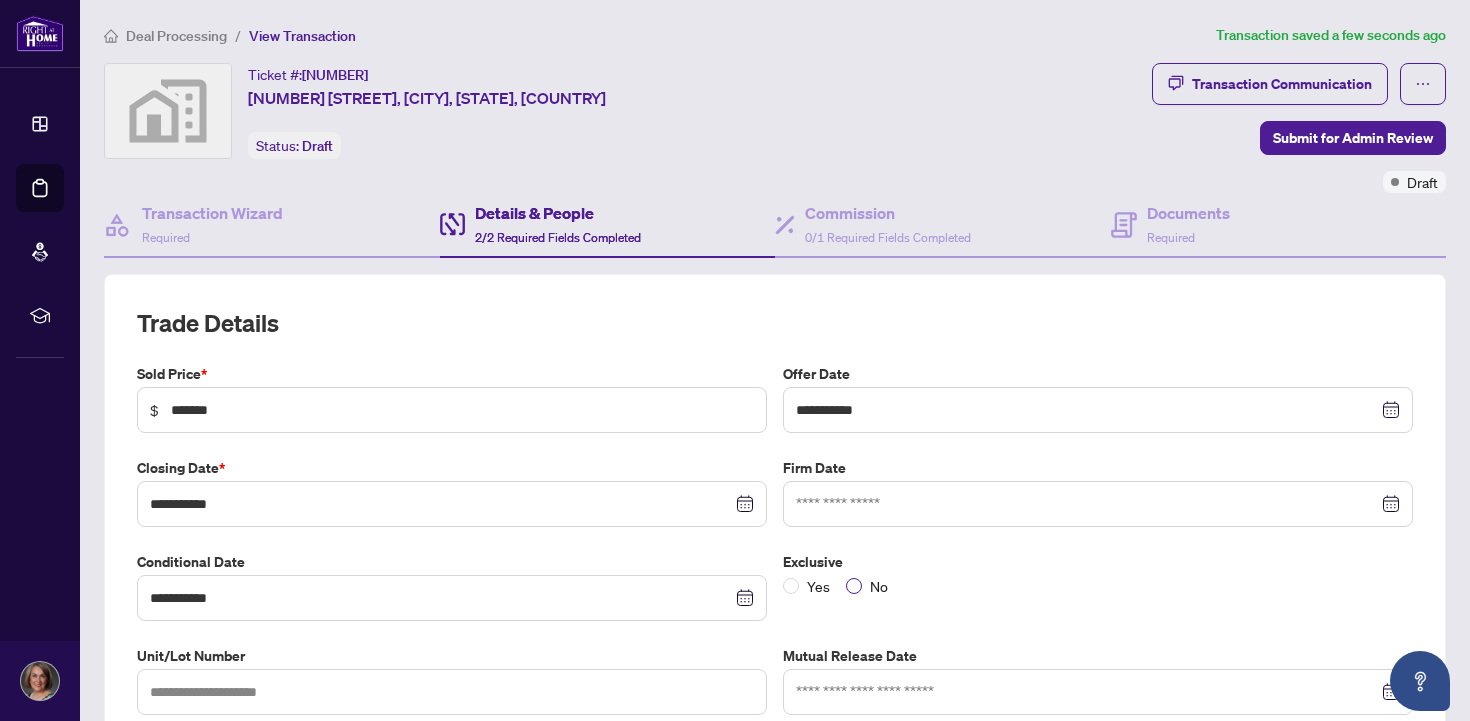 click on "No" at bounding box center (879, 586) 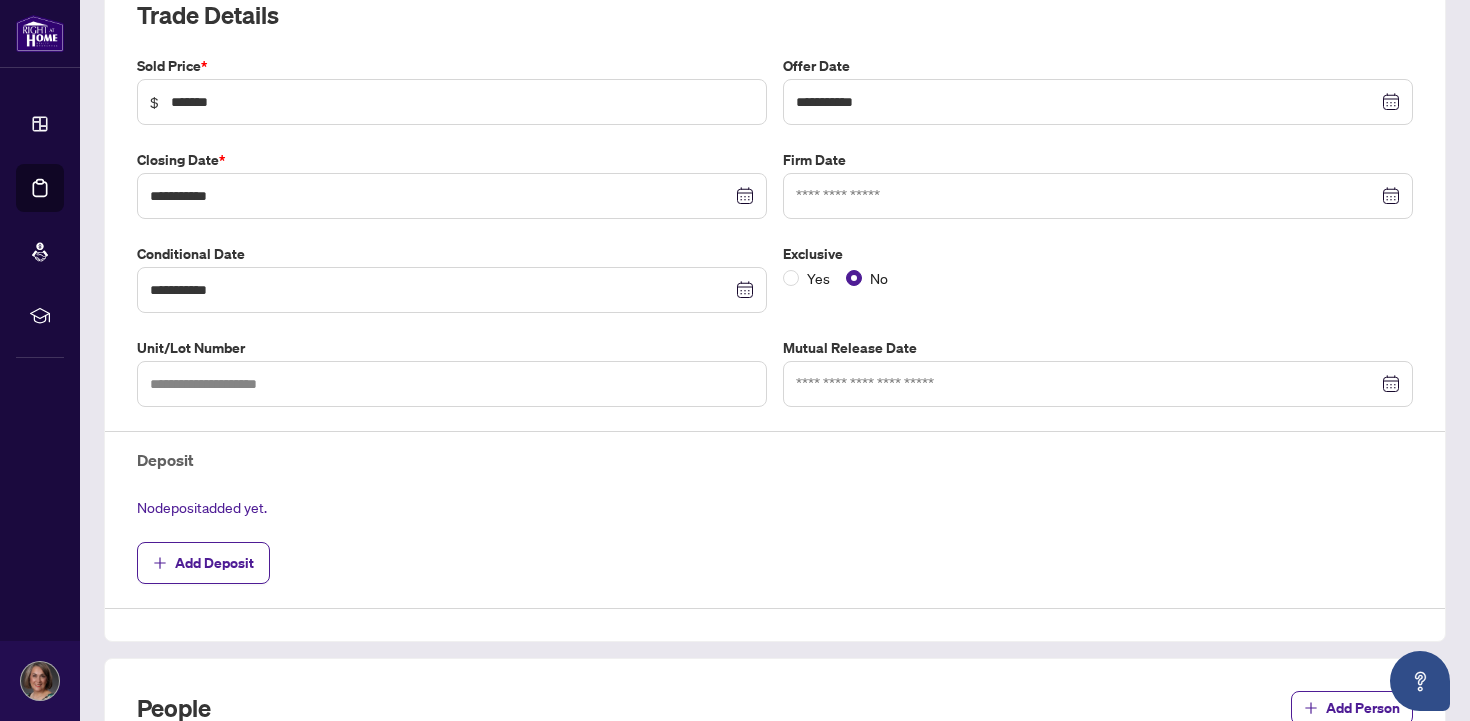 scroll, scrollTop: 311, scrollLeft: 0, axis: vertical 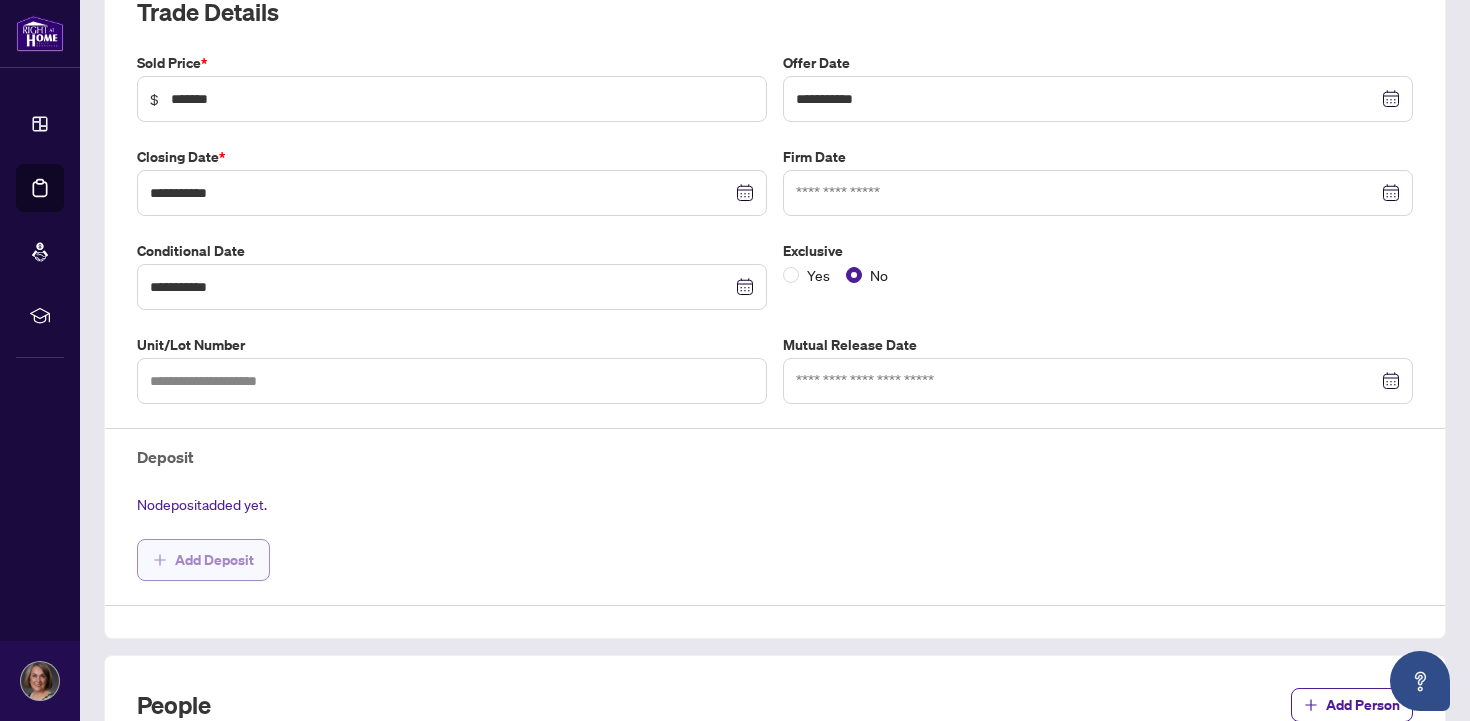 click on "Add Deposit" at bounding box center [214, 560] 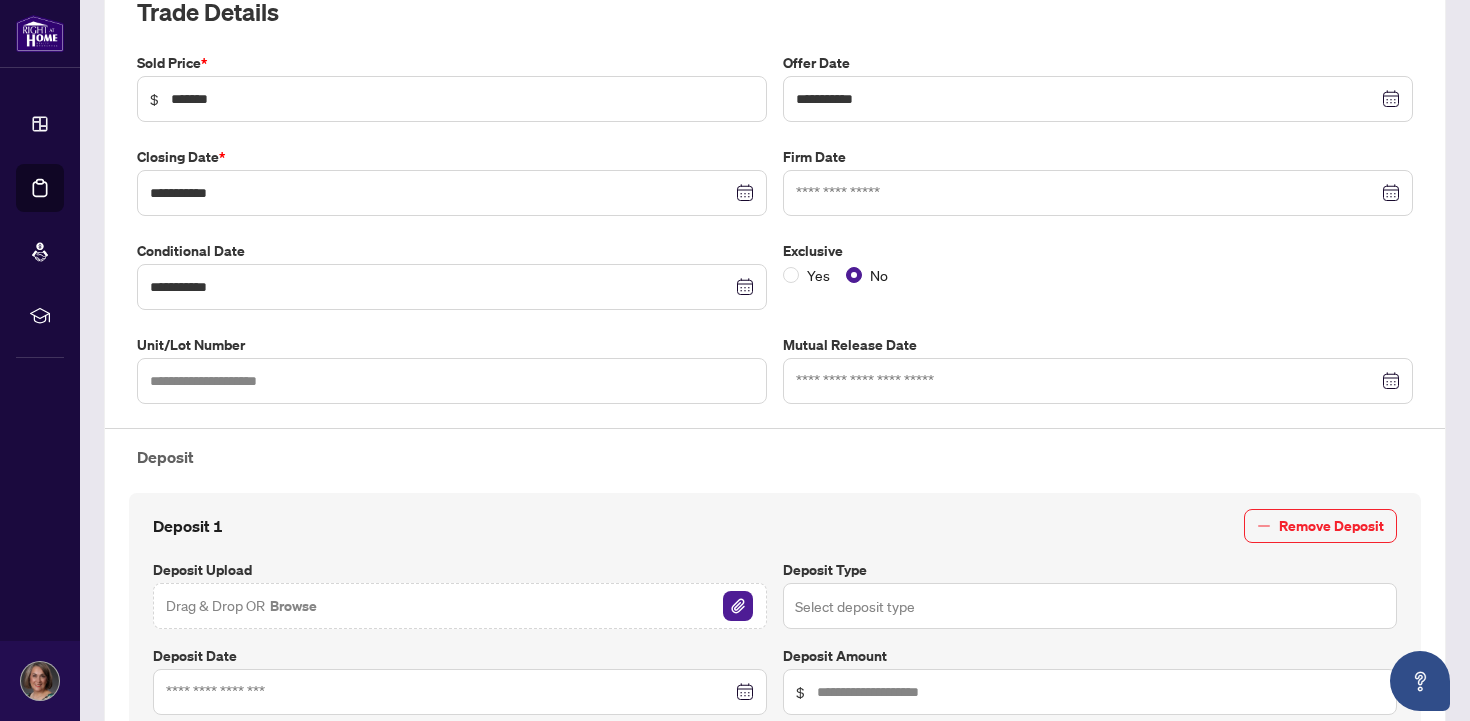 click at bounding box center (1090, 606) 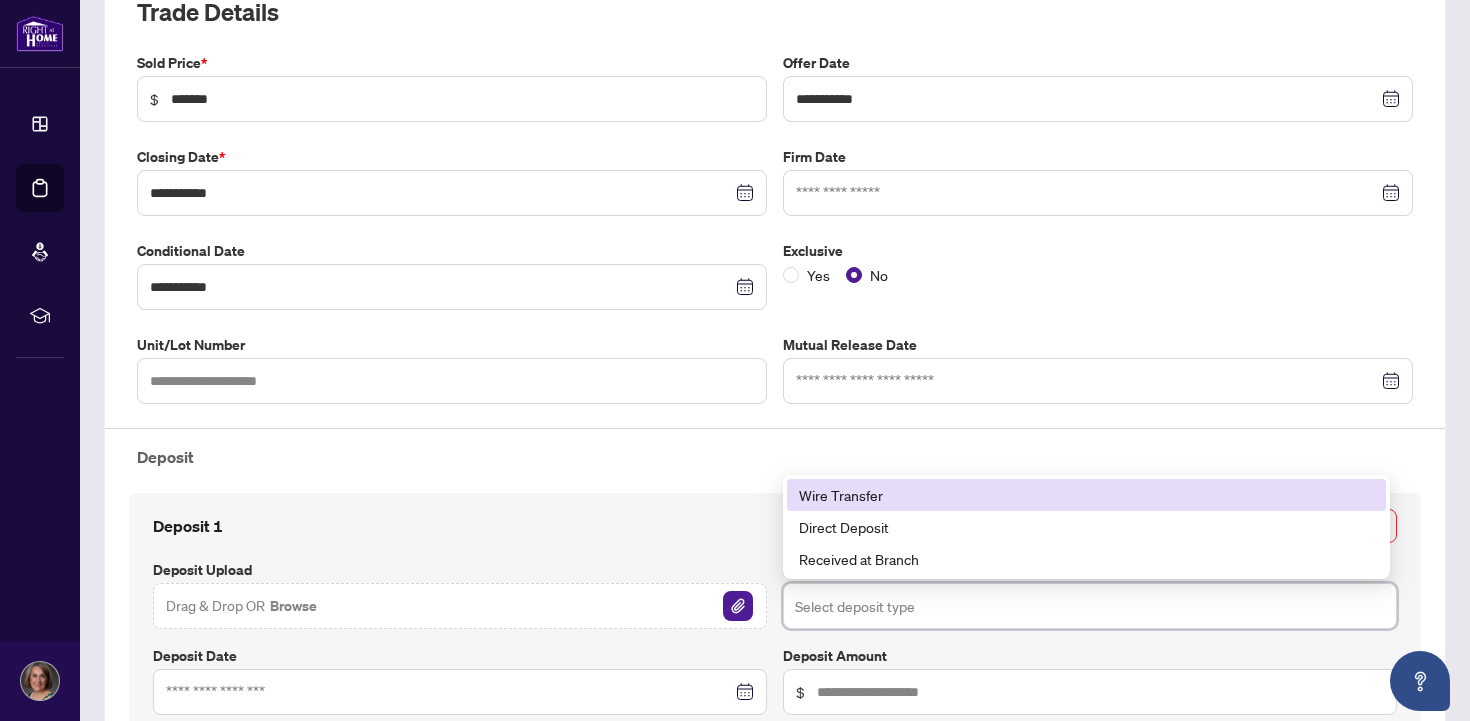 click on "Wire Transfer" at bounding box center (1086, 495) 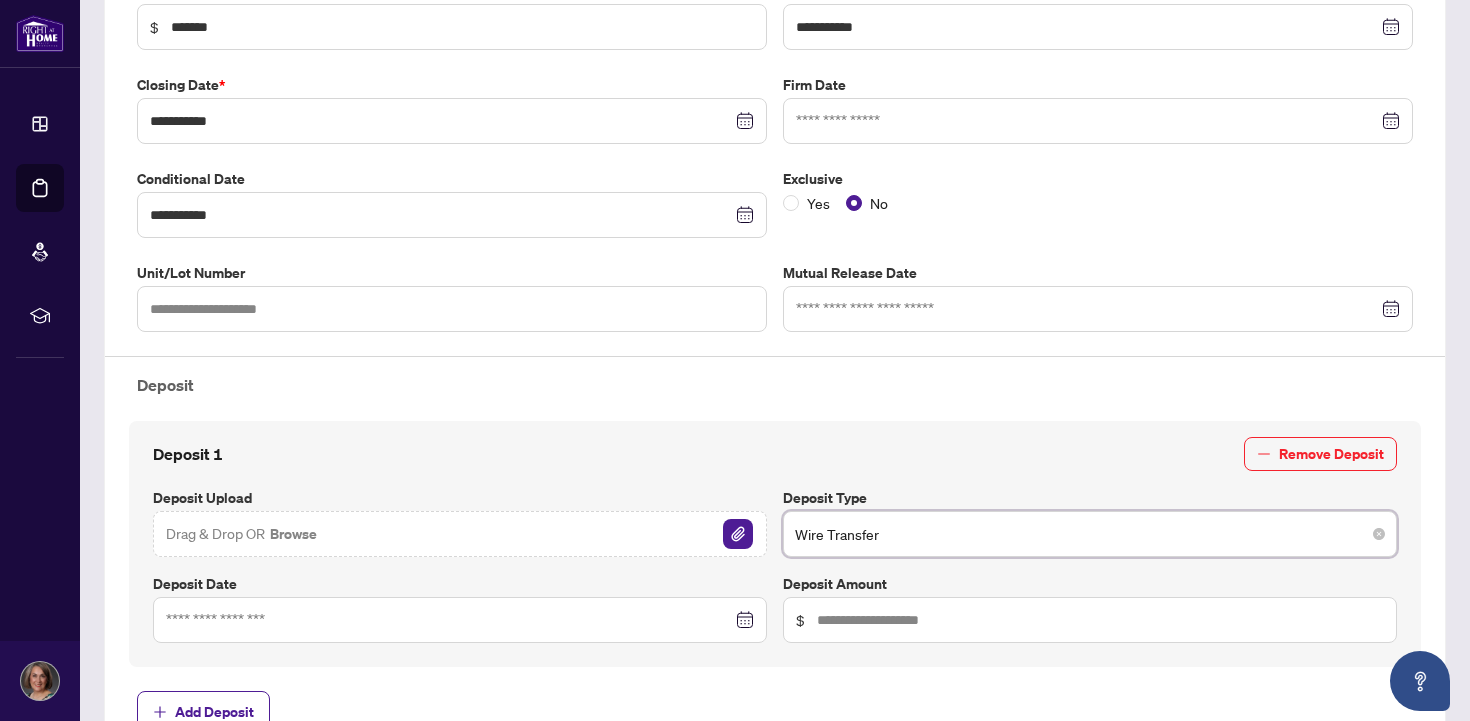 scroll, scrollTop: 392, scrollLeft: 0, axis: vertical 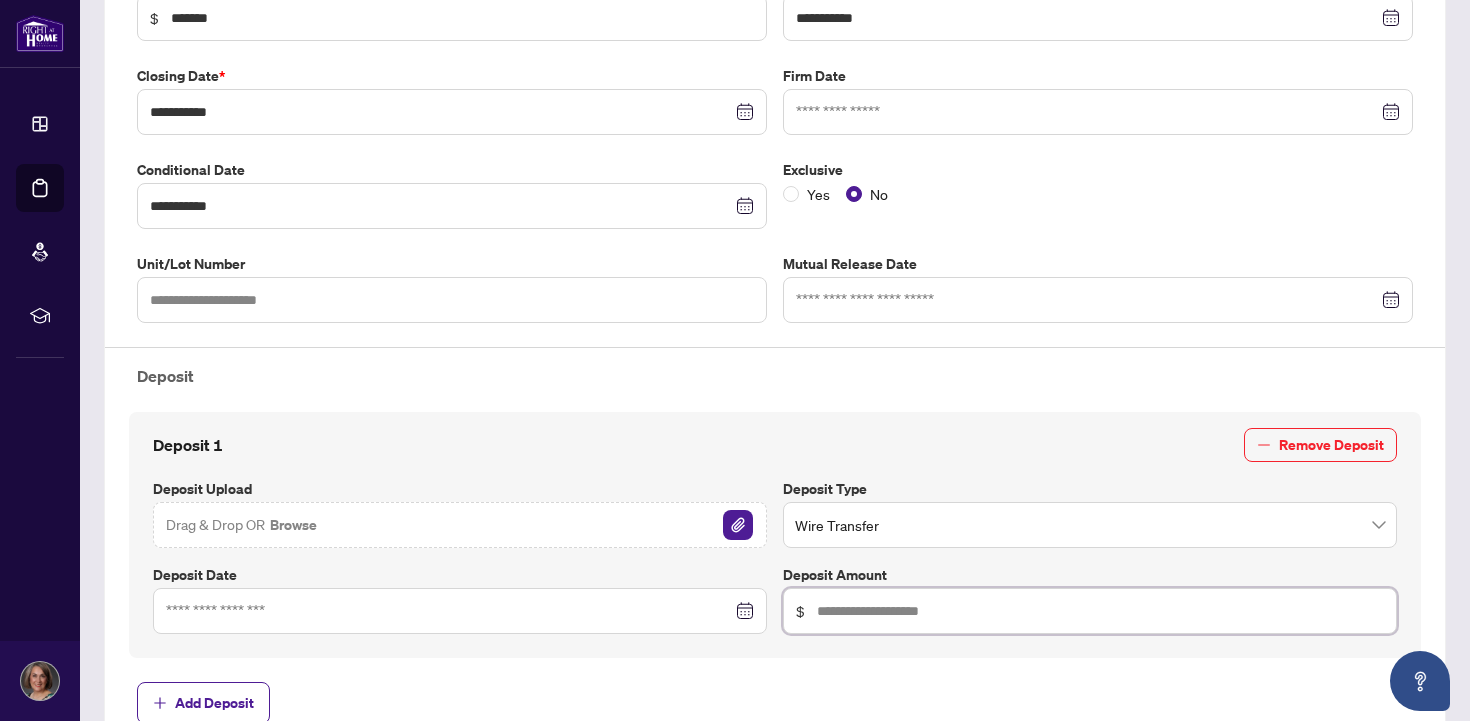 click at bounding box center [1100, 611] 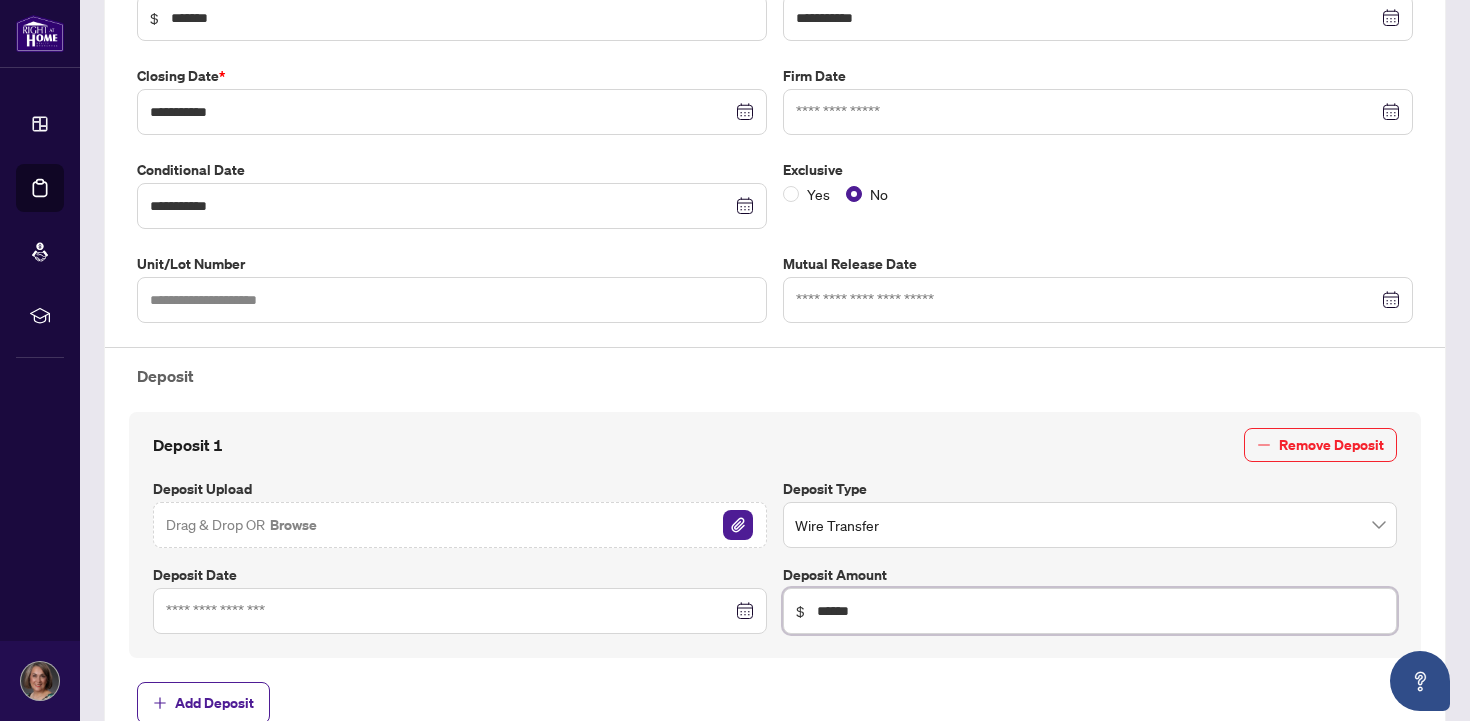 type on "******" 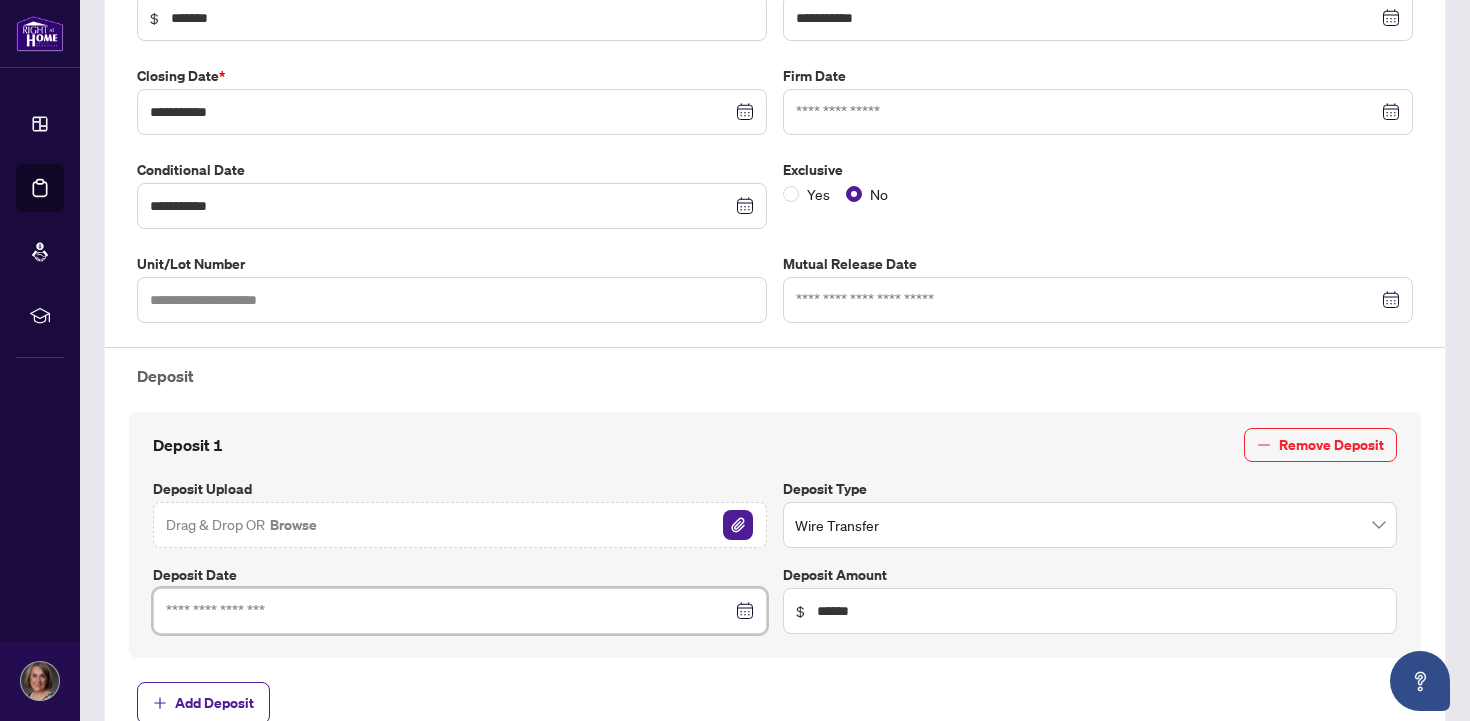 click at bounding box center [449, 611] 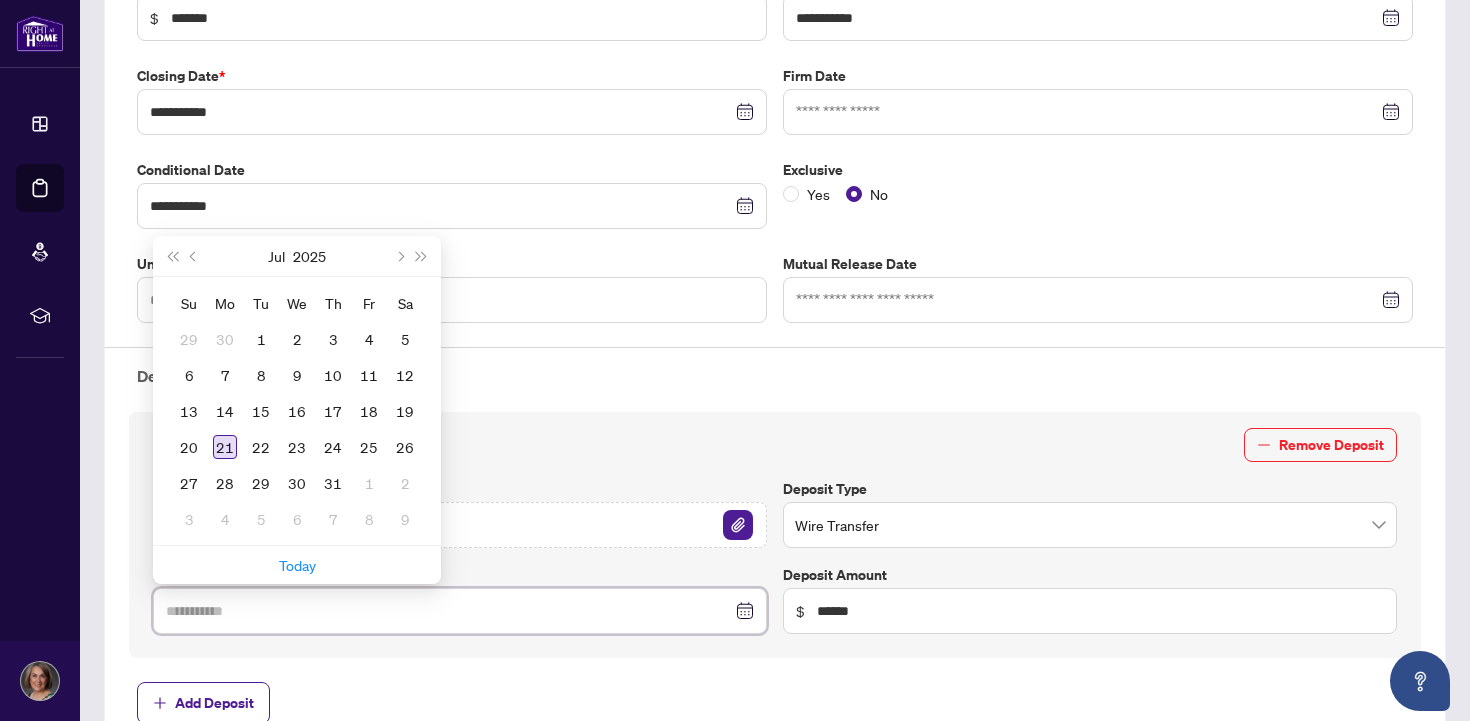 type on "**********" 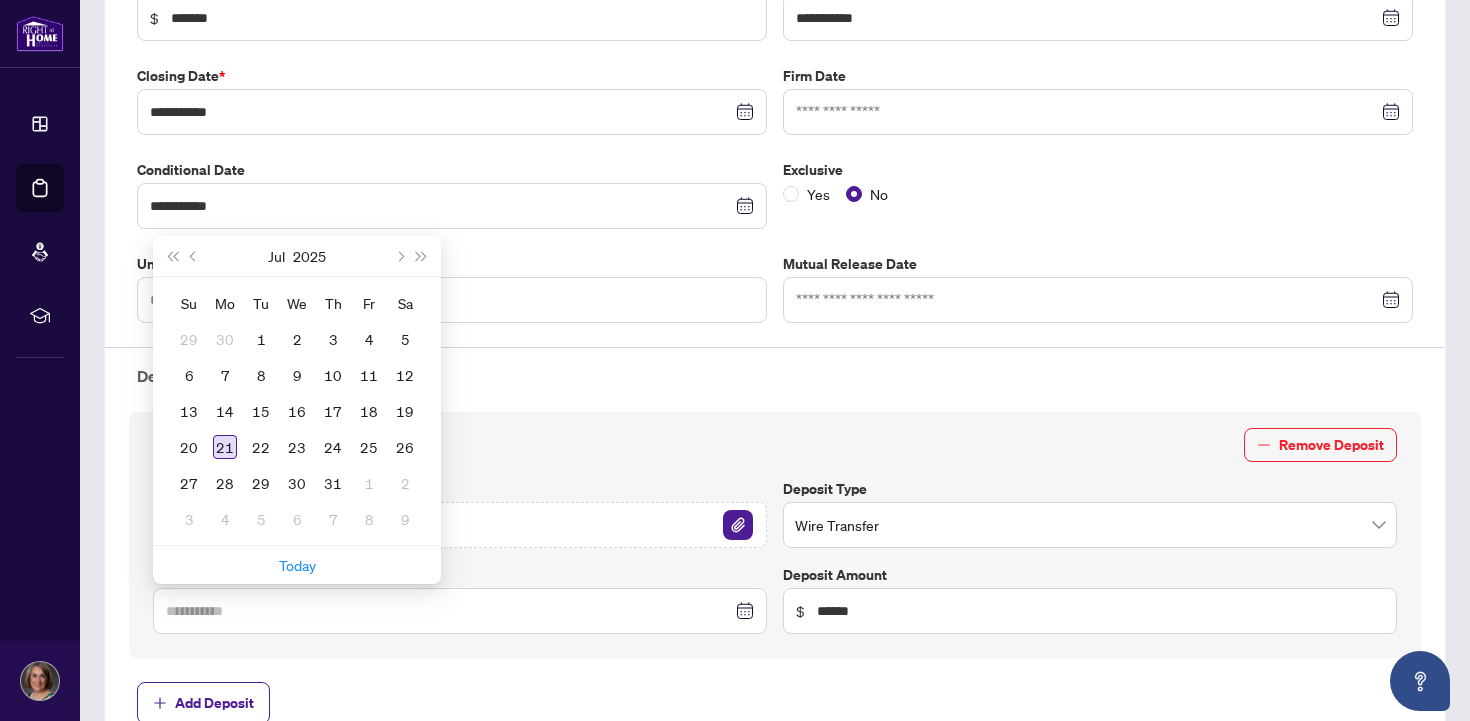 click on "21" at bounding box center [225, 447] 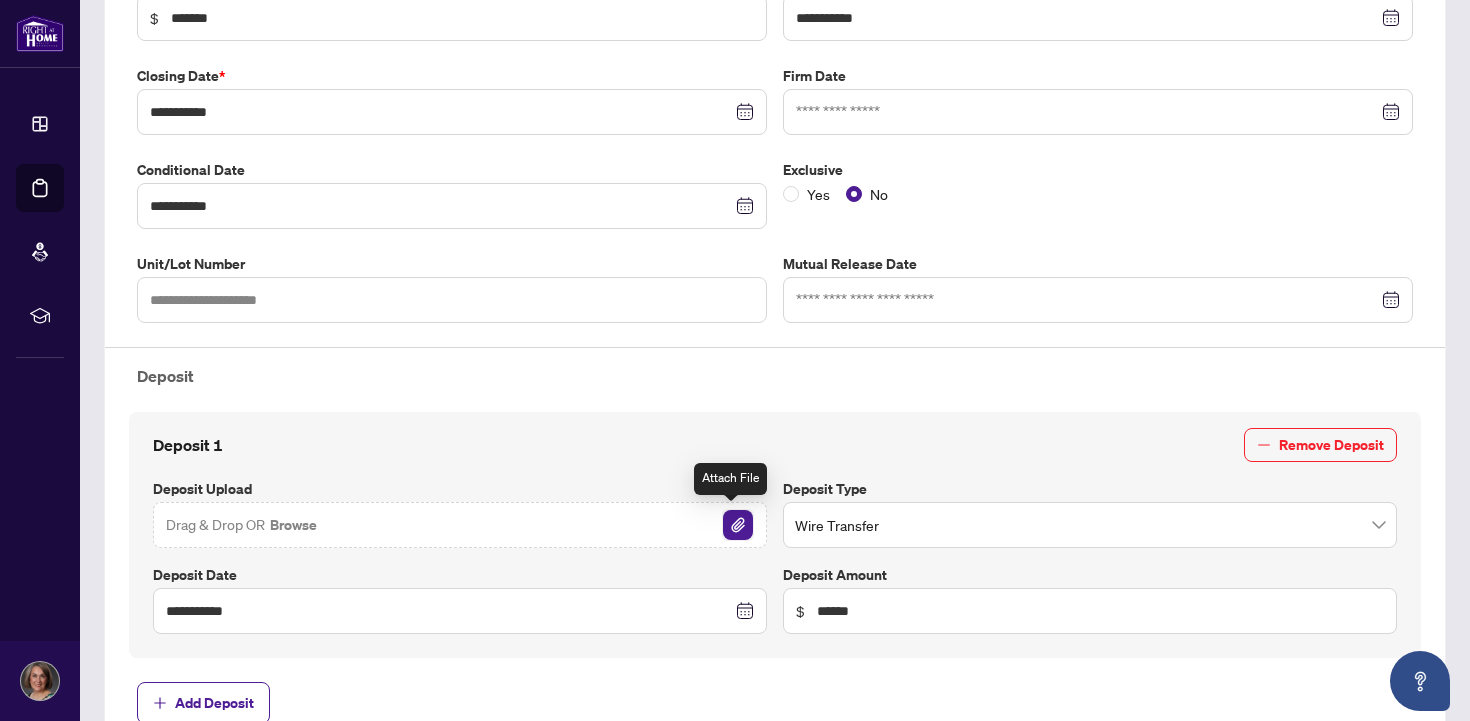 click at bounding box center [738, 525] 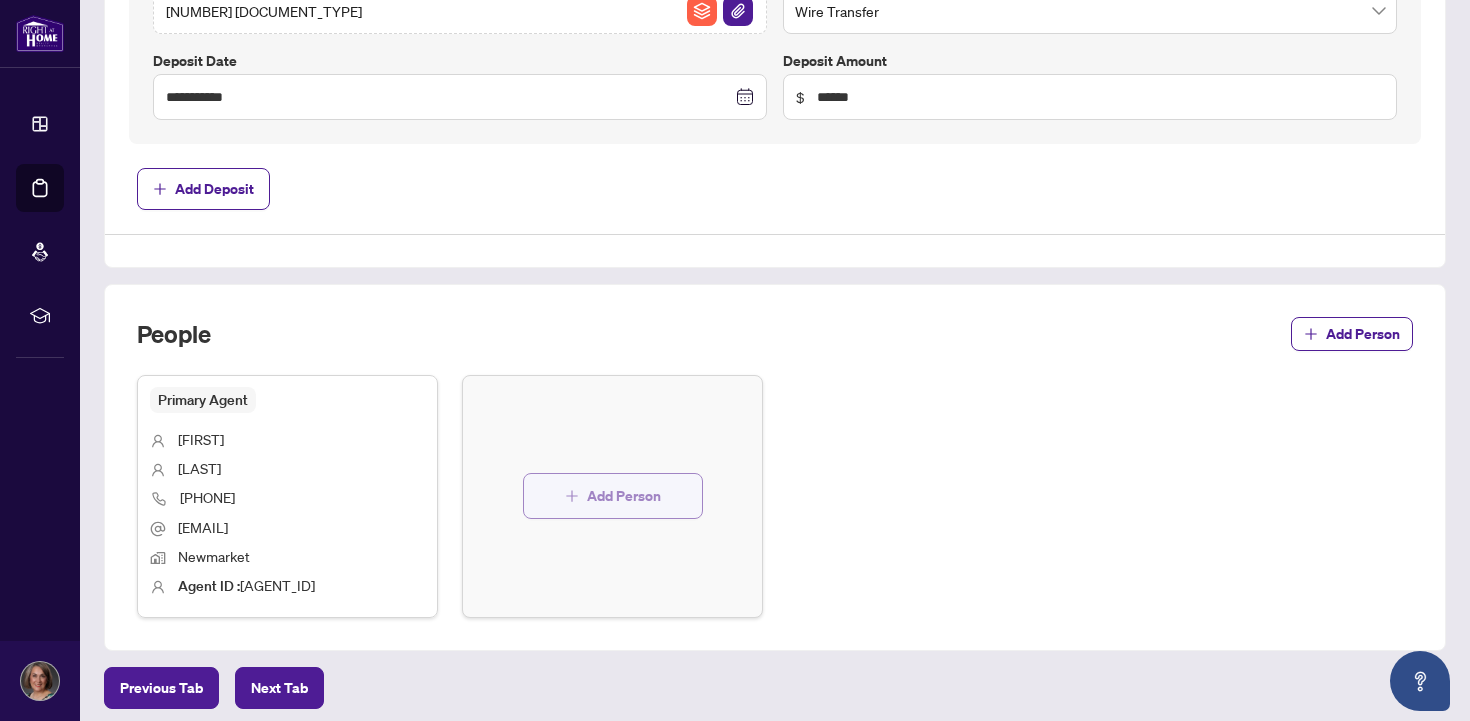 scroll, scrollTop: 985, scrollLeft: 0, axis: vertical 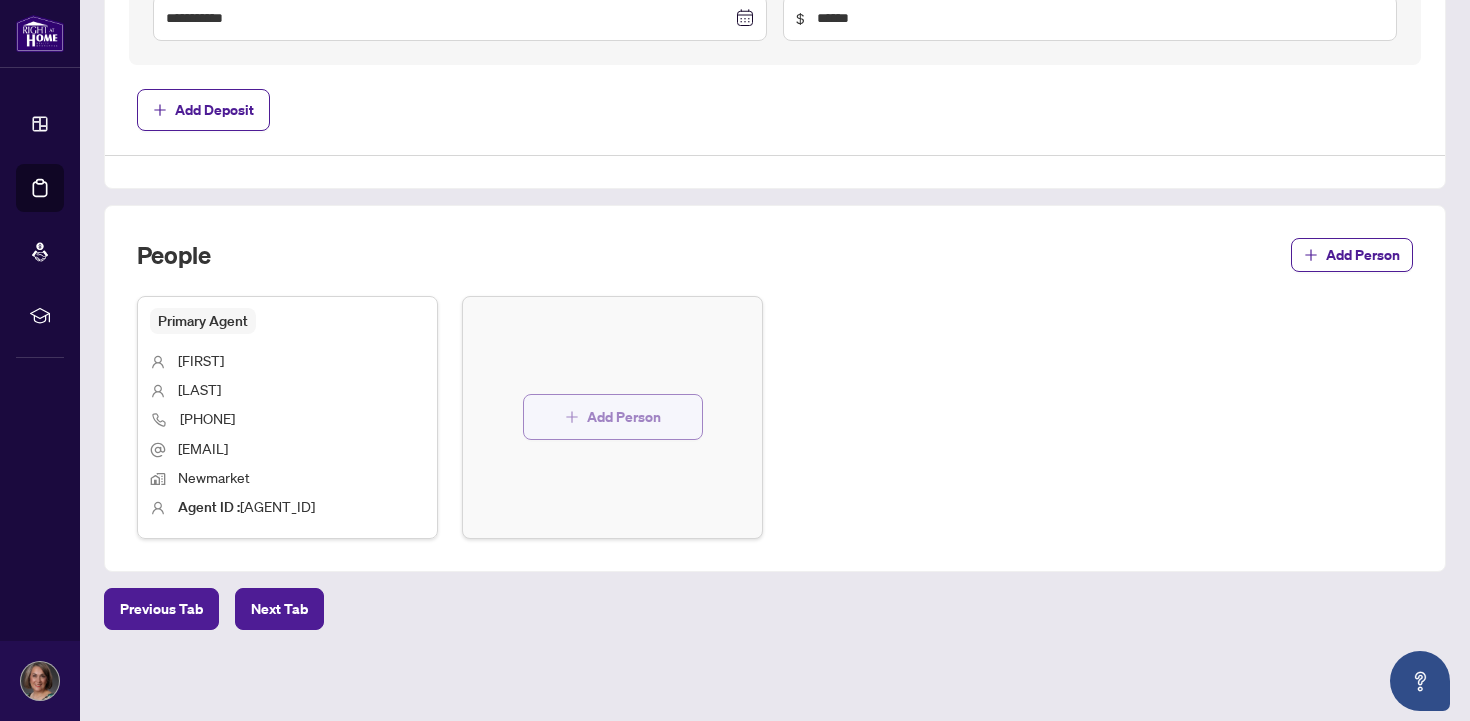 click on "Add Person" at bounding box center (624, 417) 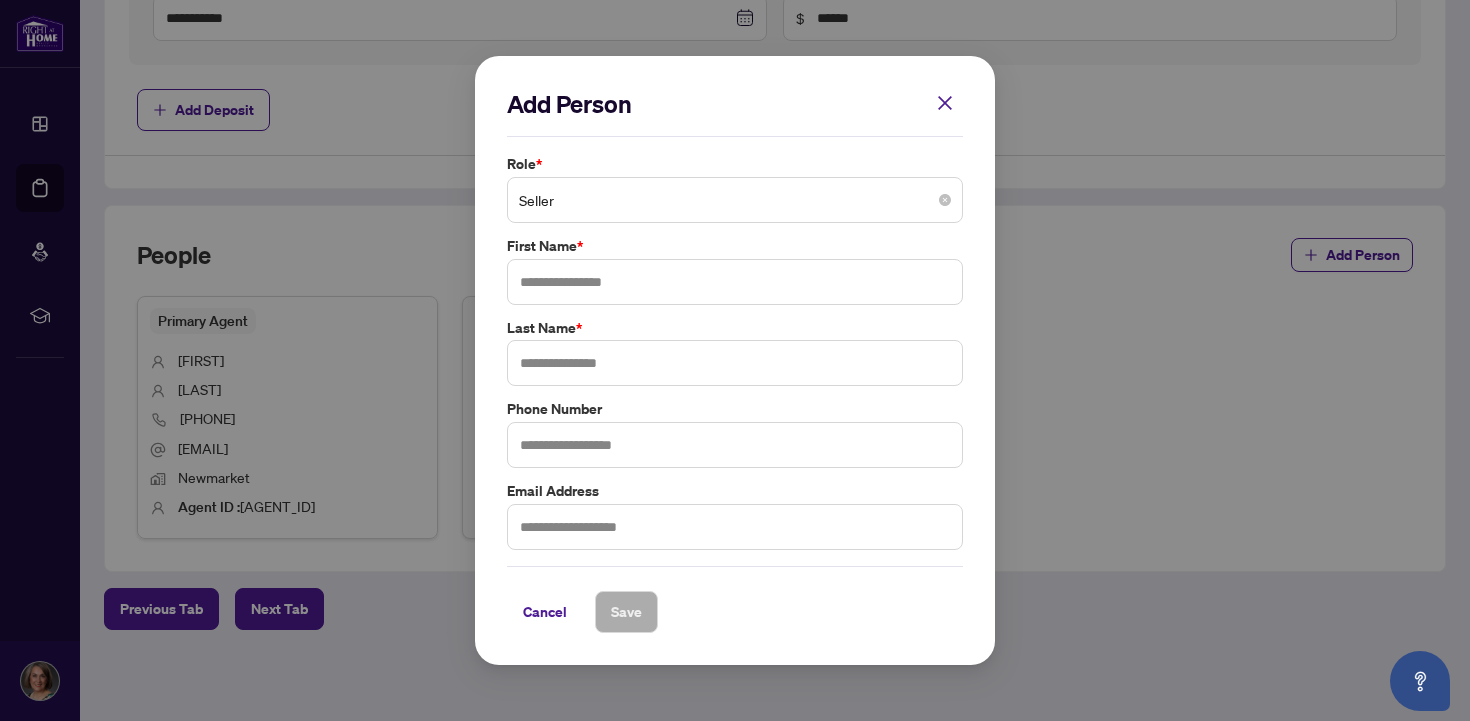 click on "Seller" at bounding box center [735, 200] 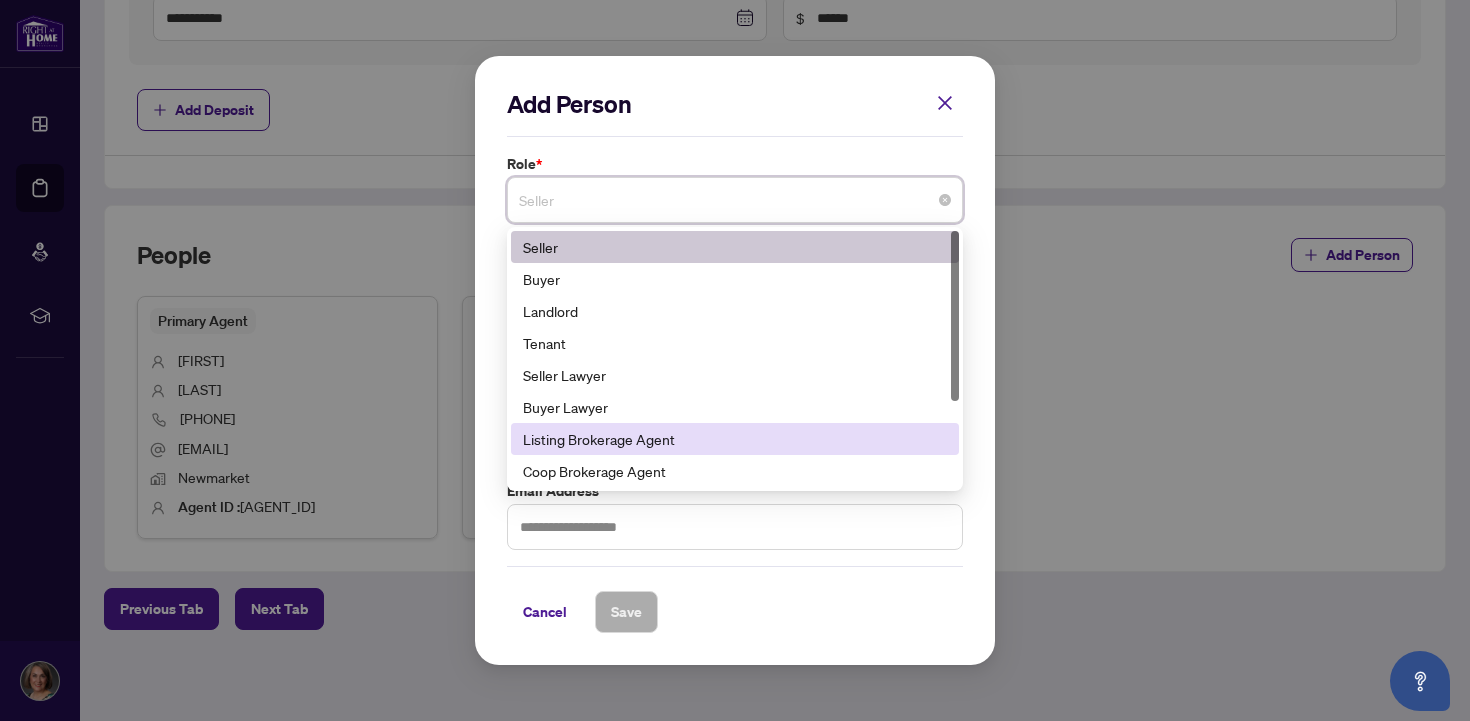 click on "Listing Brokerage Agent" at bounding box center [735, 439] 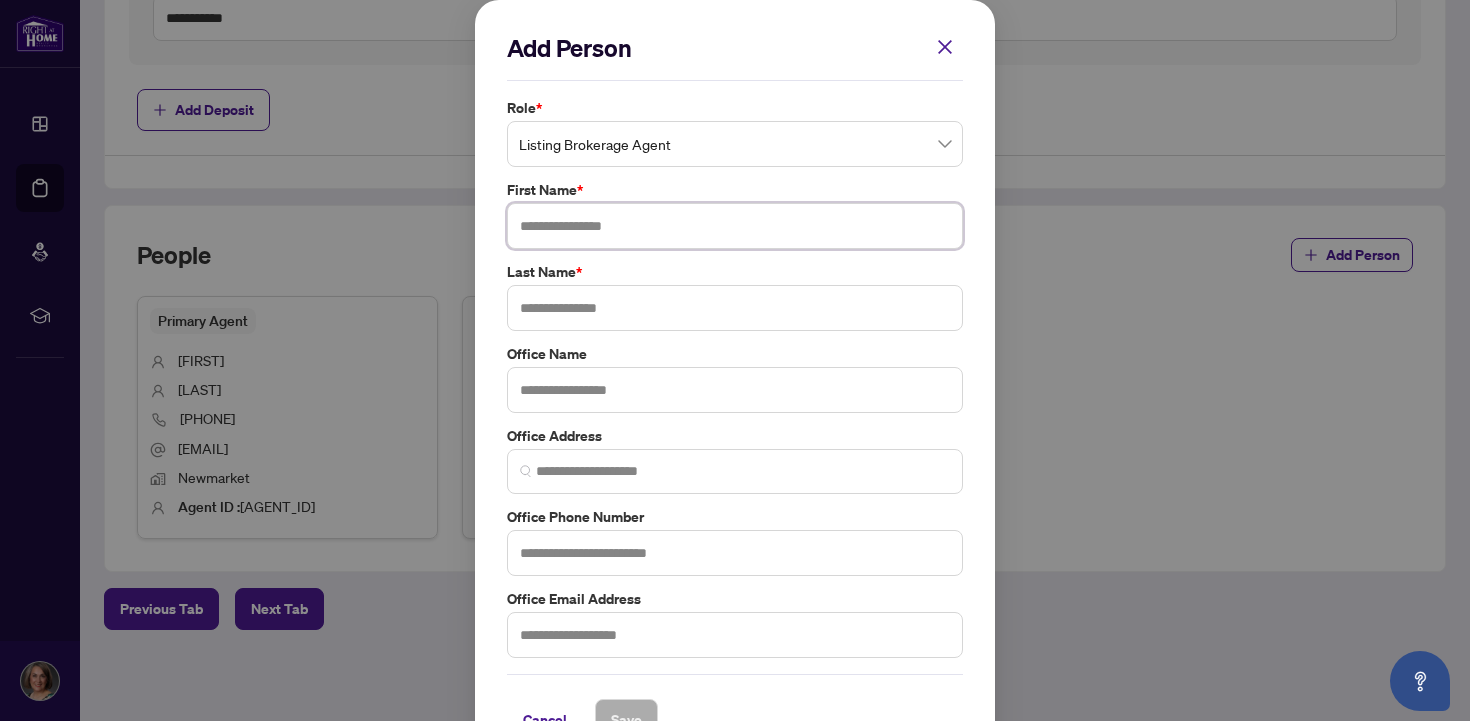 click at bounding box center (735, 226) 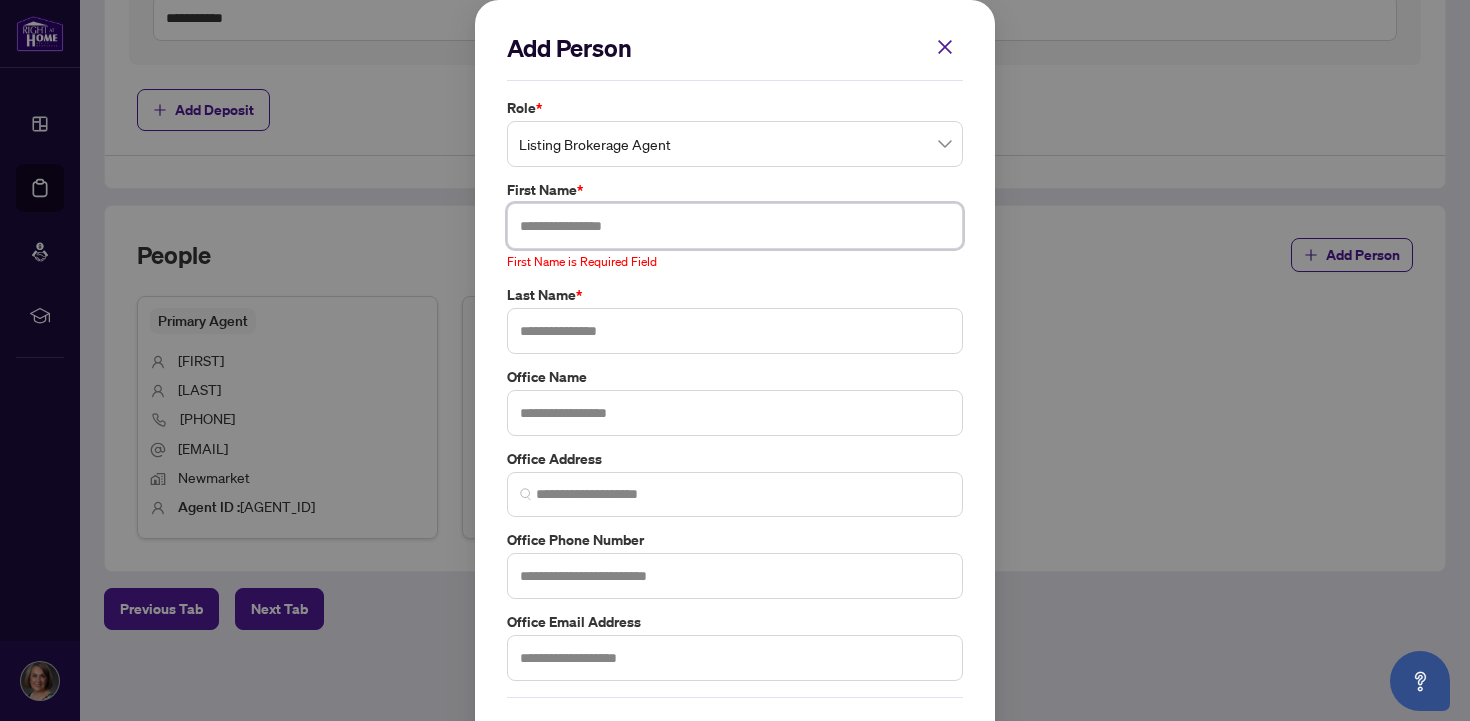 paste on "**********" 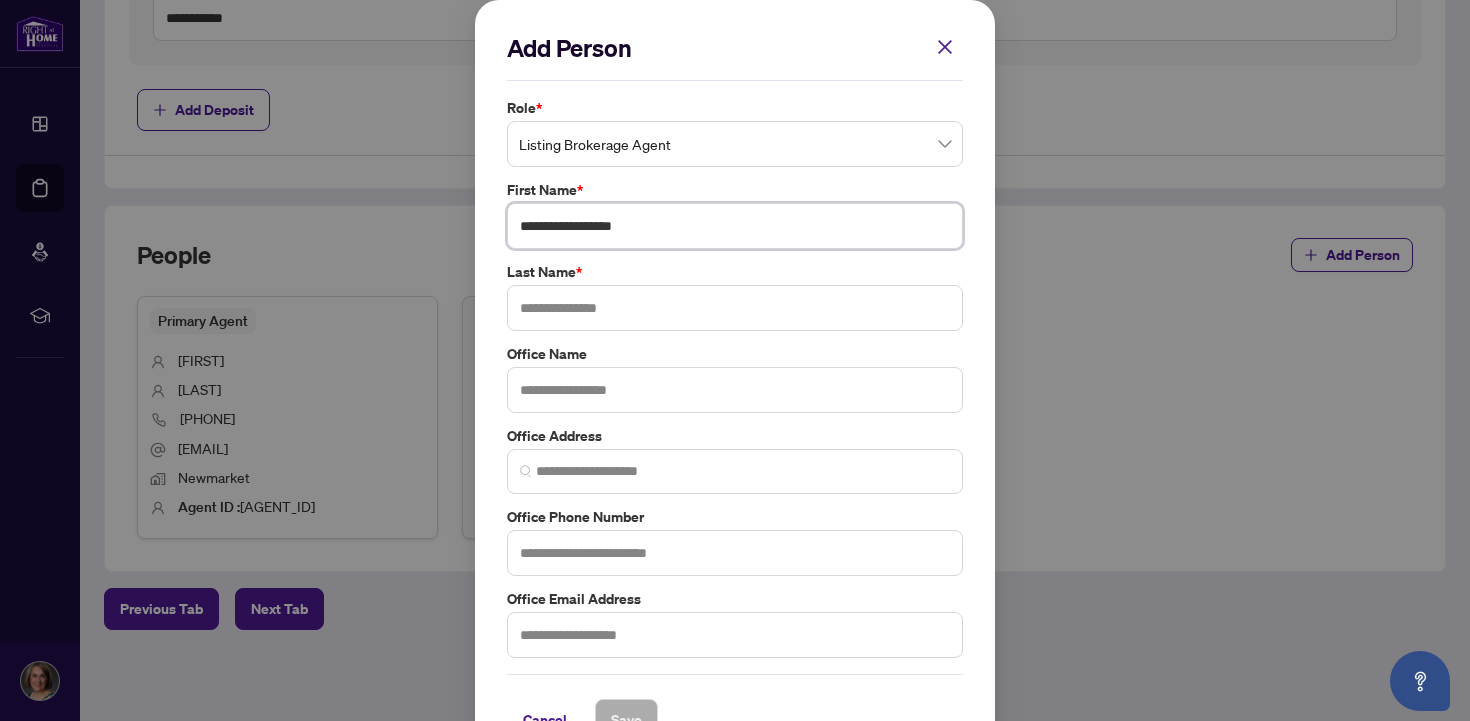 type on "**********" 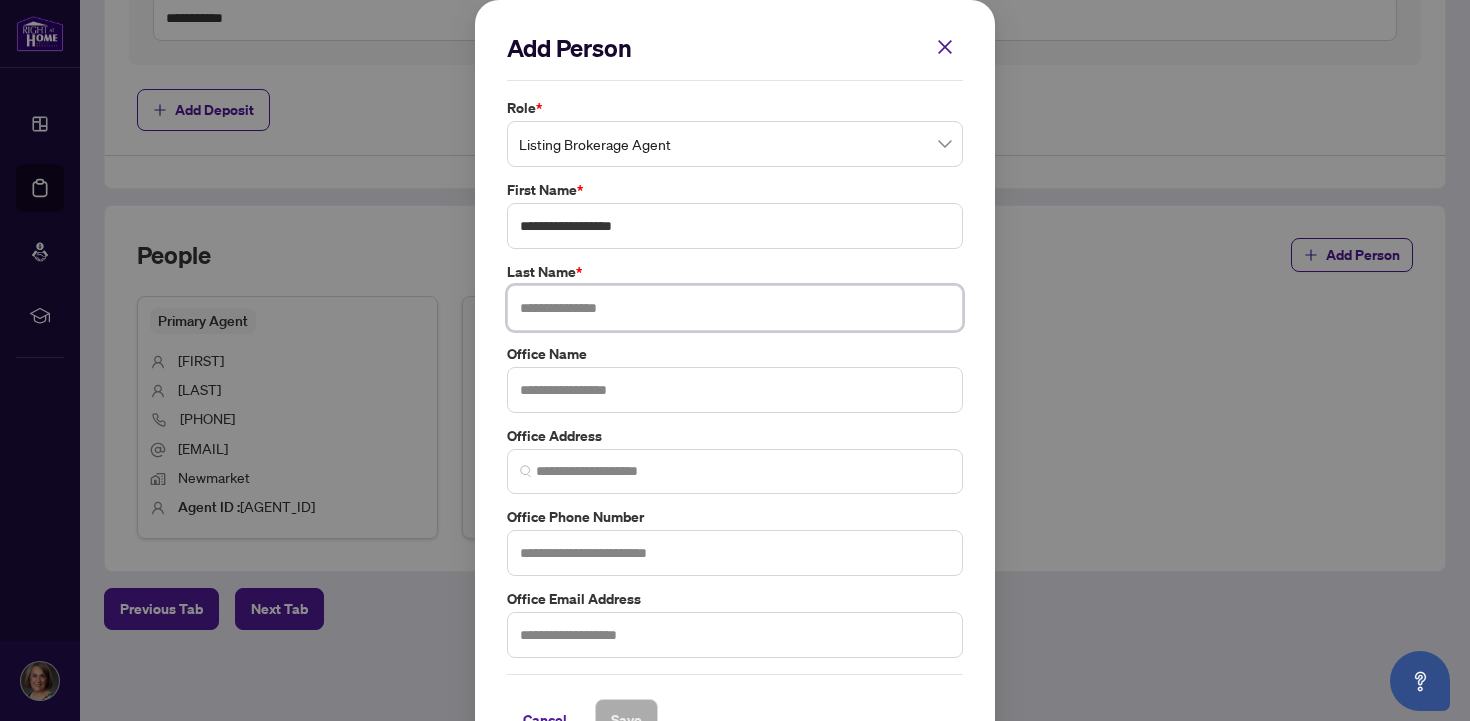click at bounding box center [735, 308] 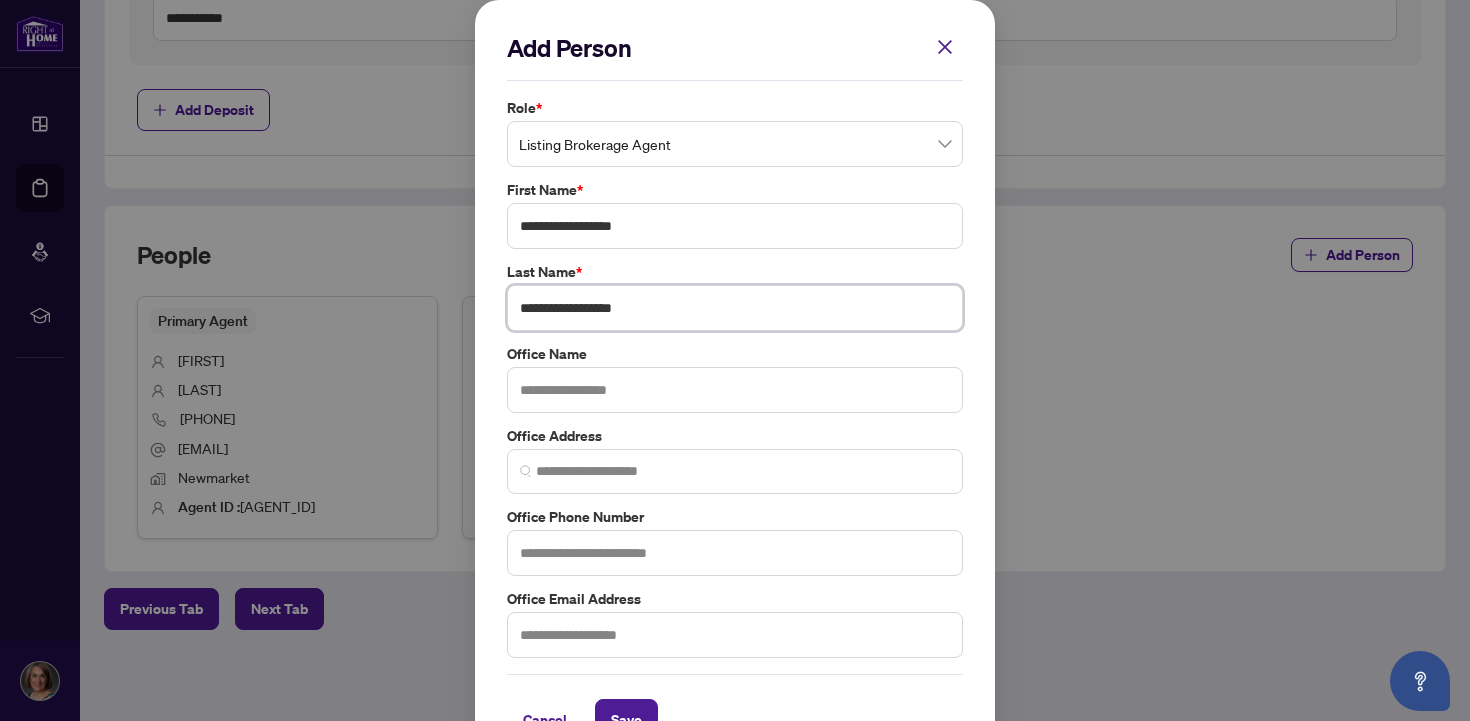 type on "**********" 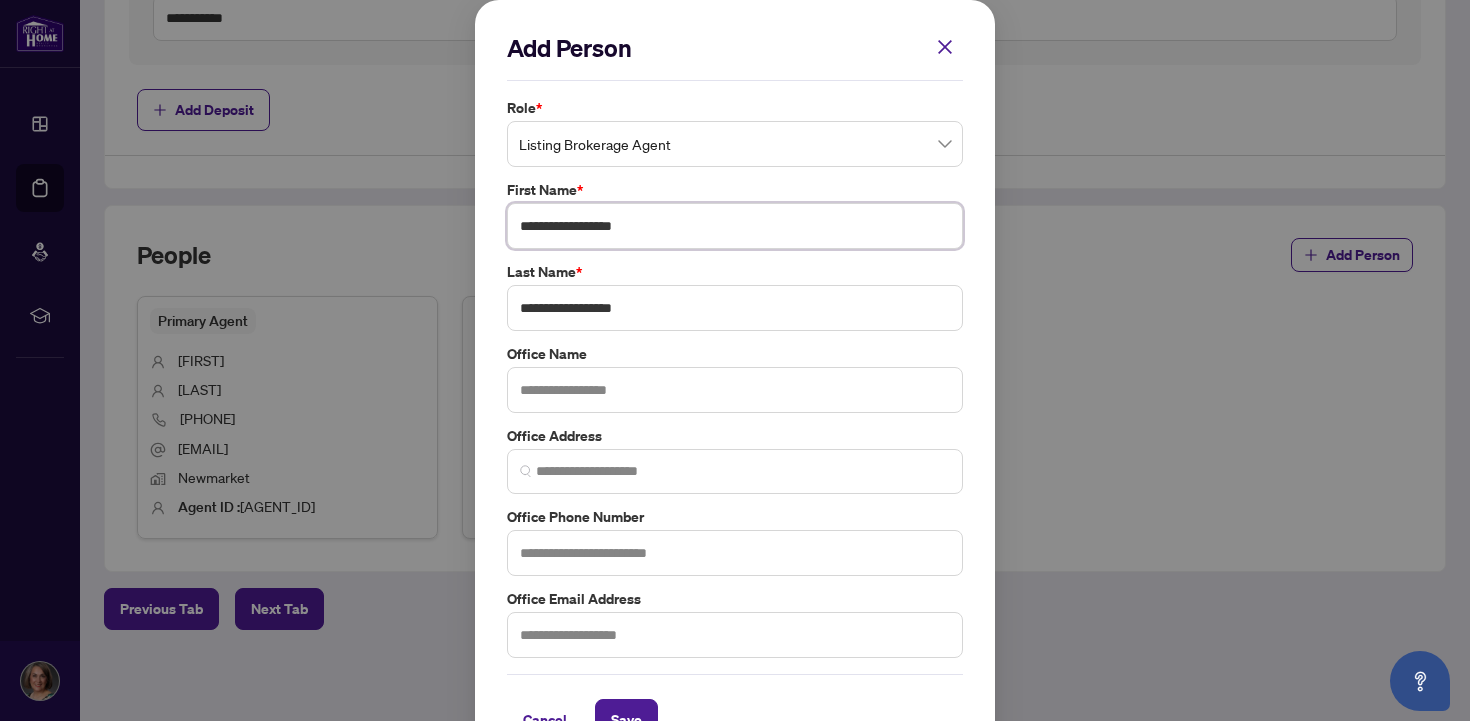 click on "**********" at bounding box center (735, 226) 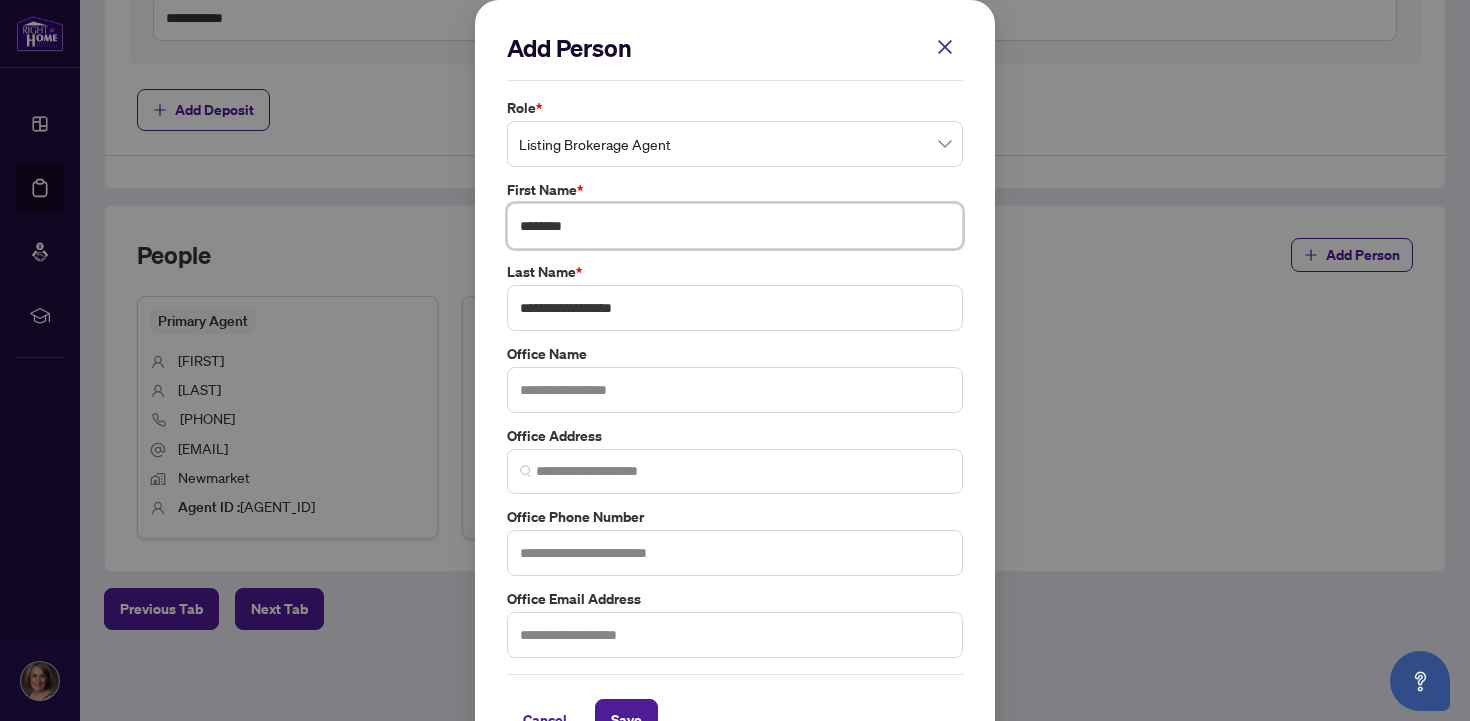 type on "*******" 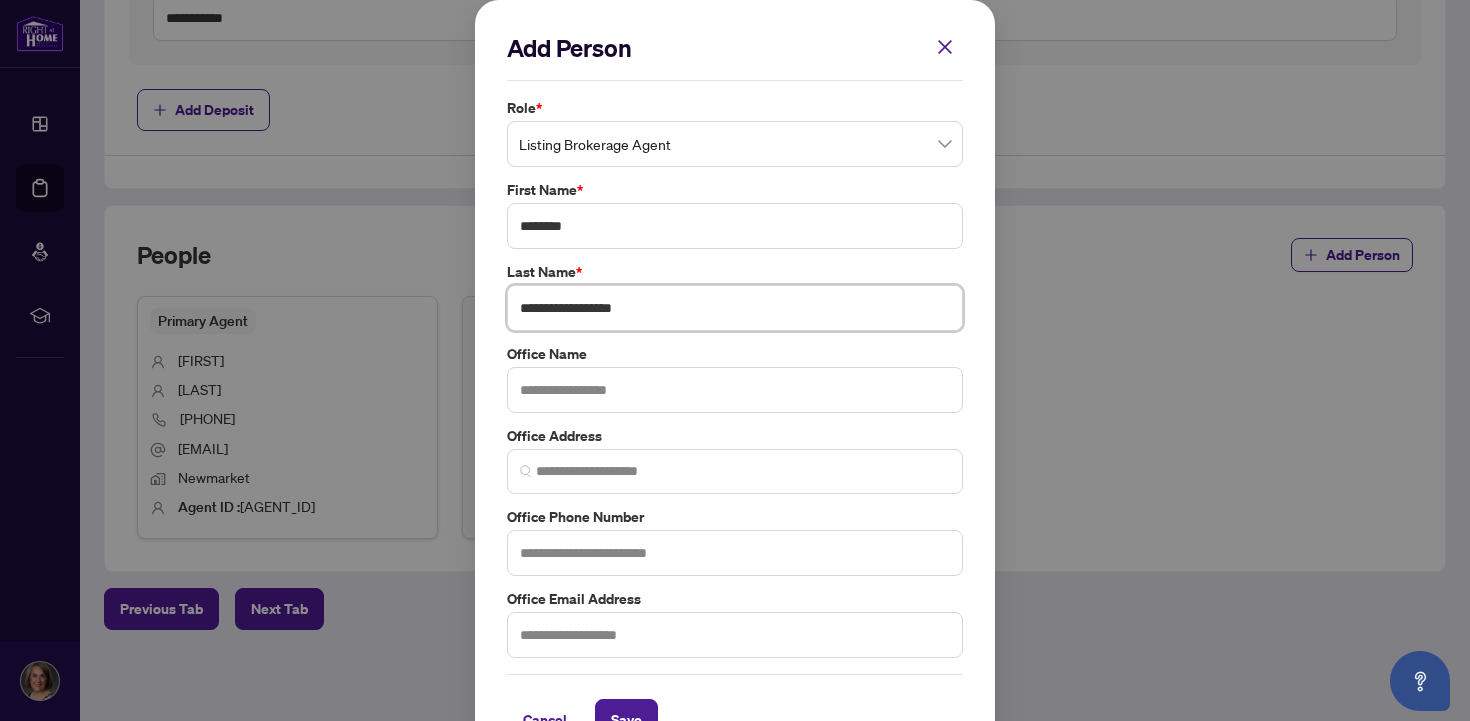 click on "**********" at bounding box center (735, 308) 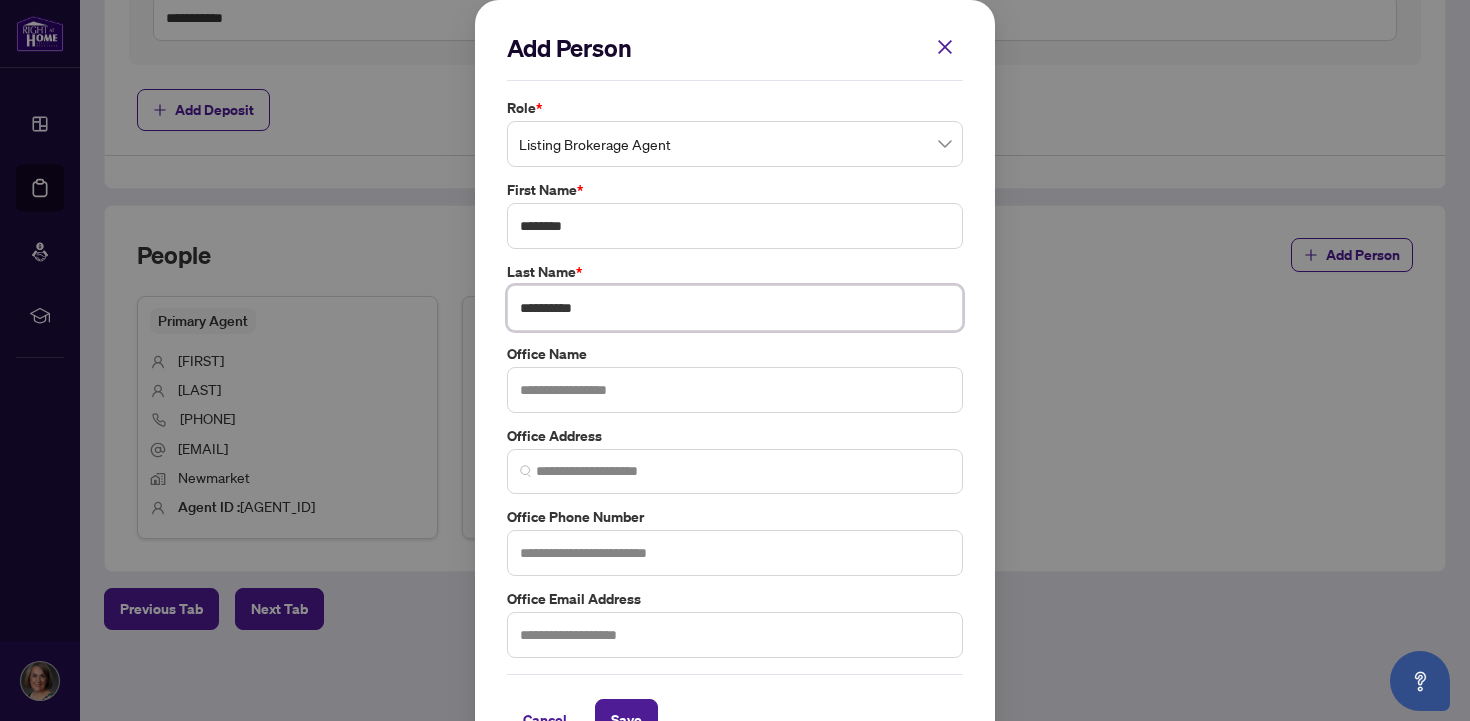type on "**********" 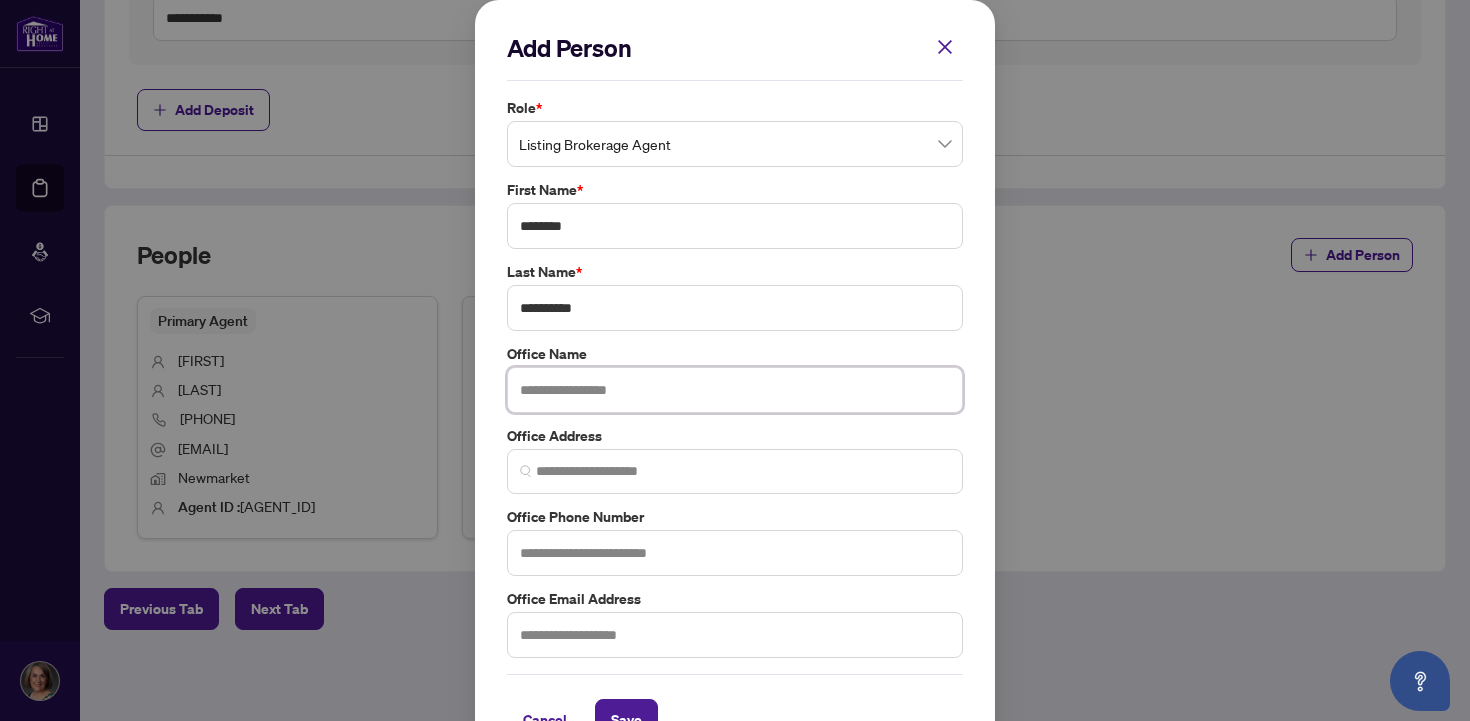 click at bounding box center (735, 390) 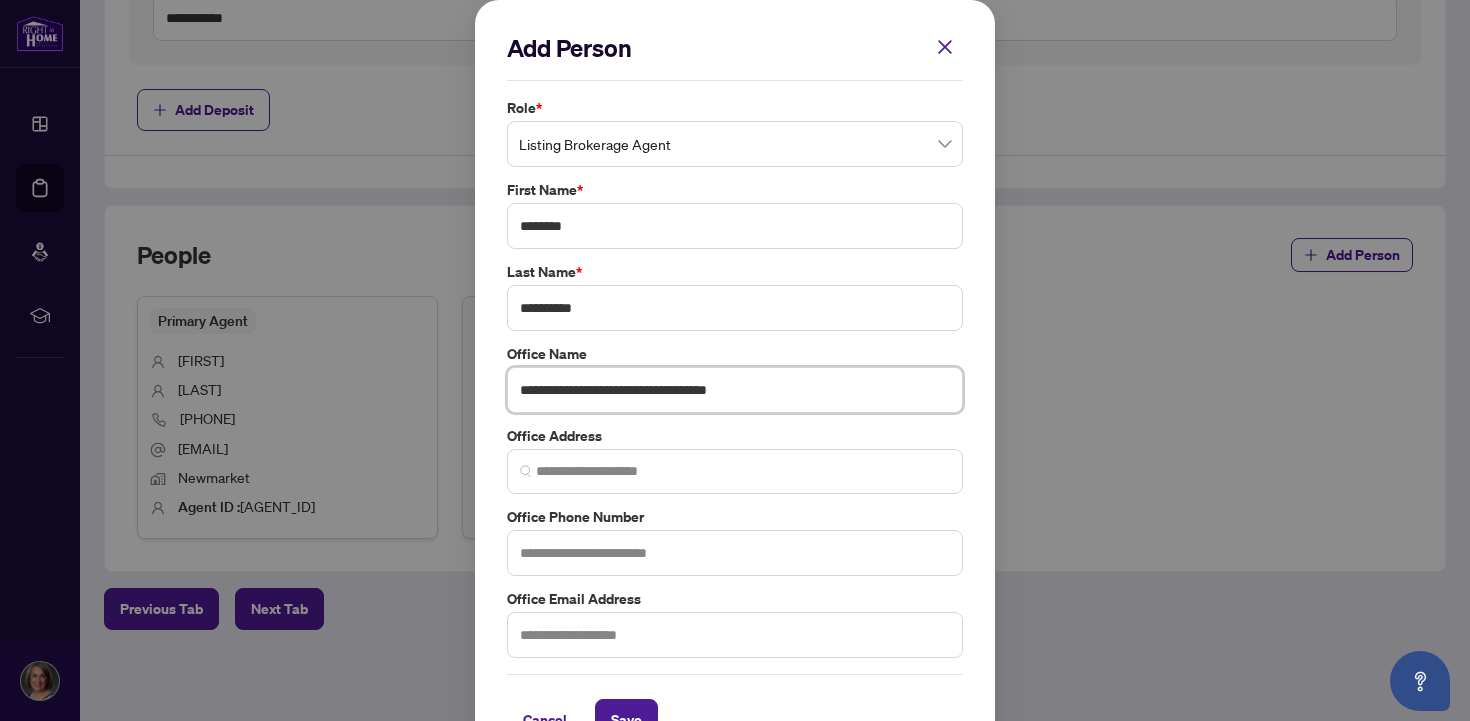 type on "**********" 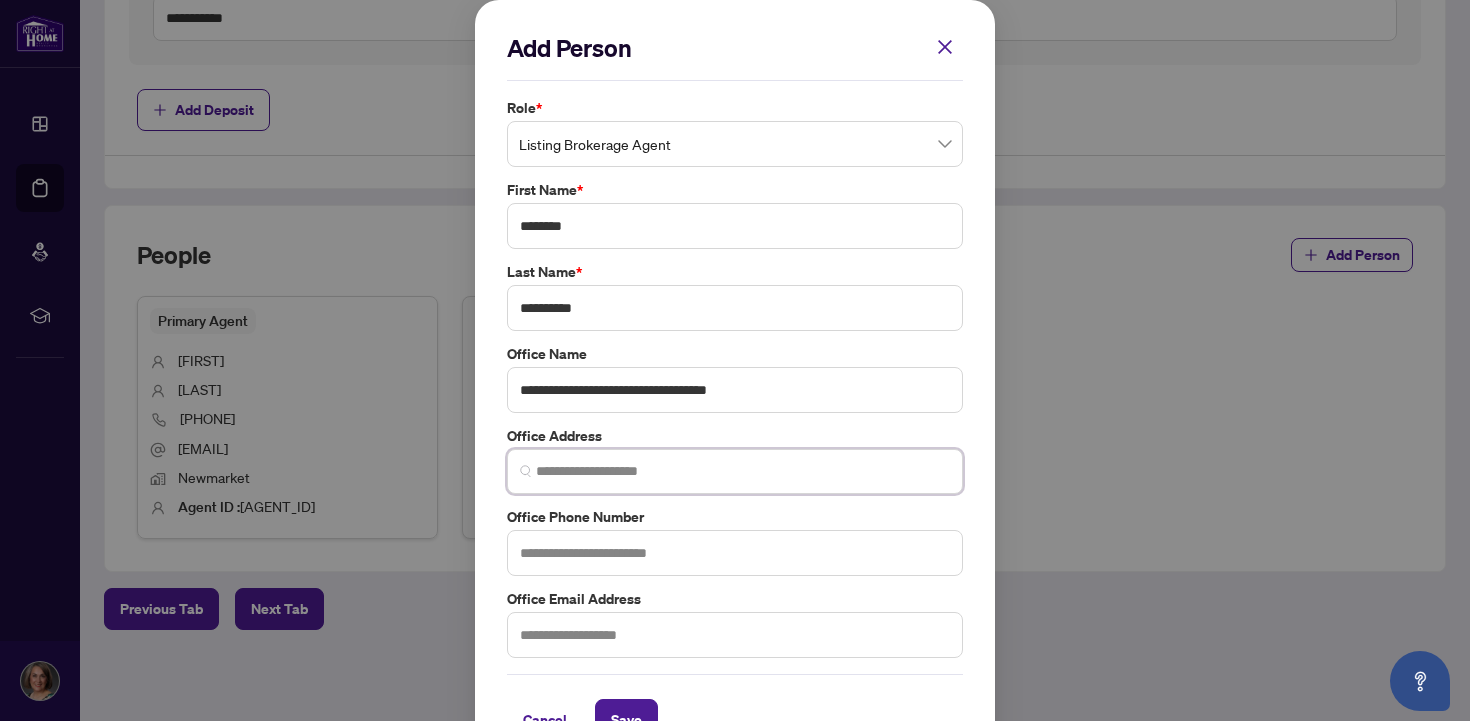 click at bounding box center [743, 471] 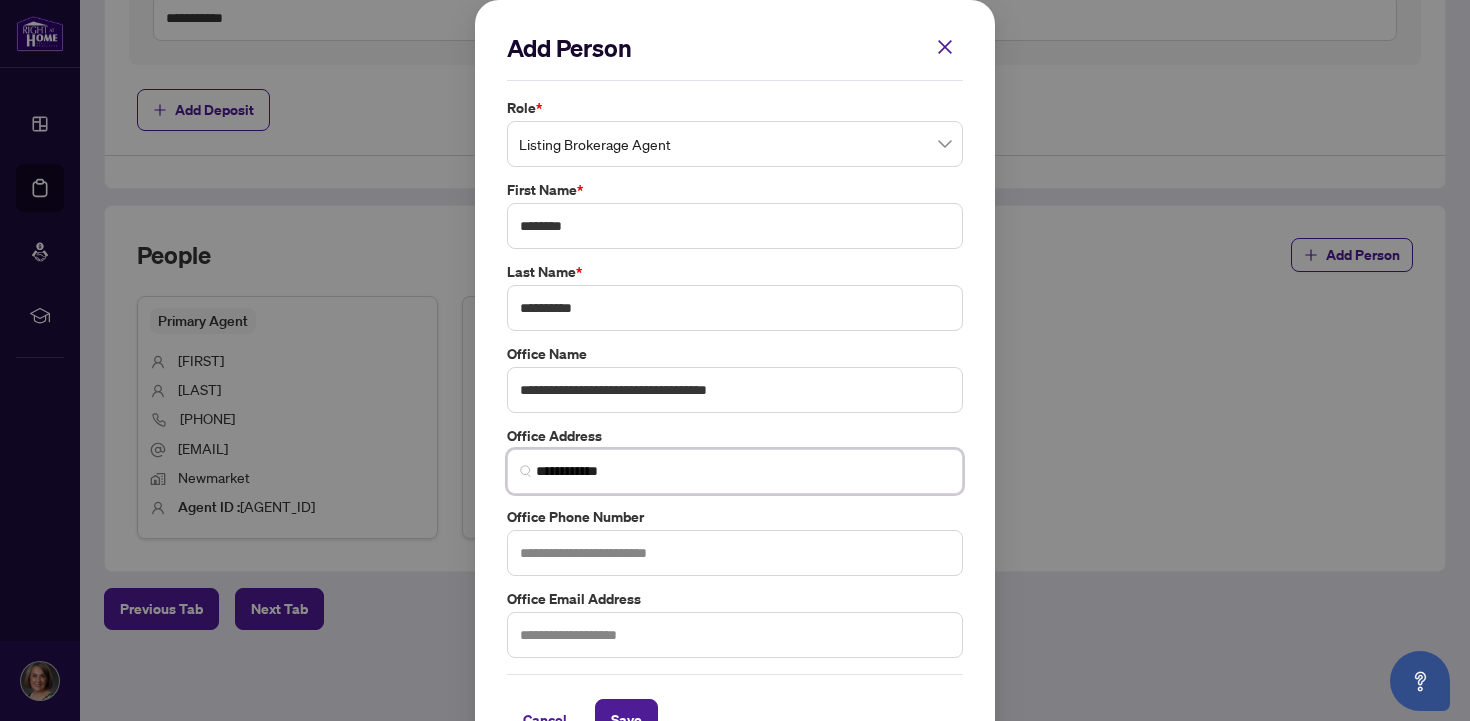 type on "**********" 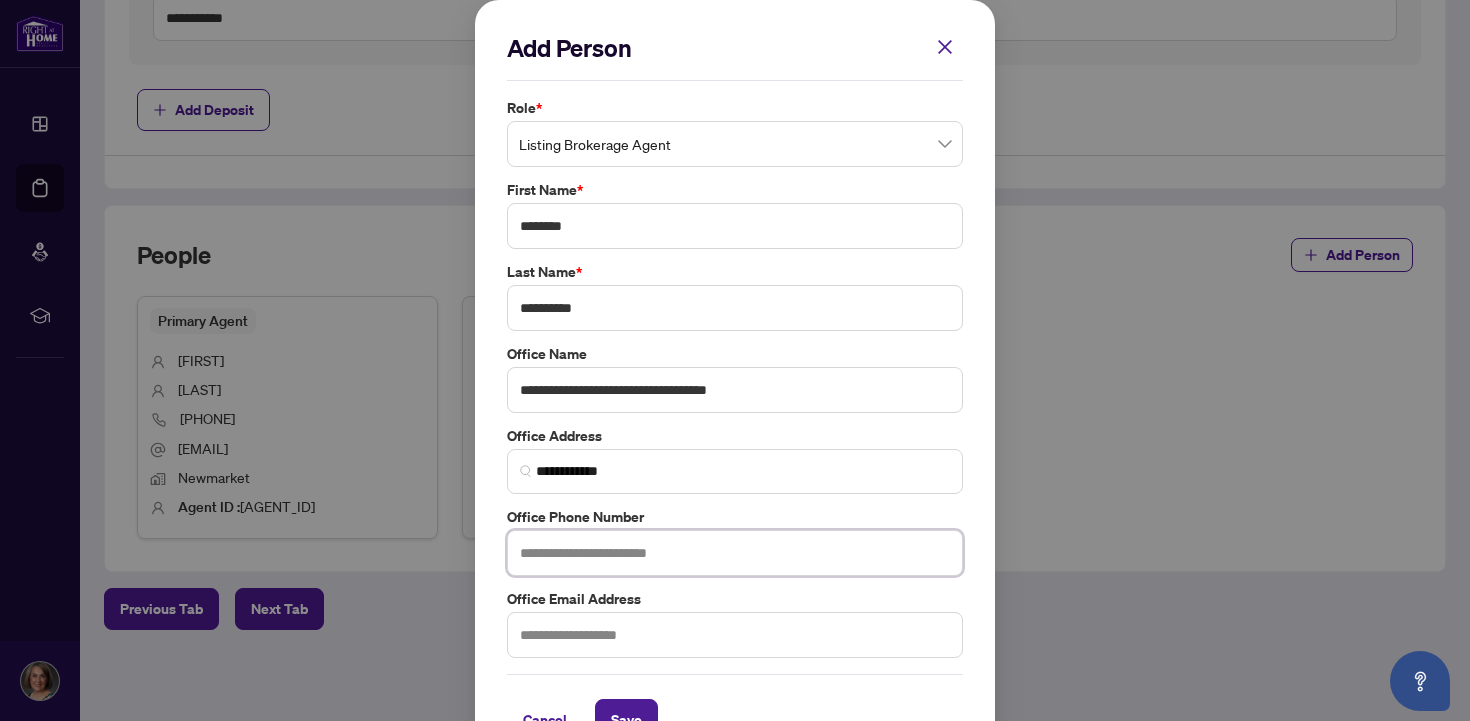 click at bounding box center [735, 553] 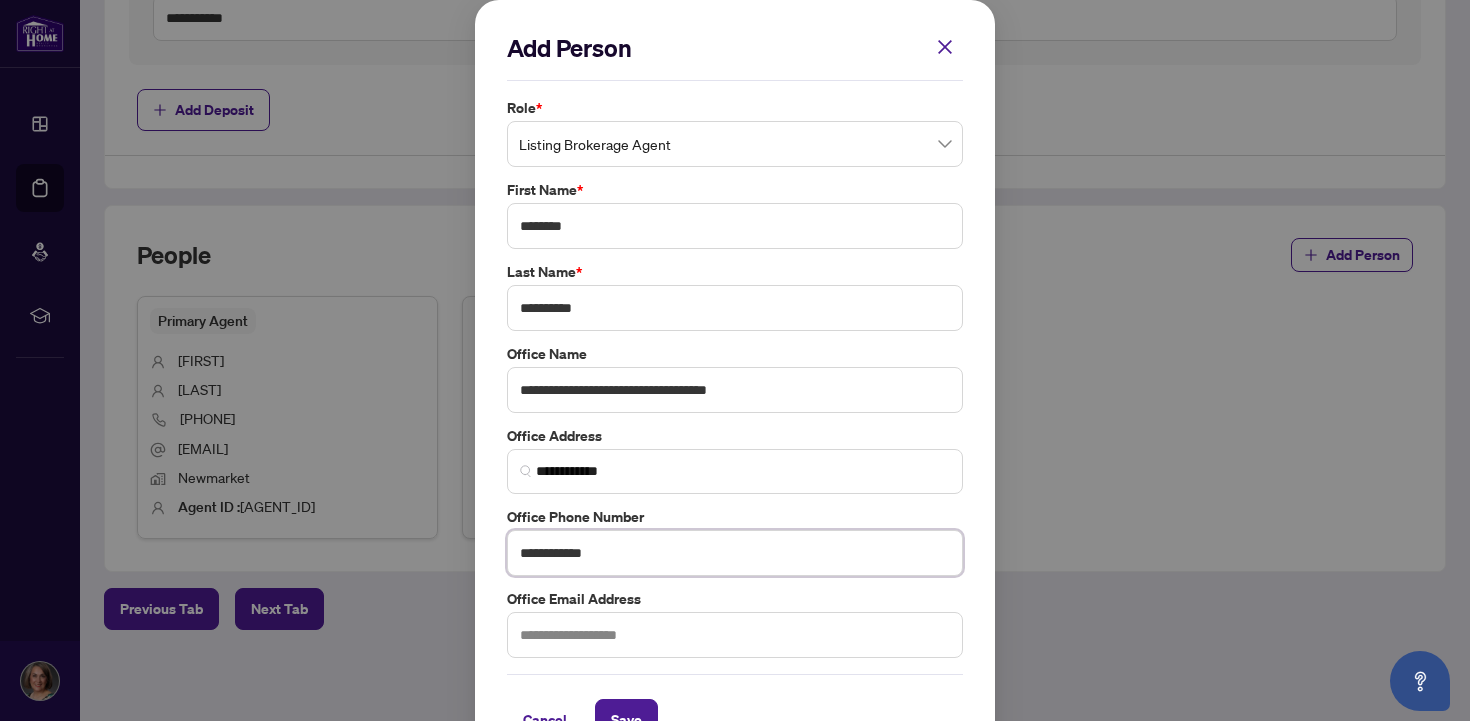 type on "**********" 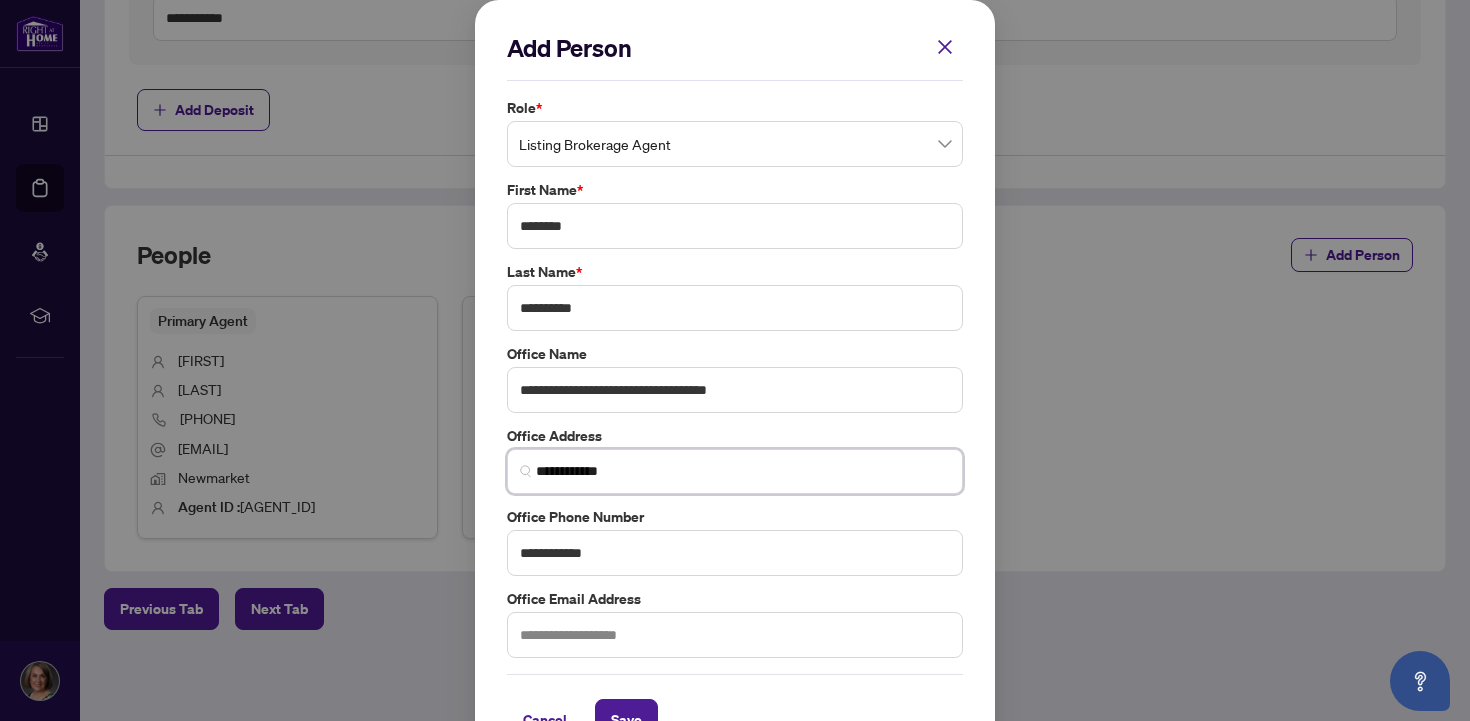 click on "**********" at bounding box center (743, 471) 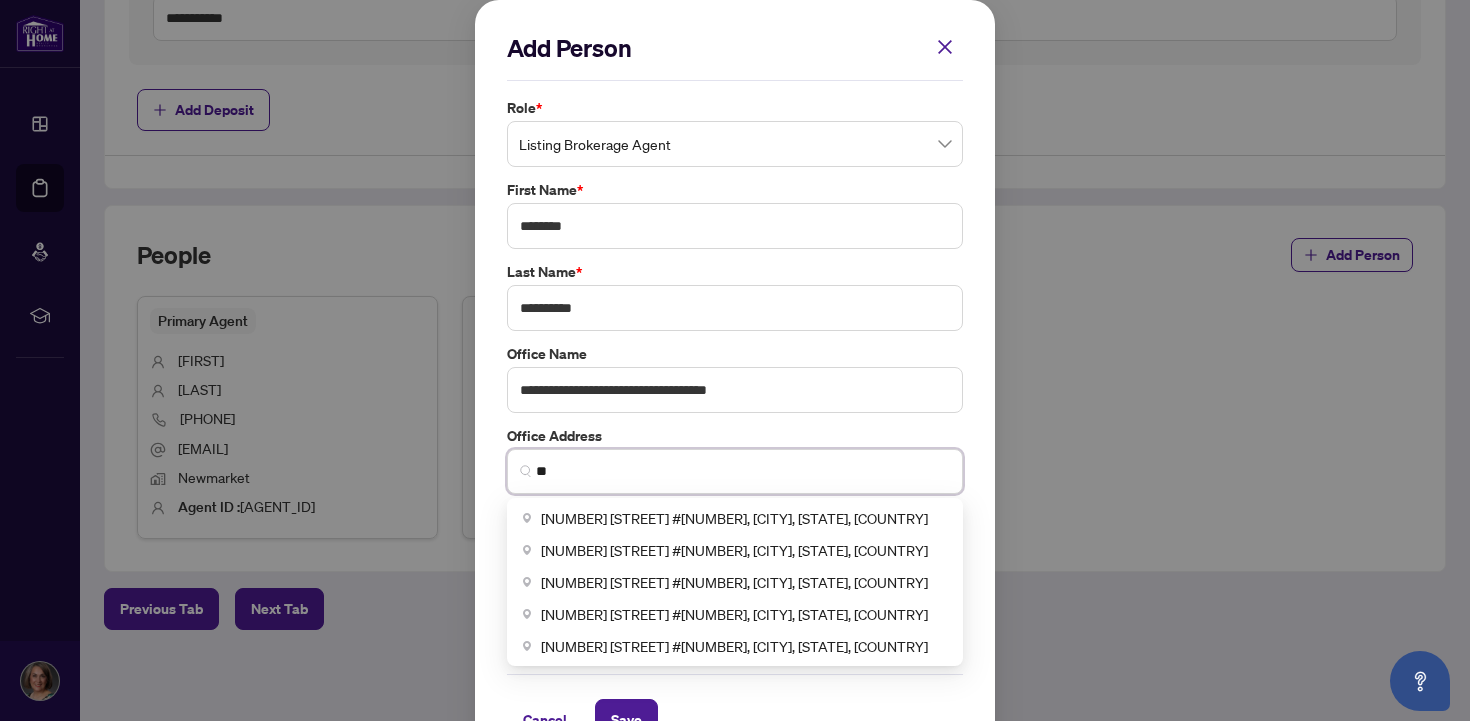 type on "*" 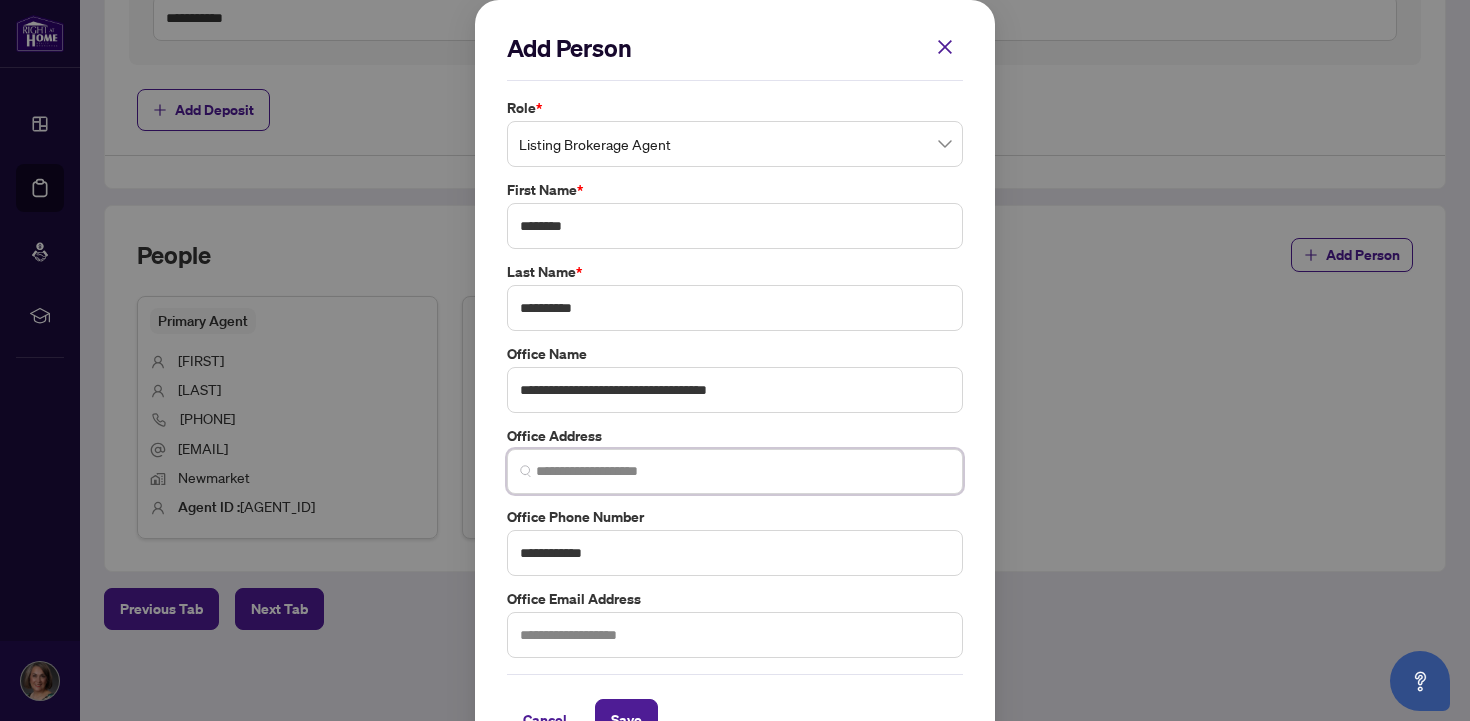 paste on "**********" 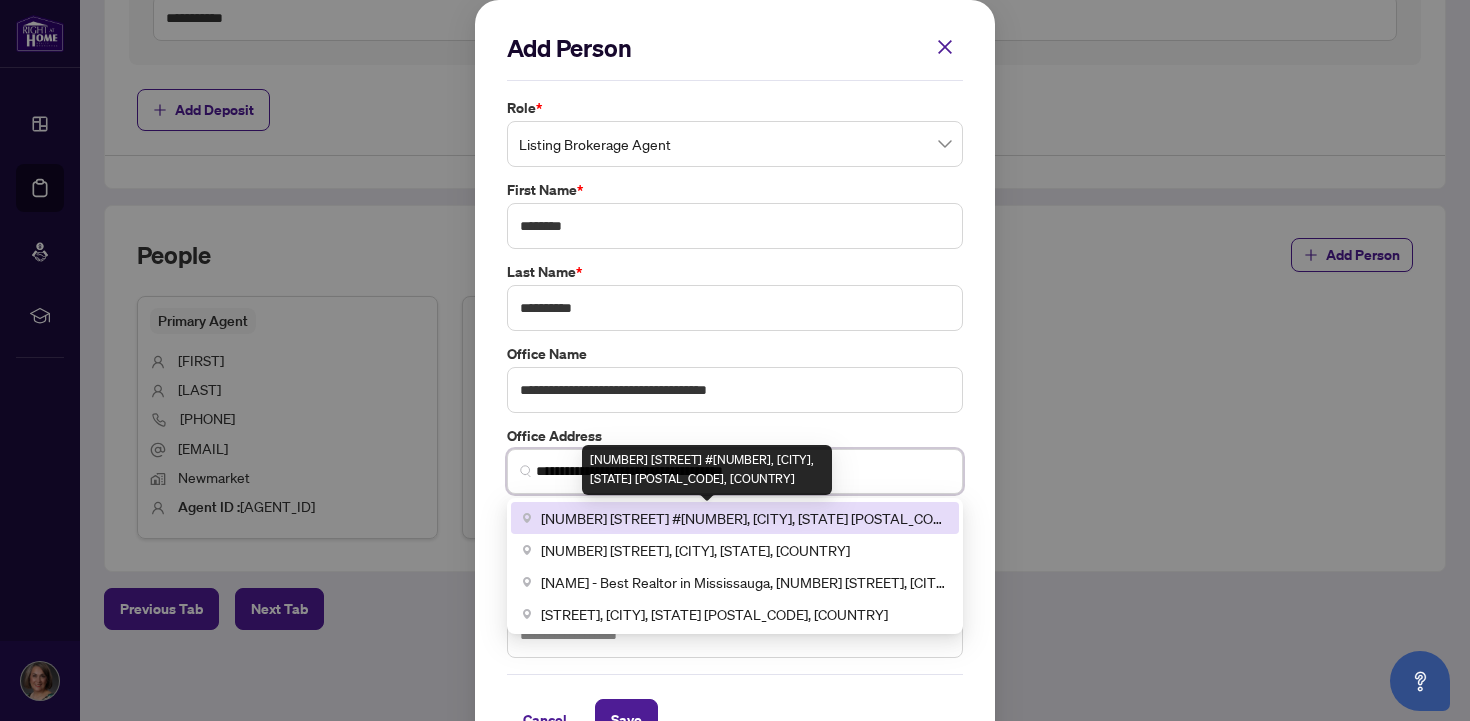 click on "[NUMBER] [STREET] #[NUMBER], [CITY], [STATE] [POSTAL_CODE], [COUNTRY]" at bounding box center [744, 518] 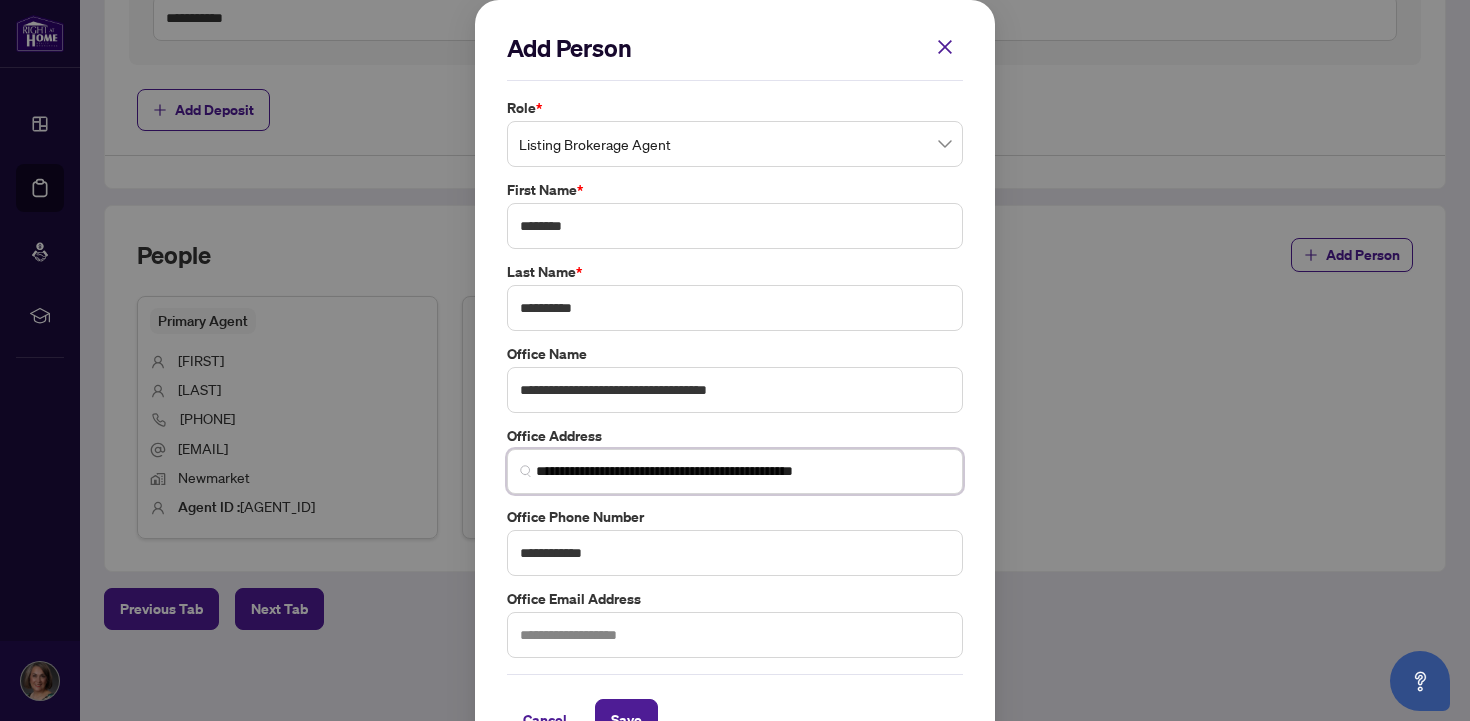 scroll, scrollTop: 52, scrollLeft: 0, axis: vertical 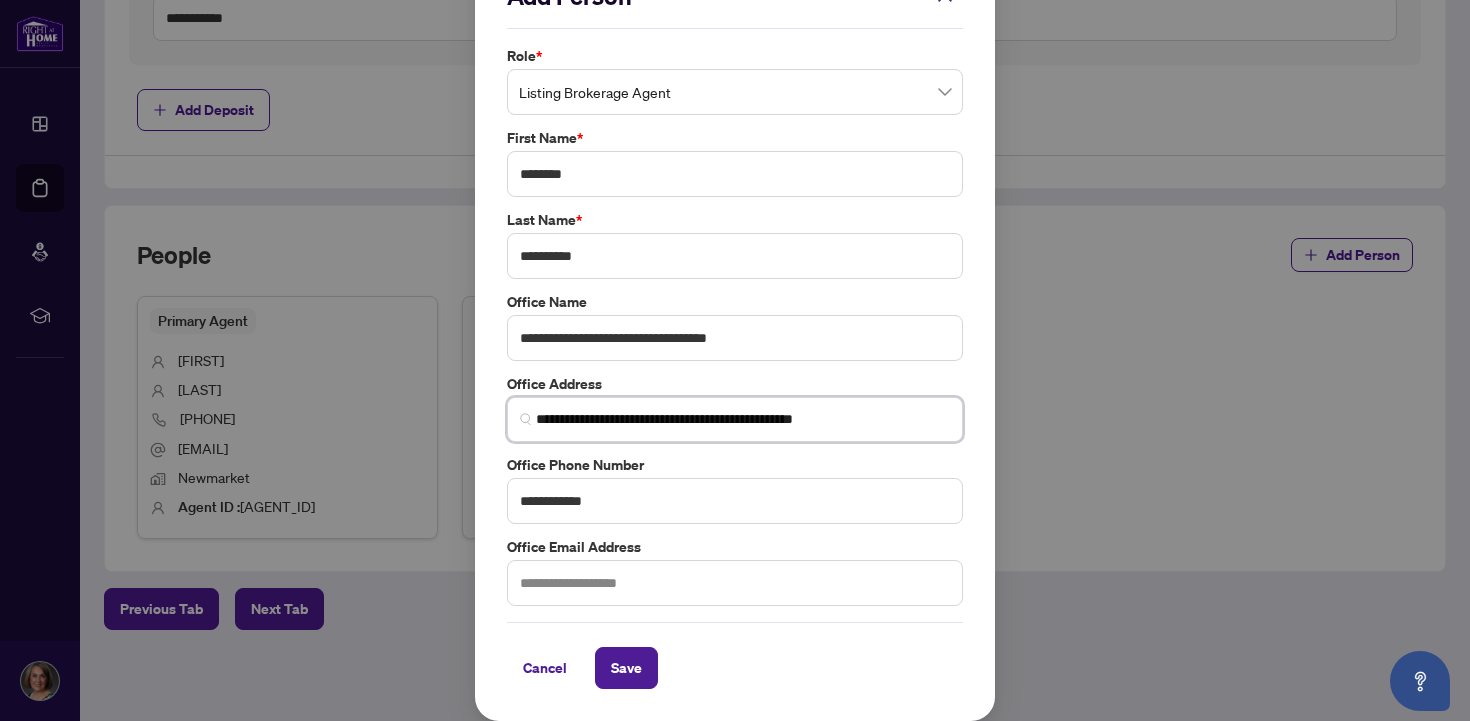 type on "**********" 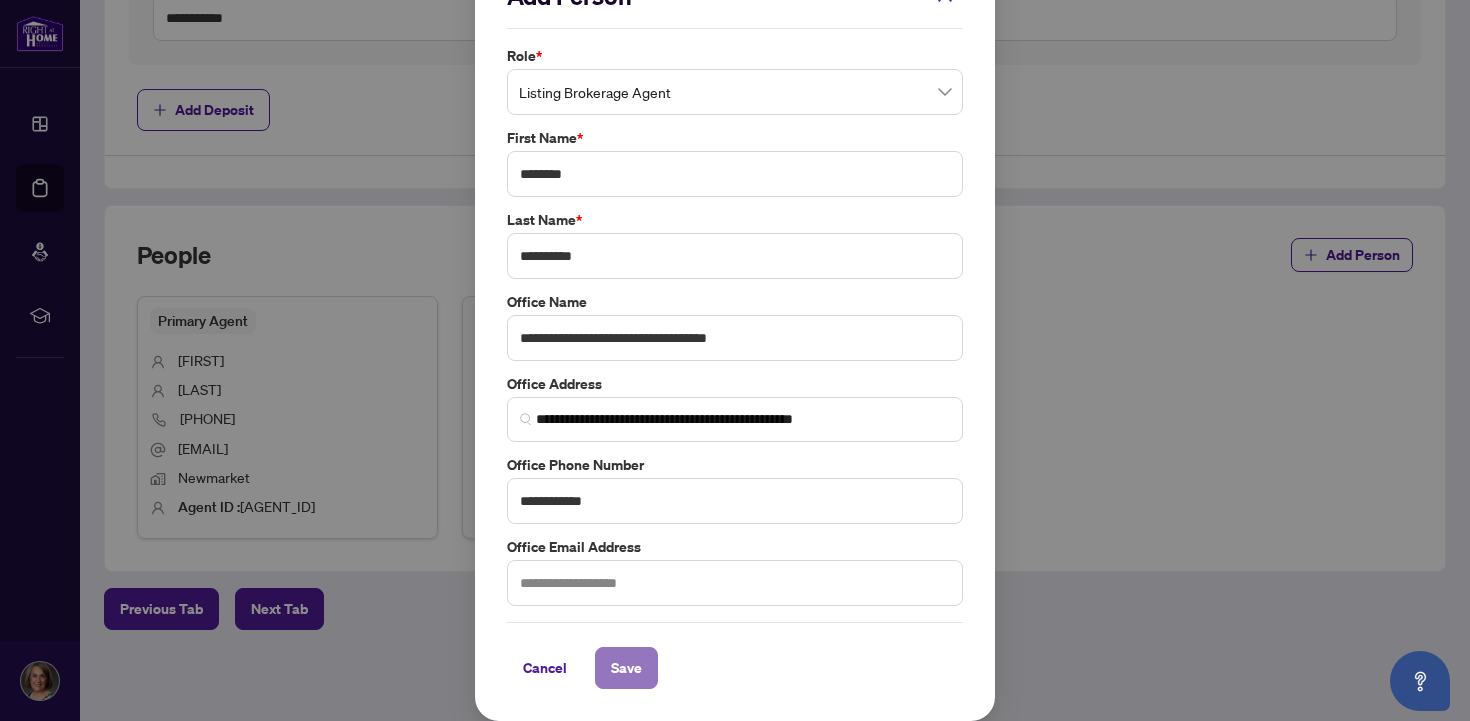 click on "Save" at bounding box center (626, 668) 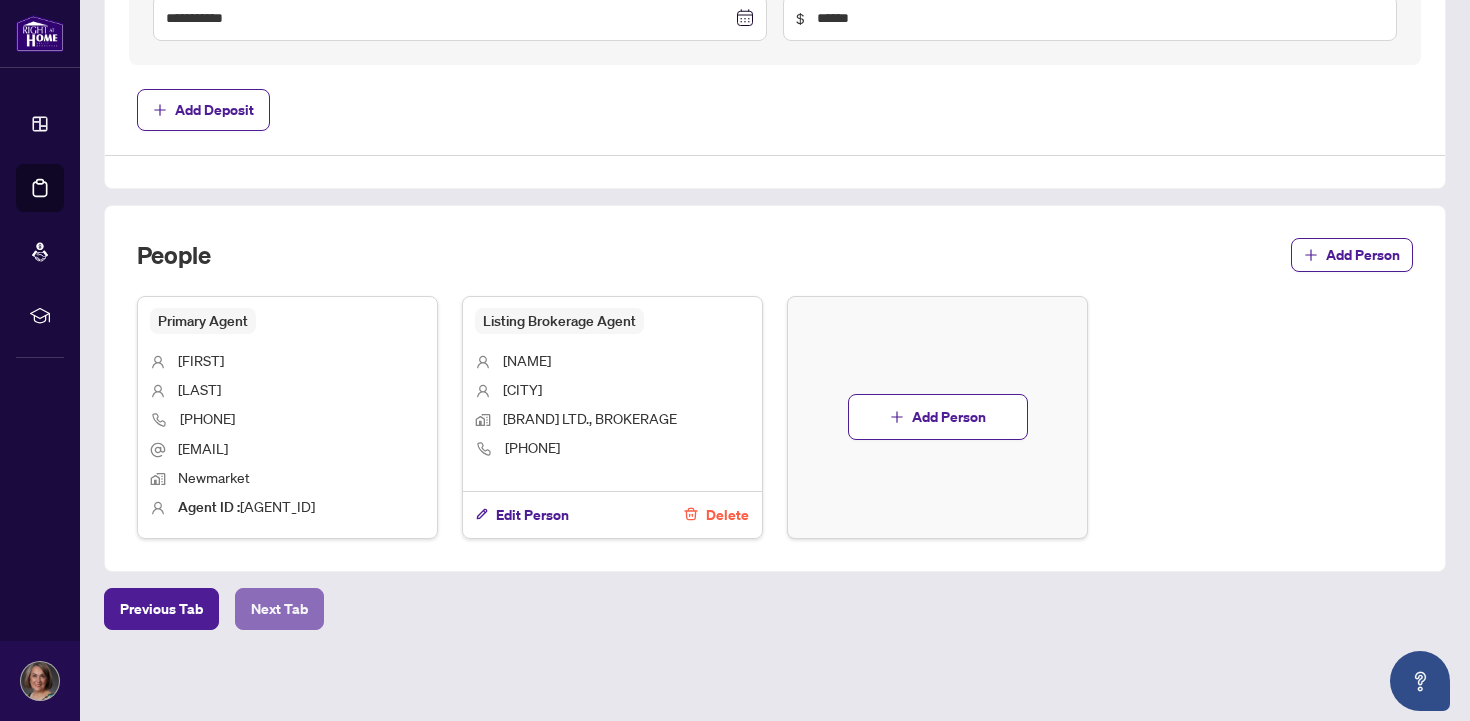 click on "Next Tab" at bounding box center [279, 609] 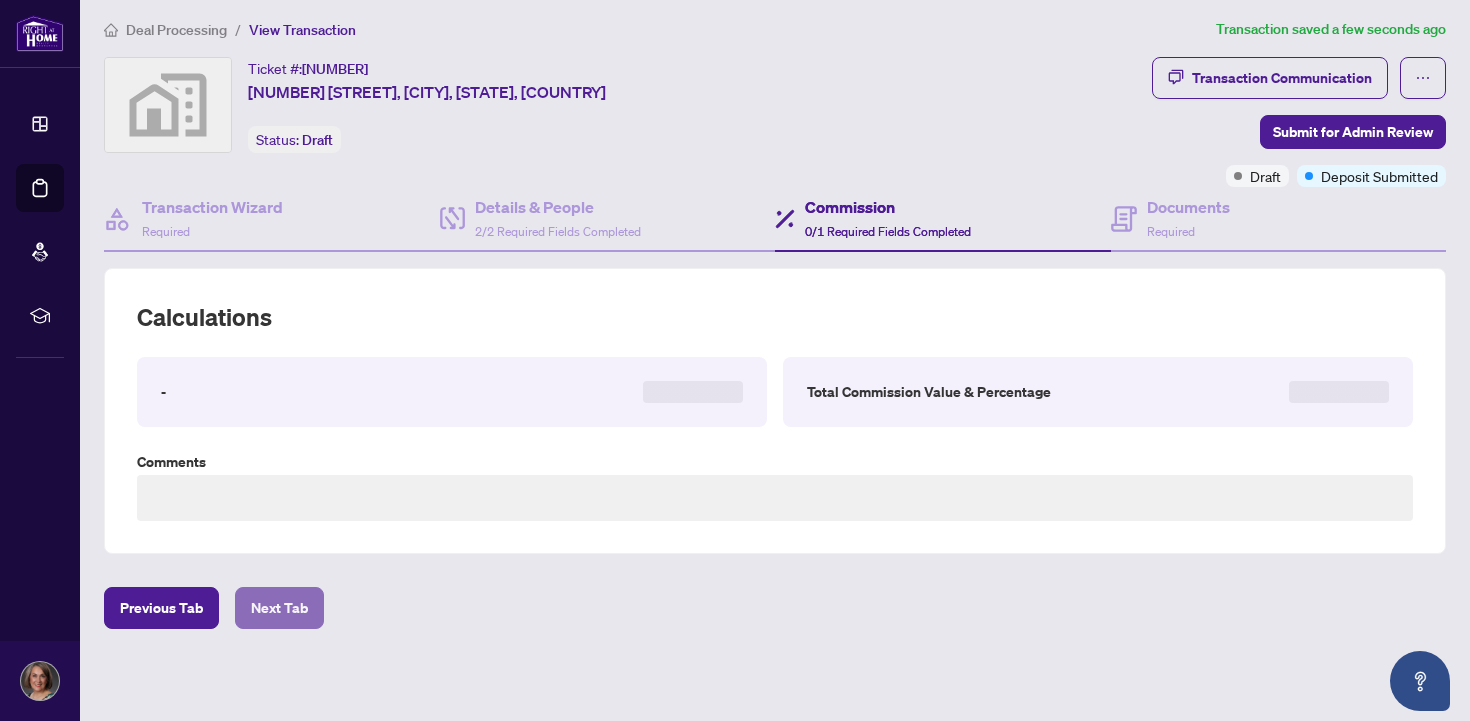 scroll, scrollTop: 468, scrollLeft: 0, axis: vertical 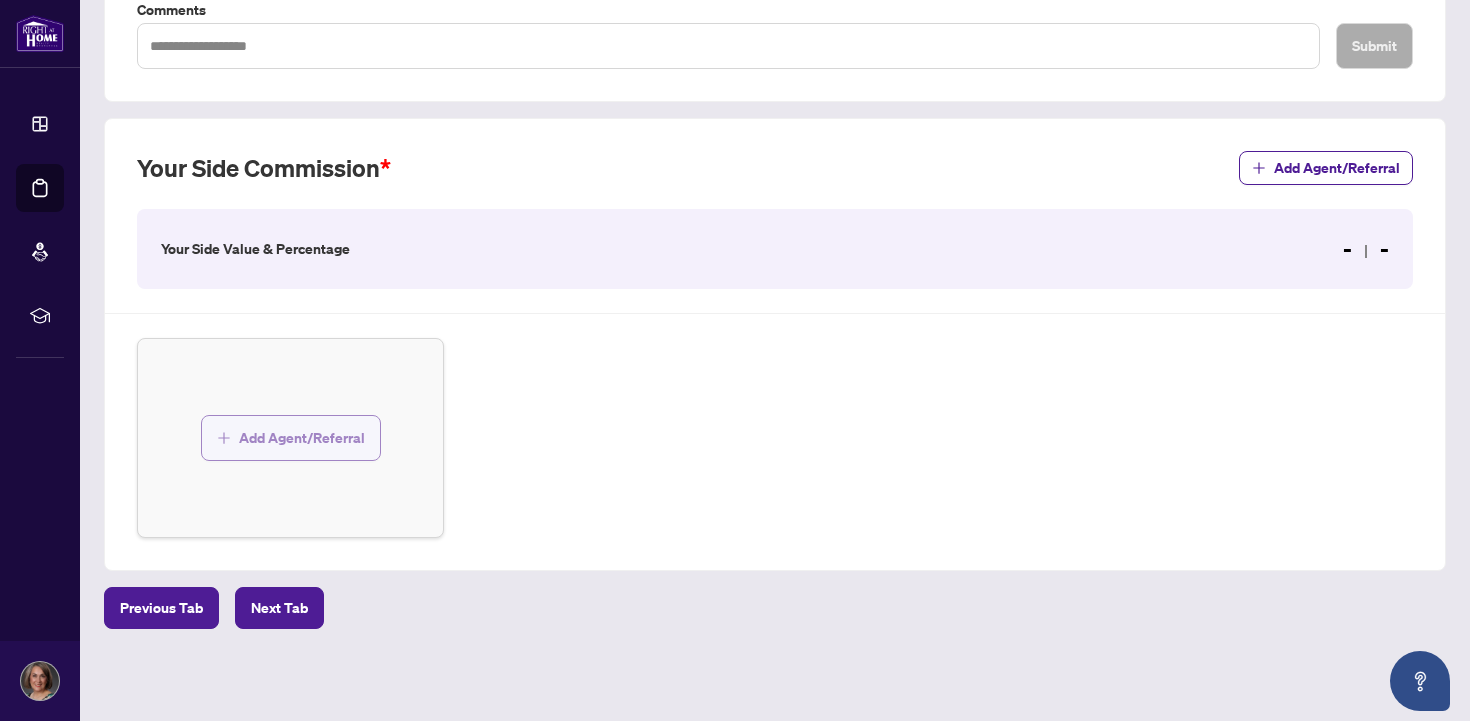 click on "Add Agent/Referral" at bounding box center [302, 438] 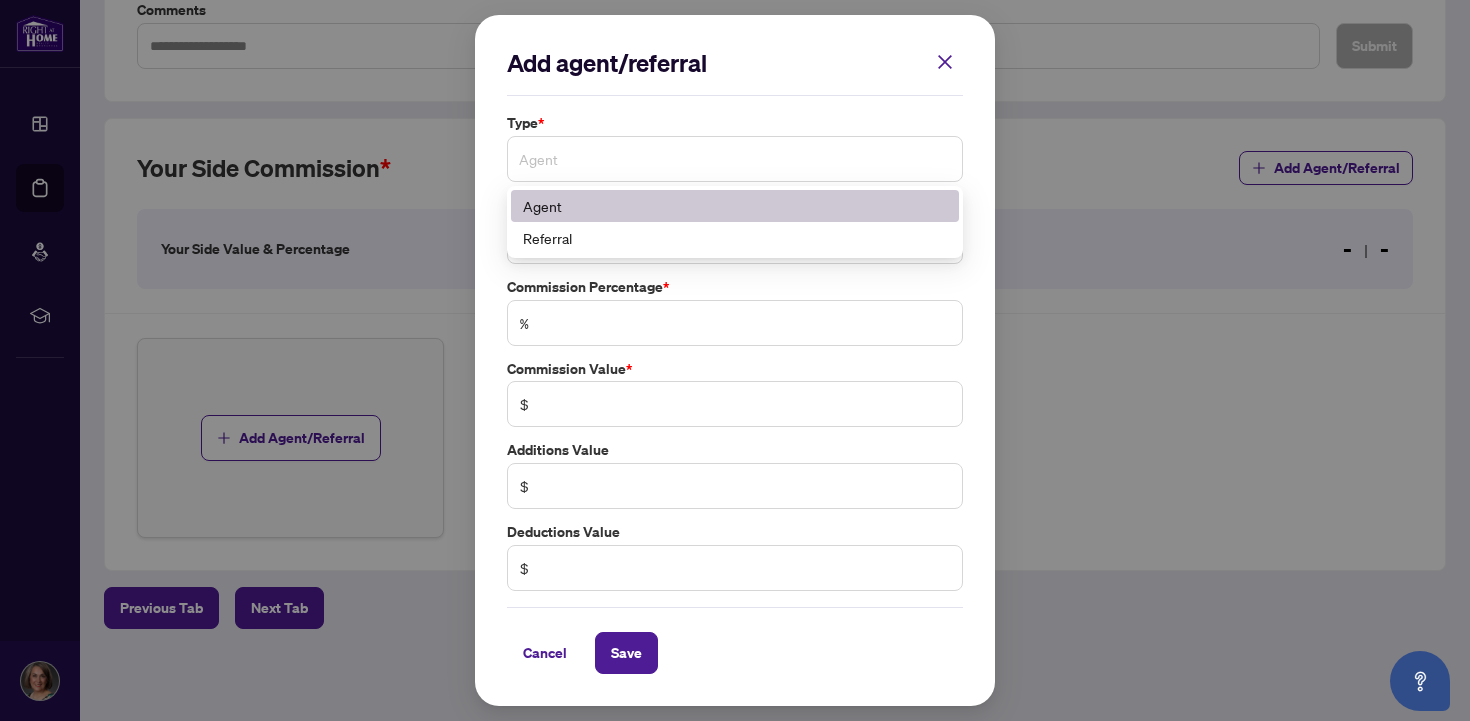 click on "Agent" at bounding box center (735, 159) 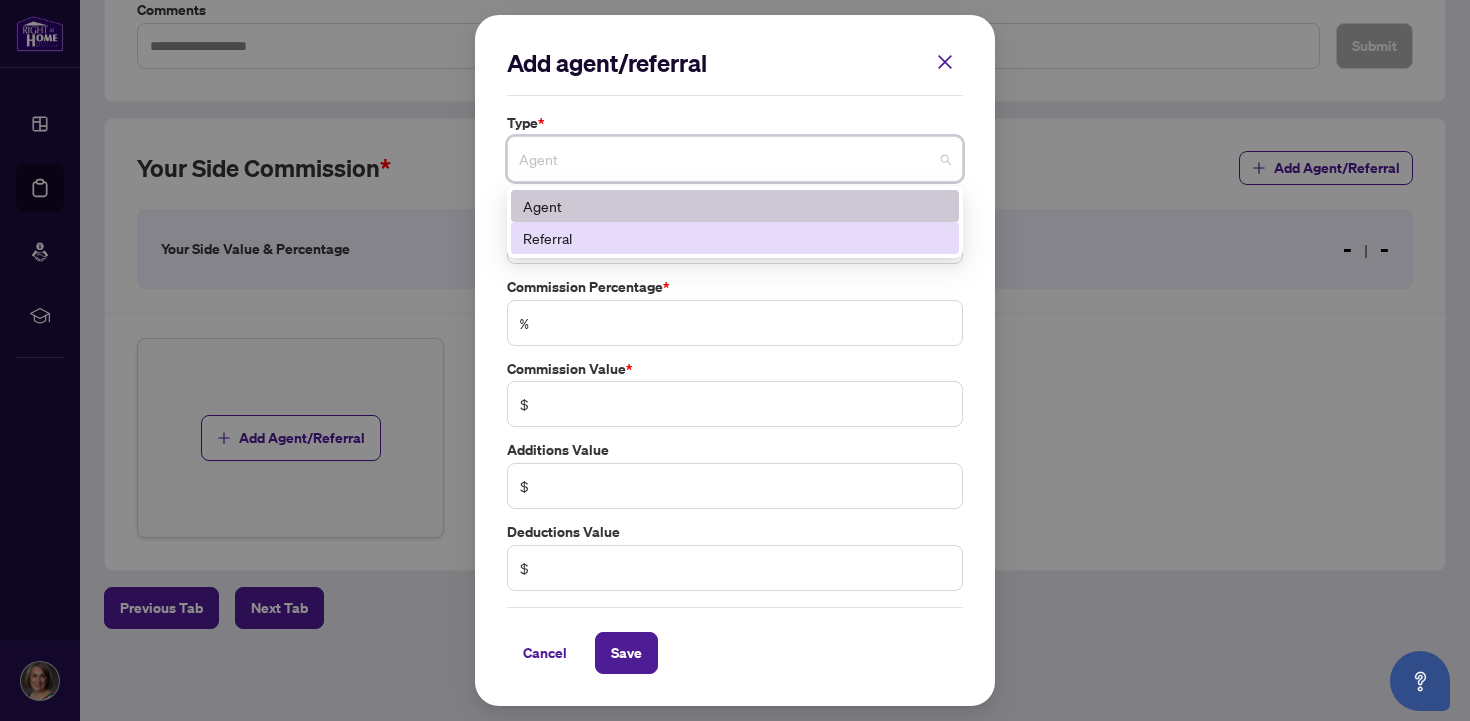 click on "Add agent/referral Type * Agent 0 1 Agent Referral Agent * Select Agent Commission Percentage * % Commission Value * $ Additions Value $ Deductions Value $ Cancel Save Cancel OK" at bounding box center (735, 360) 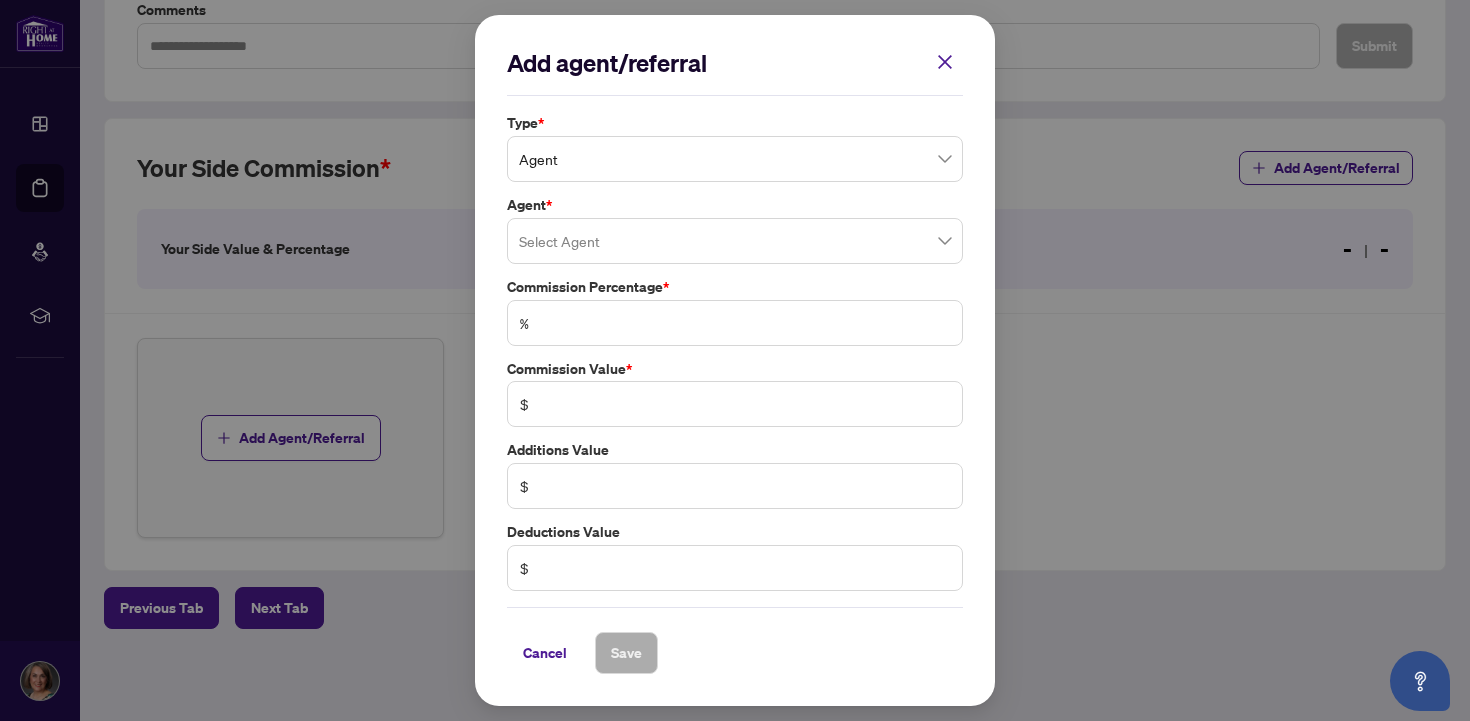 click on "Add agent/referral Type * Agent 0 1 Agent Referral Agent * Select Agent Commission Percentage * % Commission Value * $ Additions Value $ Deductions Value $ Cancel Save Cancel OK" at bounding box center (735, 360) 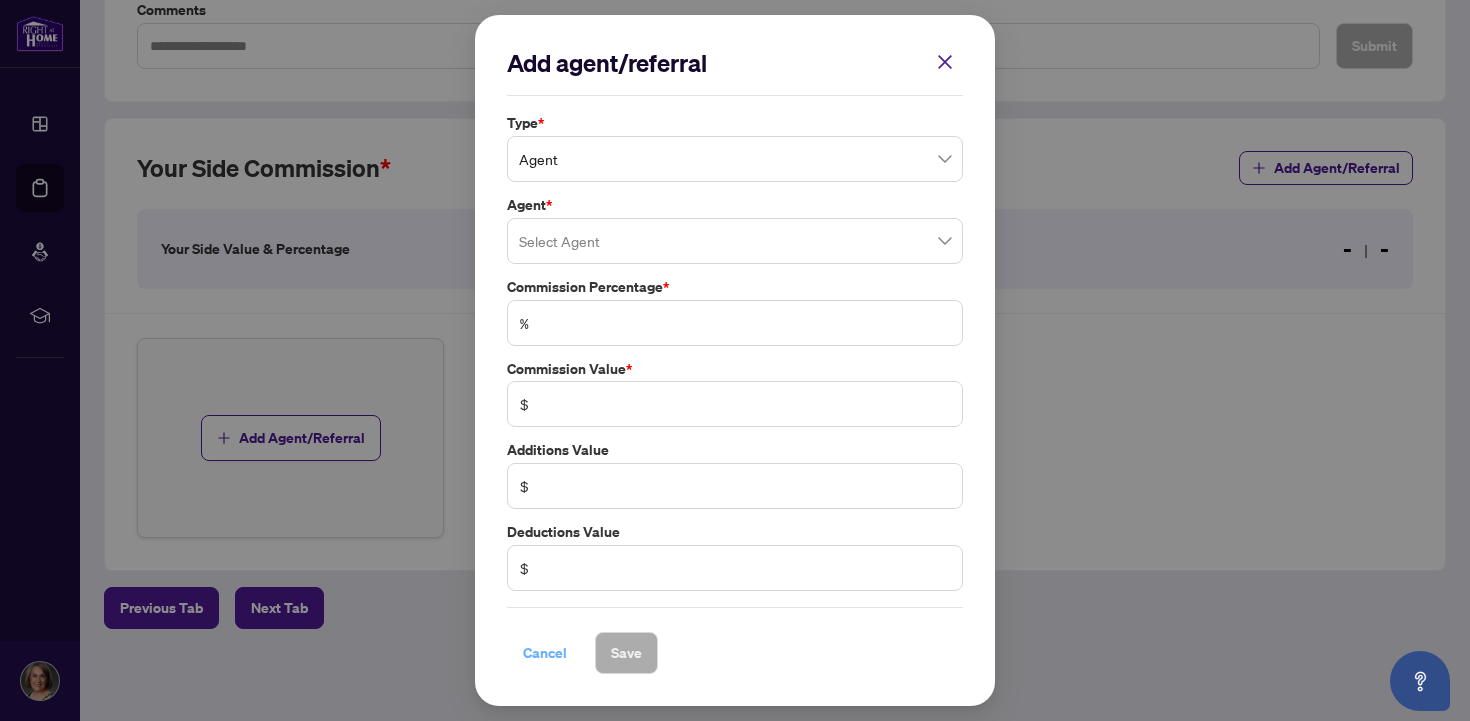 click on "Cancel" at bounding box center (545, 653) 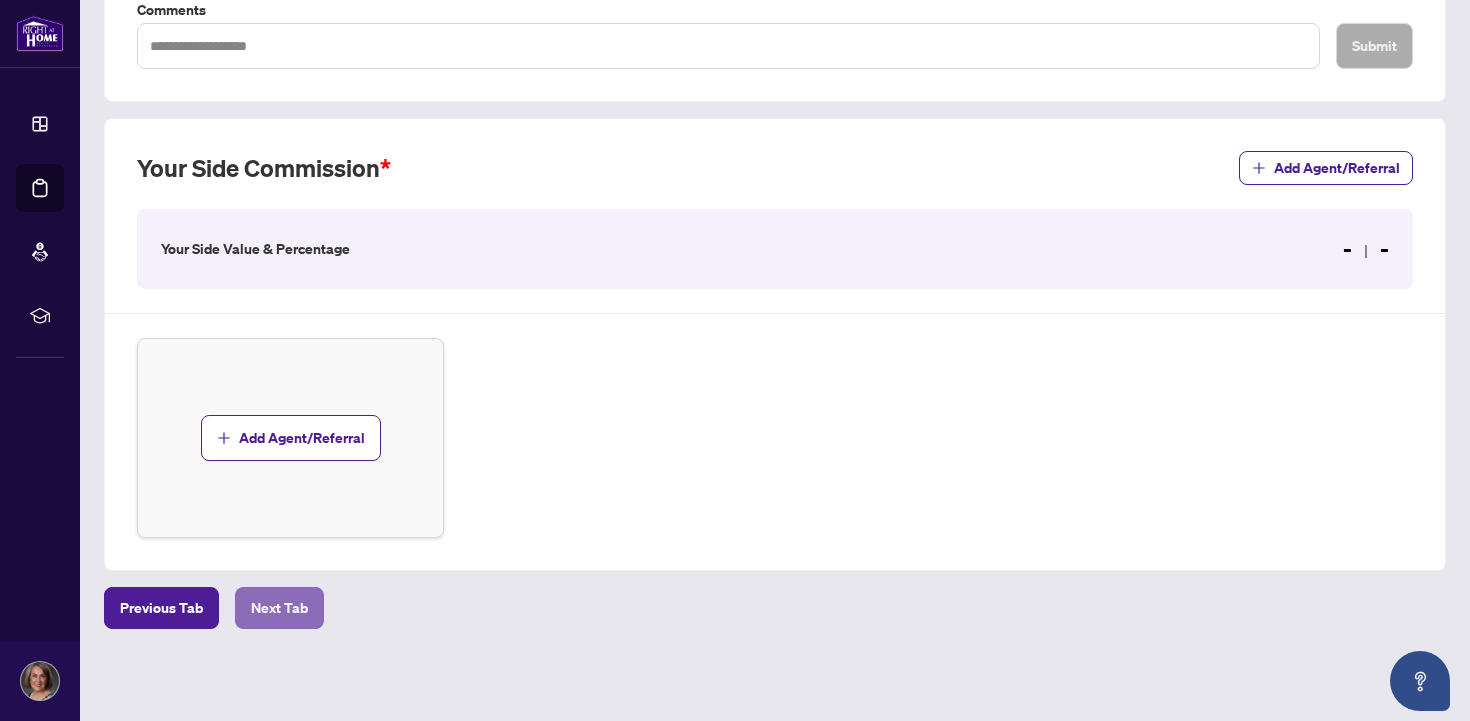 click on "Next Tab" at bounding box center (279, 608) 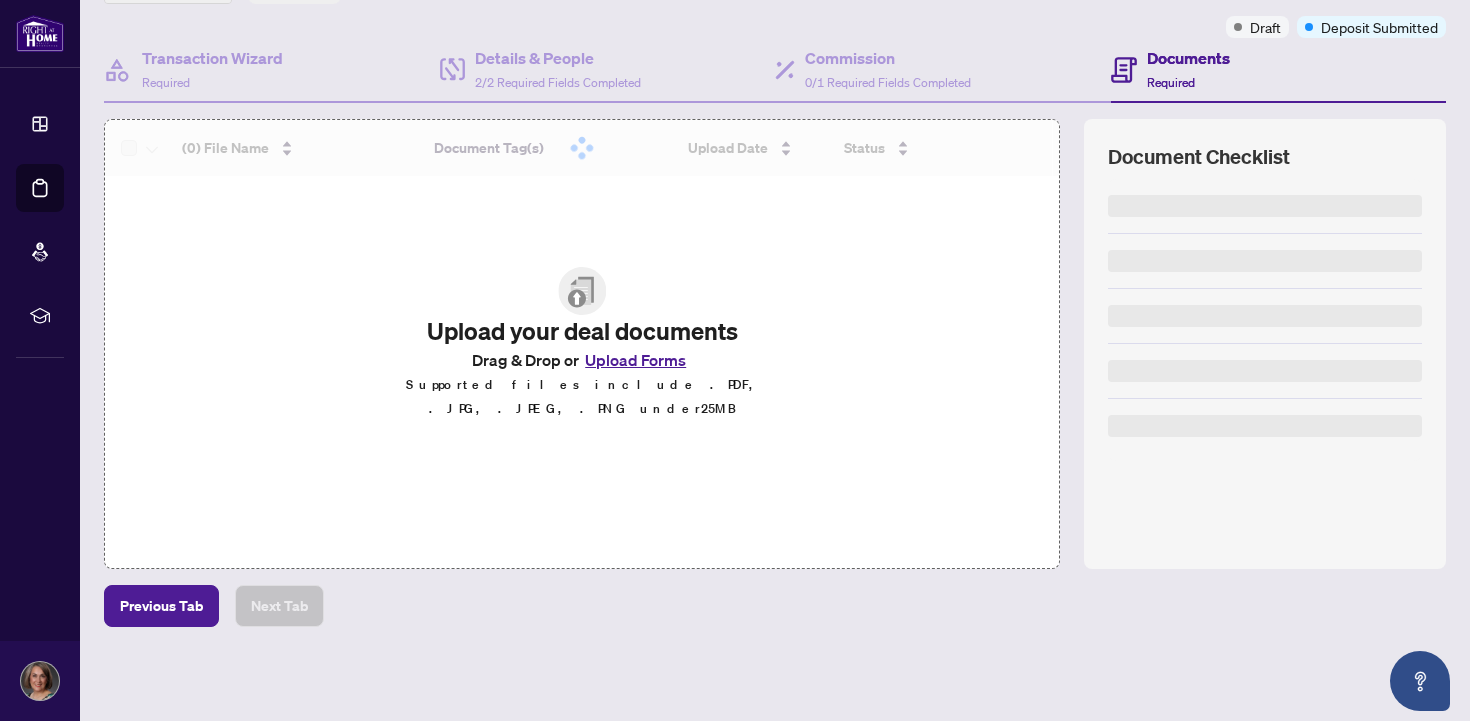scroll, scrollTop: 0, scrollLeft: 0, axis: both 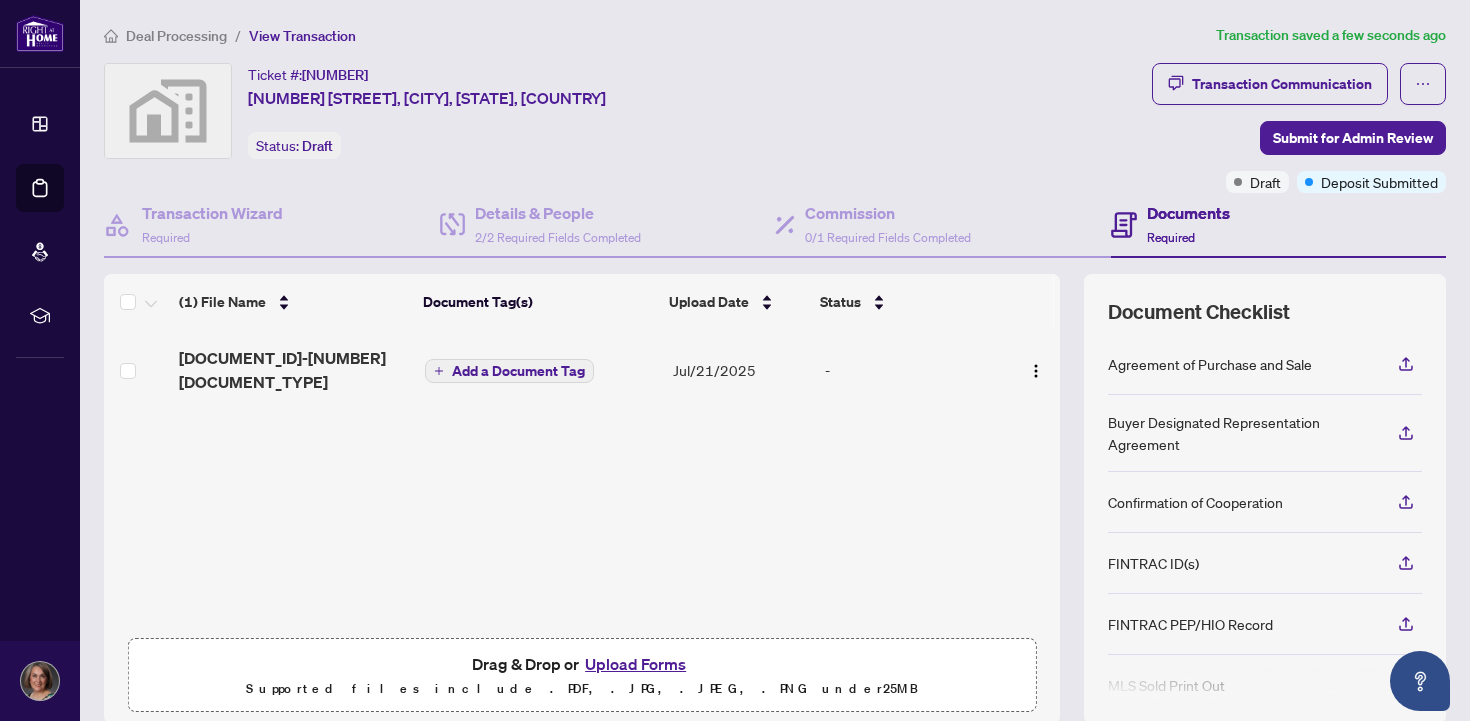 click on "Upload Forms" at bounding box center [635, 664] 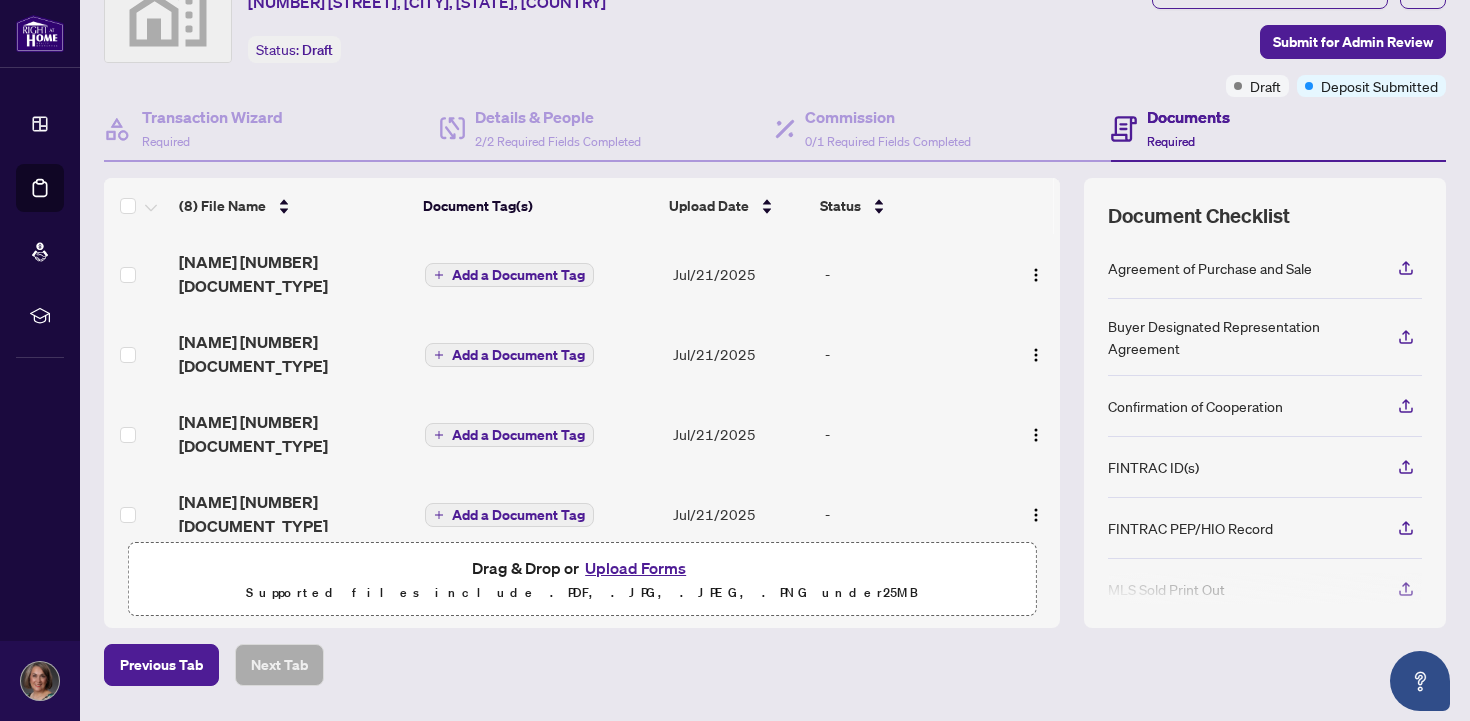scroll, scrollTop: 91, scrollLeft: 0, axis: vertical 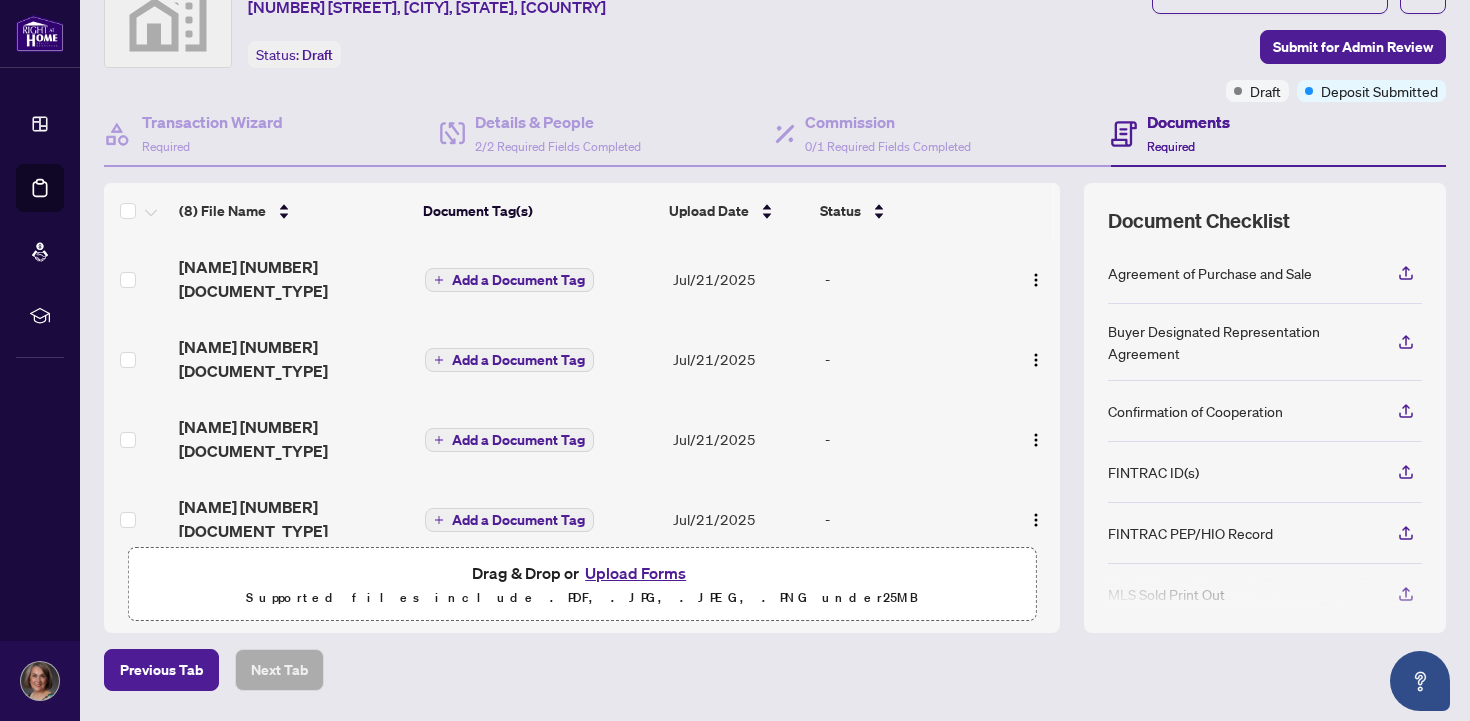 click at bounding box center (1057, 211) 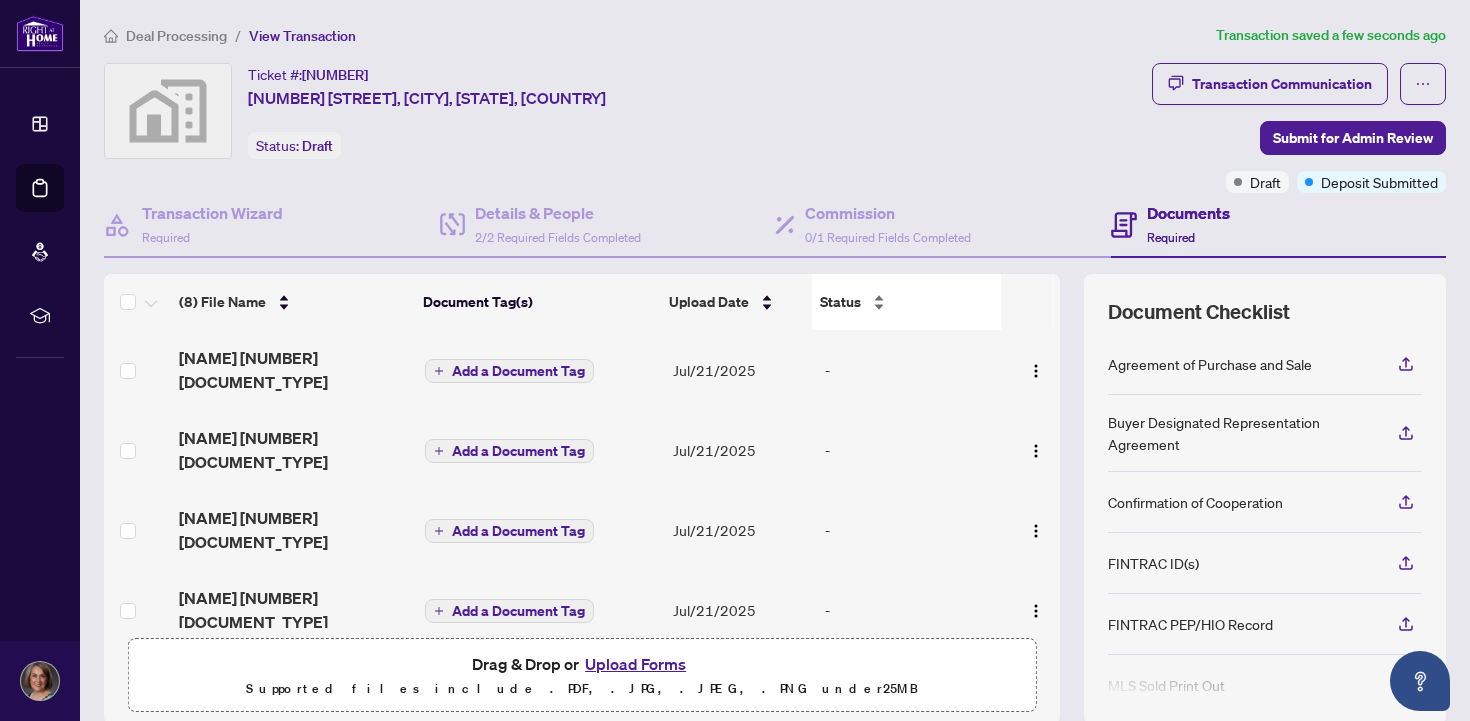 click on "Status" at bounding box center [906, 302] 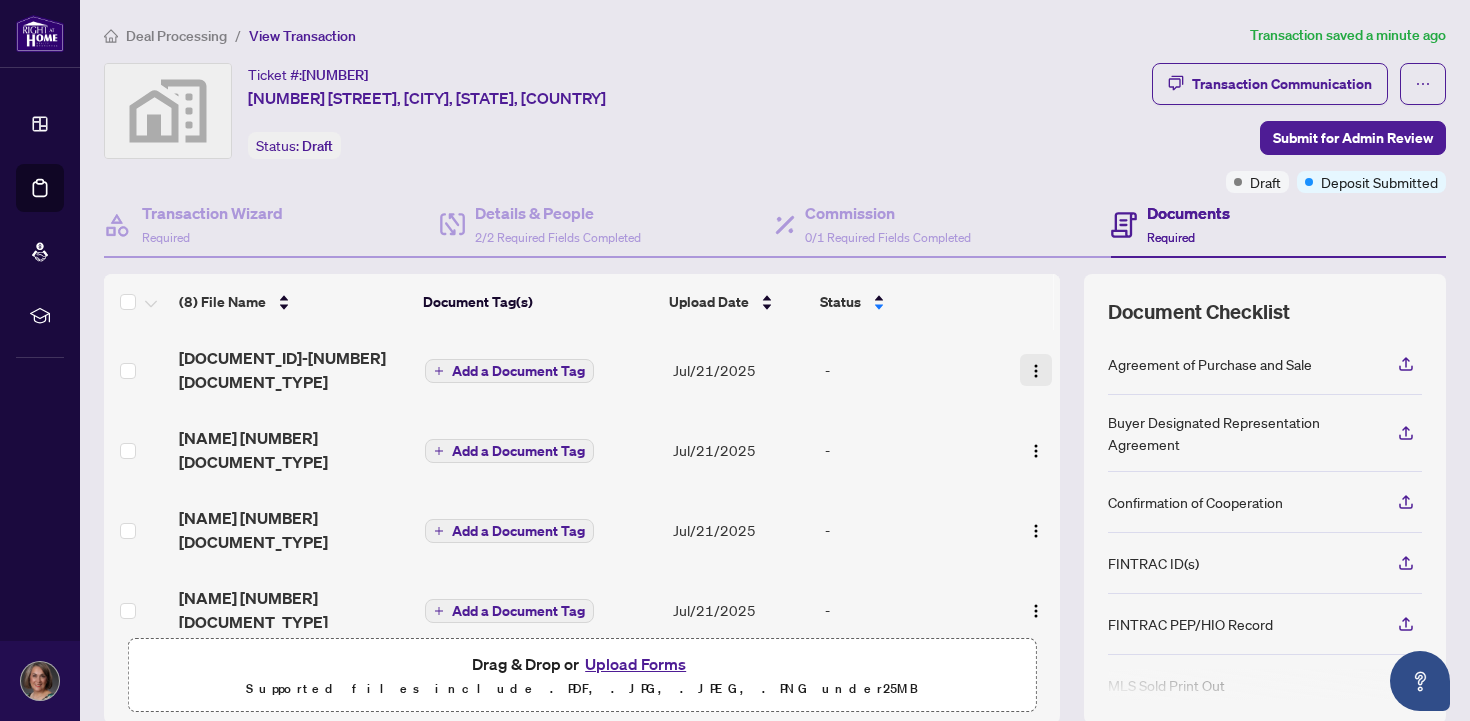 click at bounding box center (1036, 371) 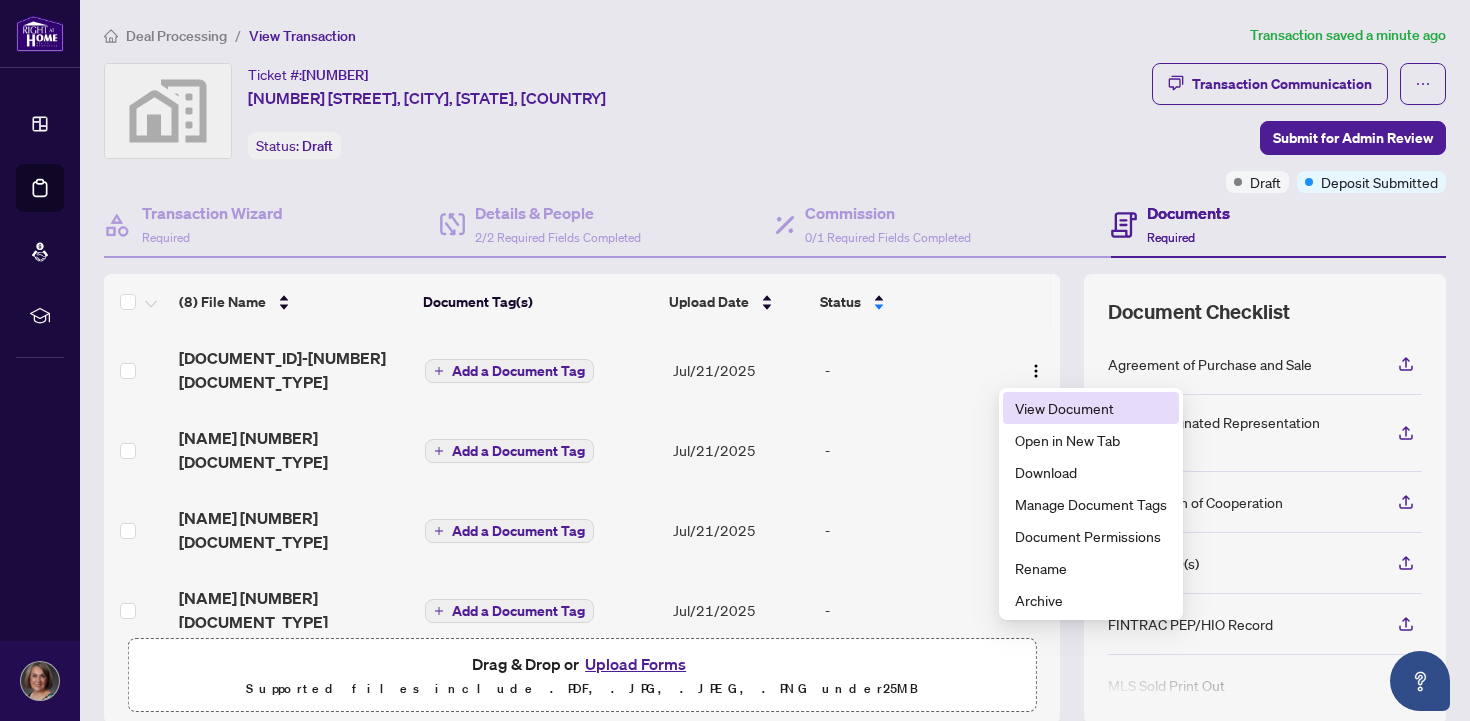 click on "View Document" at bounding box center (1091, 408) 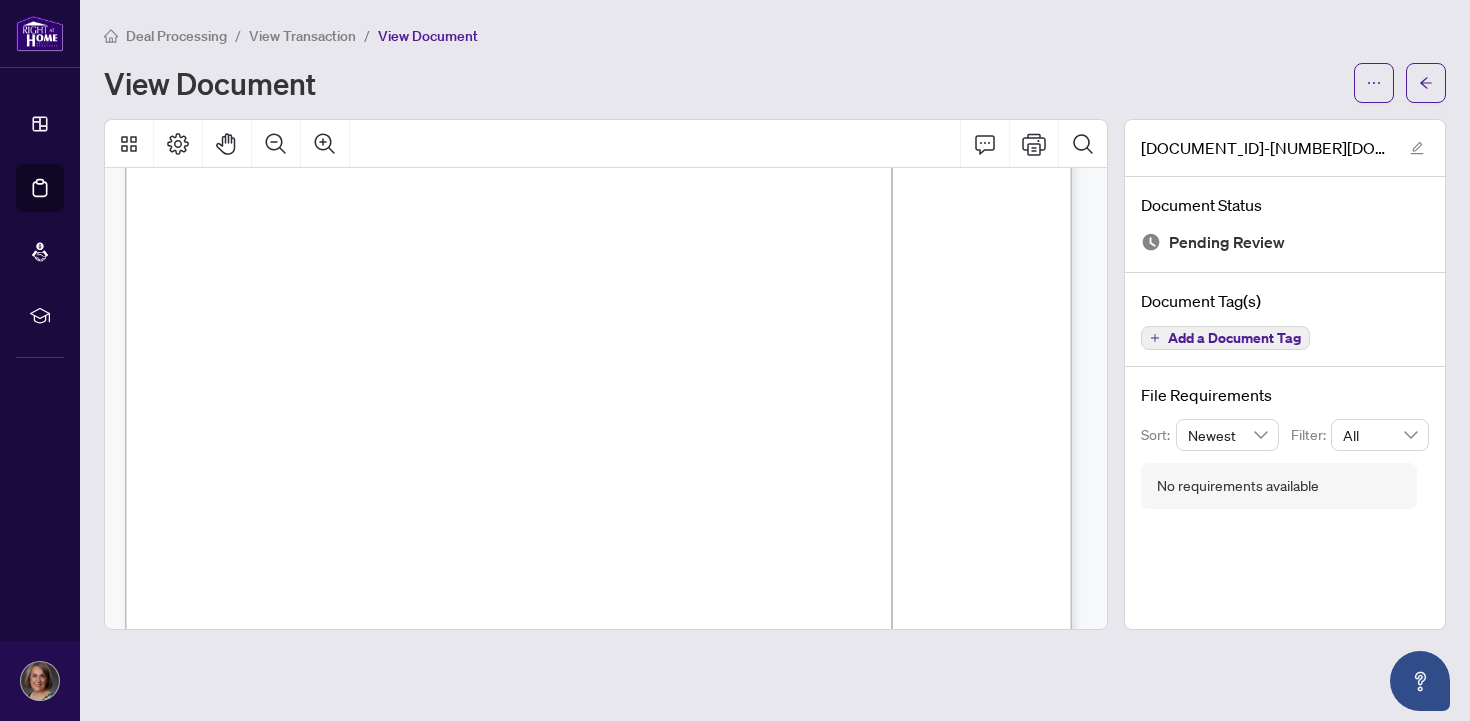scroll, scrollTop: 0, scrollLeft: 0, axis: both 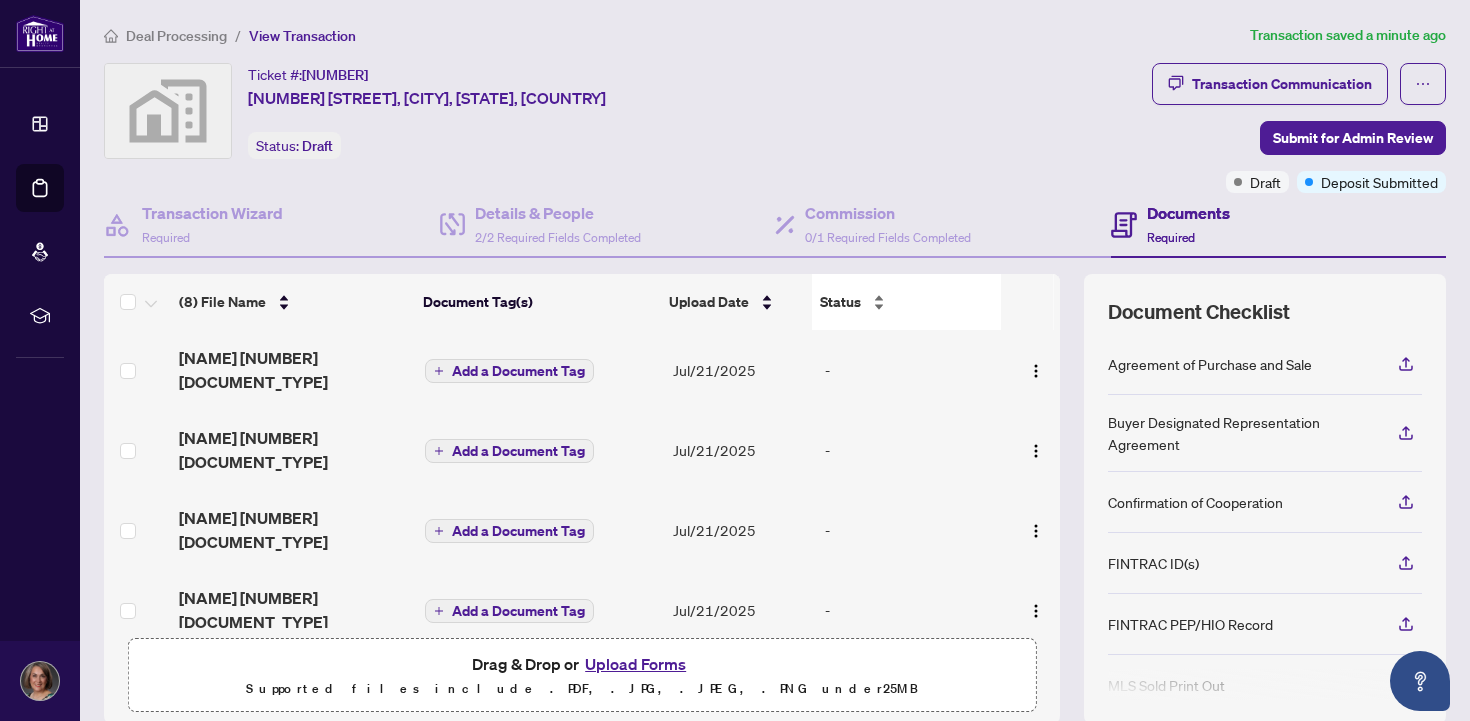 click on "Status" at bounding box center [906, 302] 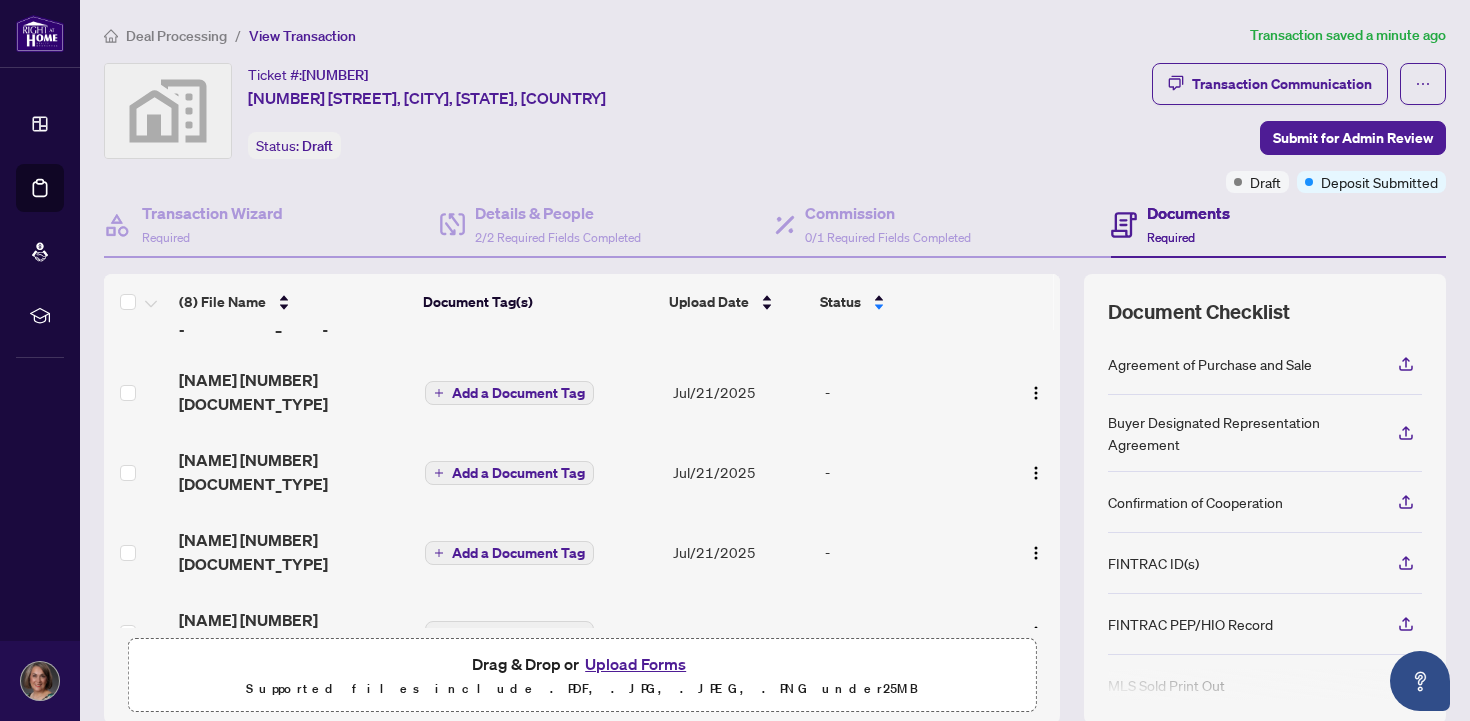 scroll, scrollTop: 139, scrollLeft: 0, axis: vertical 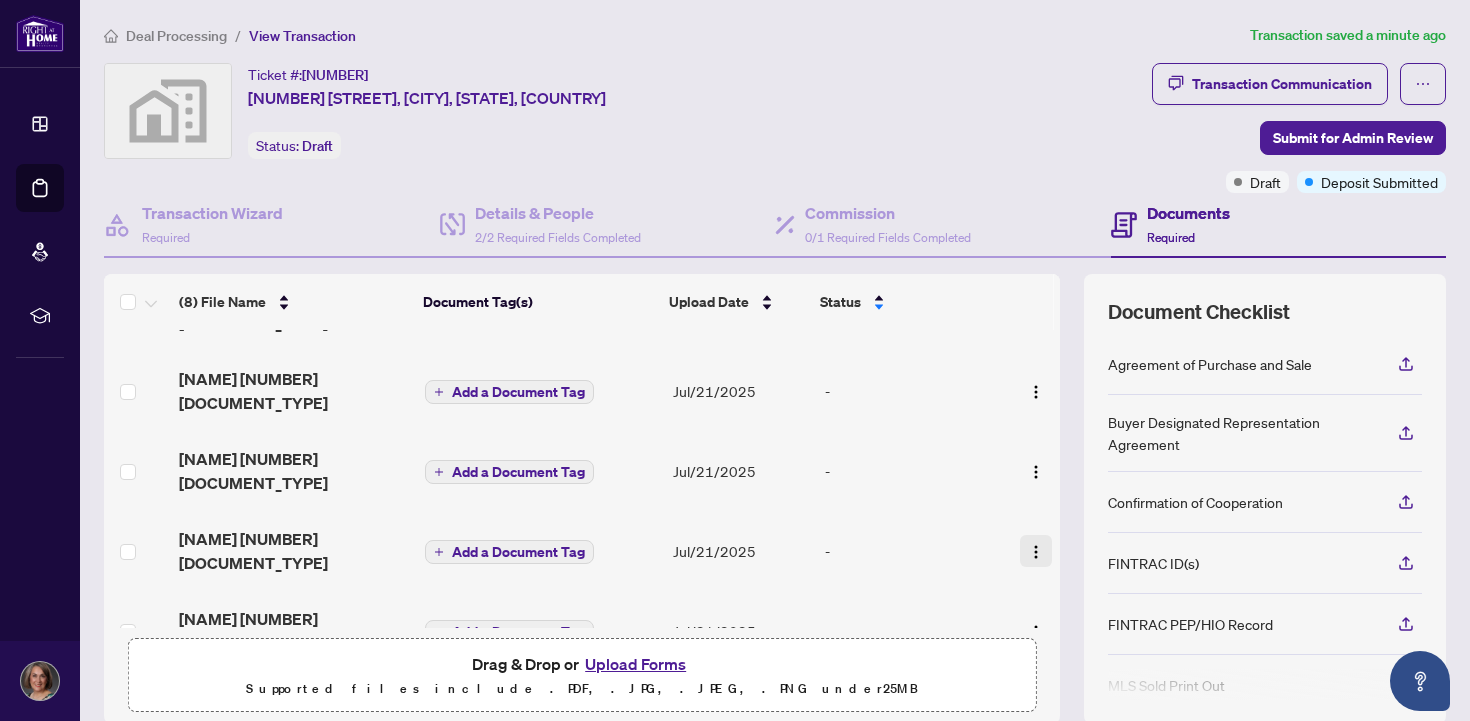 click at bounding box center (1036, 552) 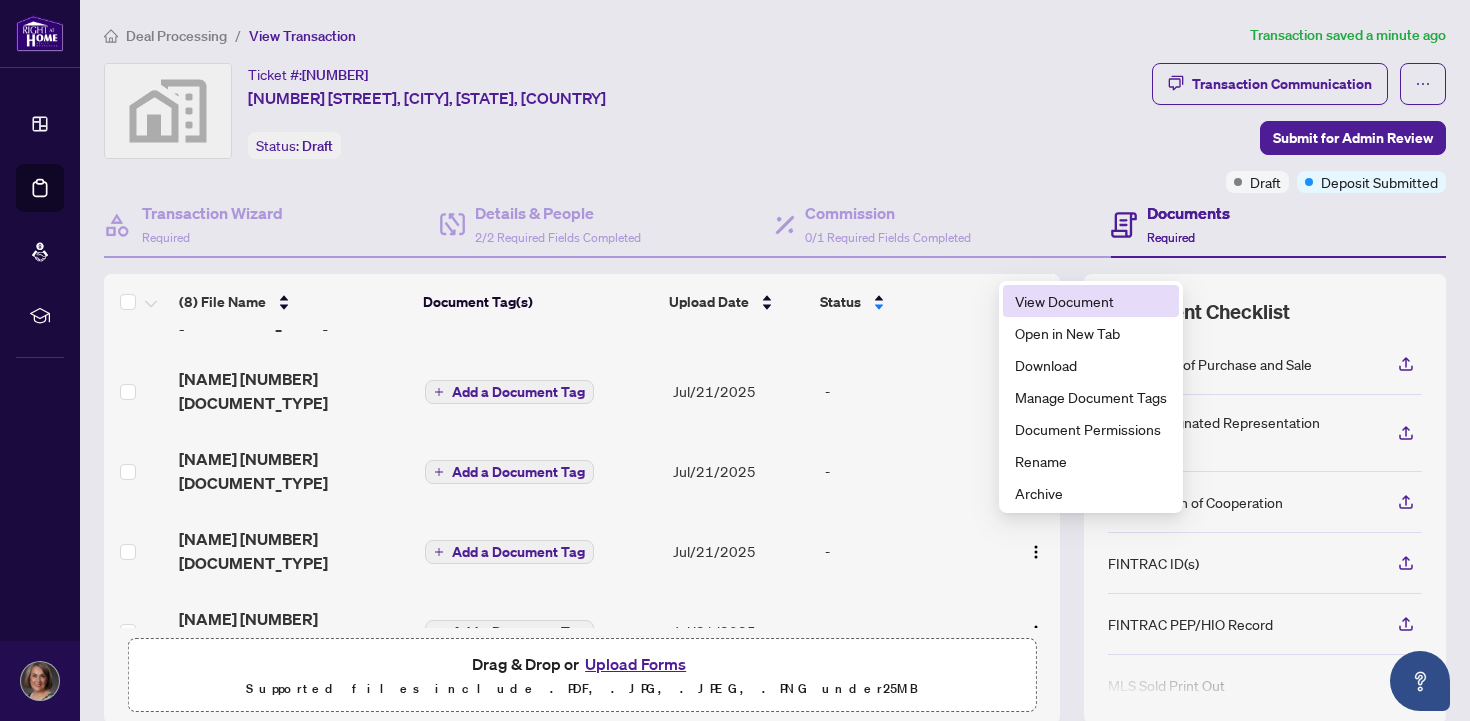 click on "View Document" at bounding box center (1091, 301) 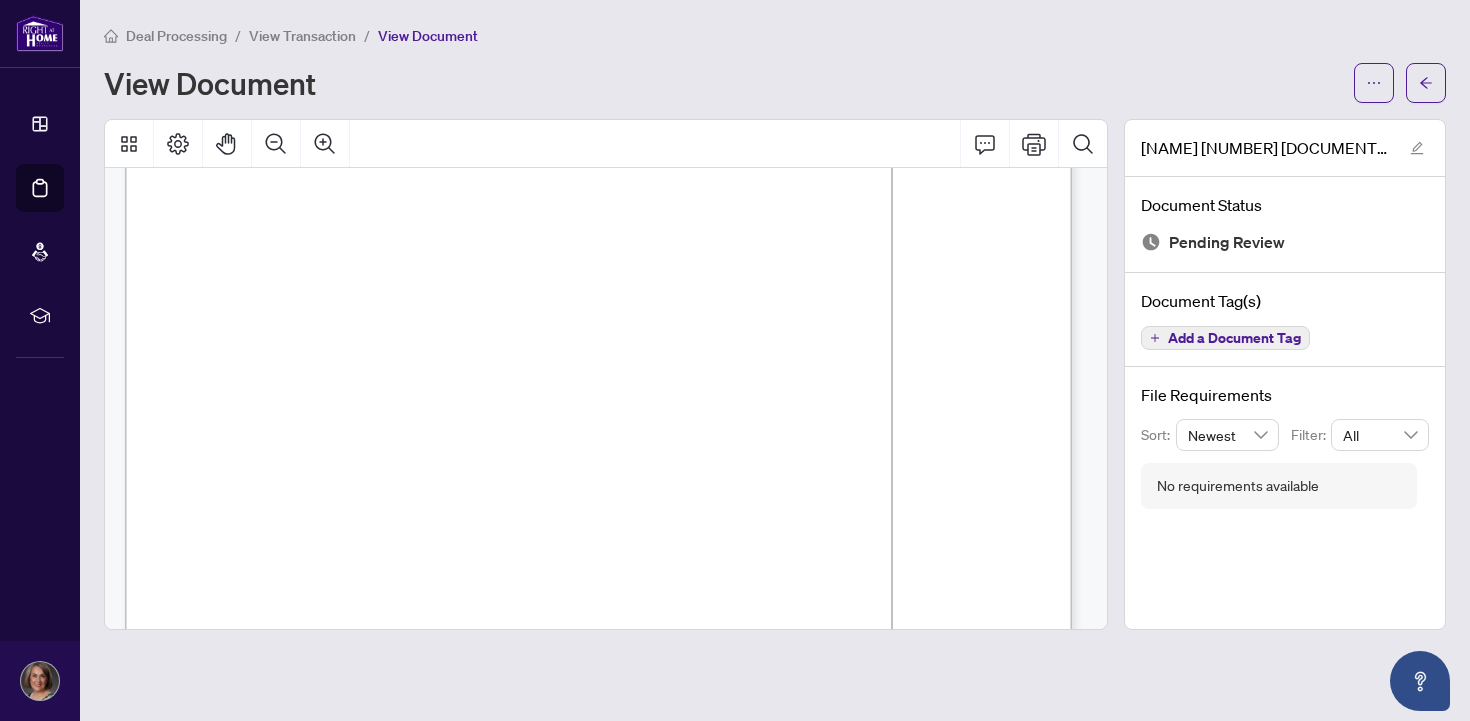 scroll, scrollTop: 0, scrollLeft: 0, axis: both 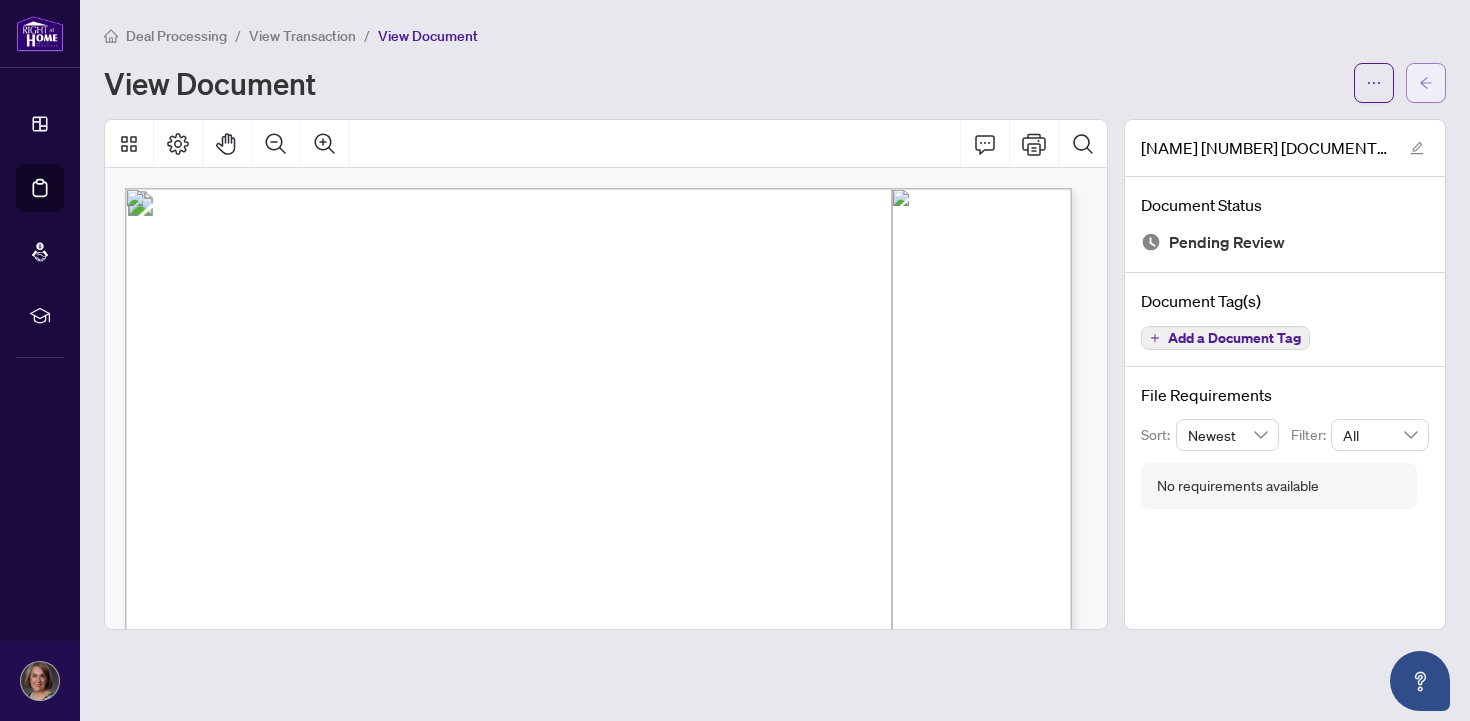 click at bounding box center (1426, 83) 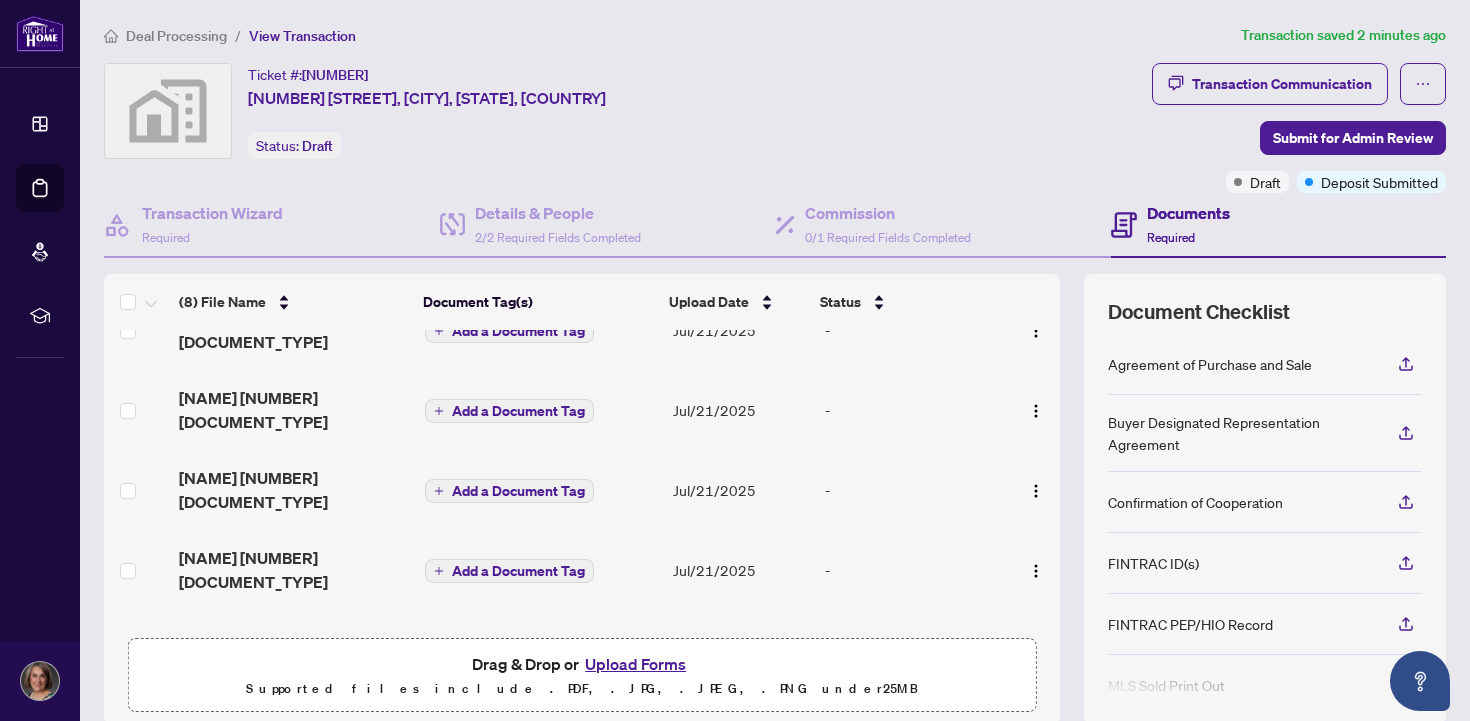 scroll, scrollTop: 285, scrollLeft: 0, axis: vertical 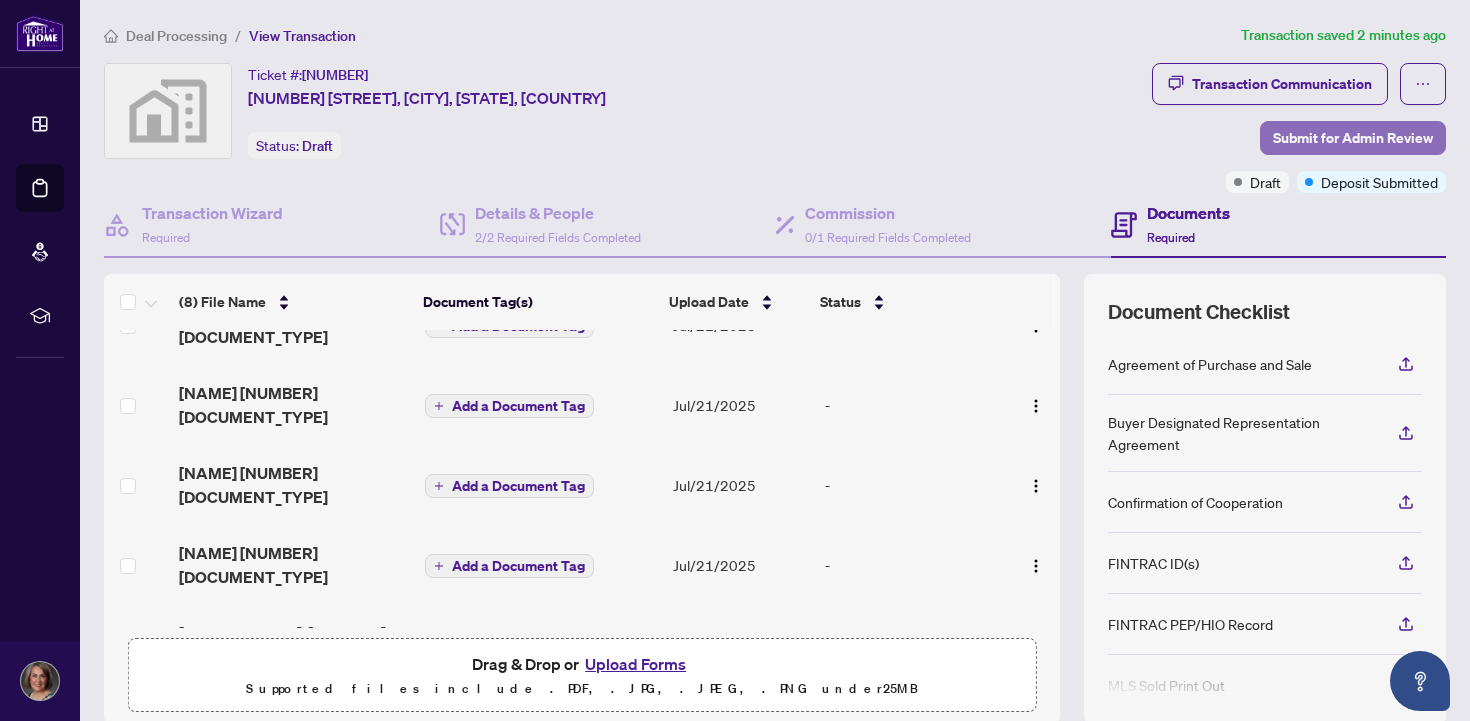 click on "Submit for Admin Review" at bounding box center (1353, 138) 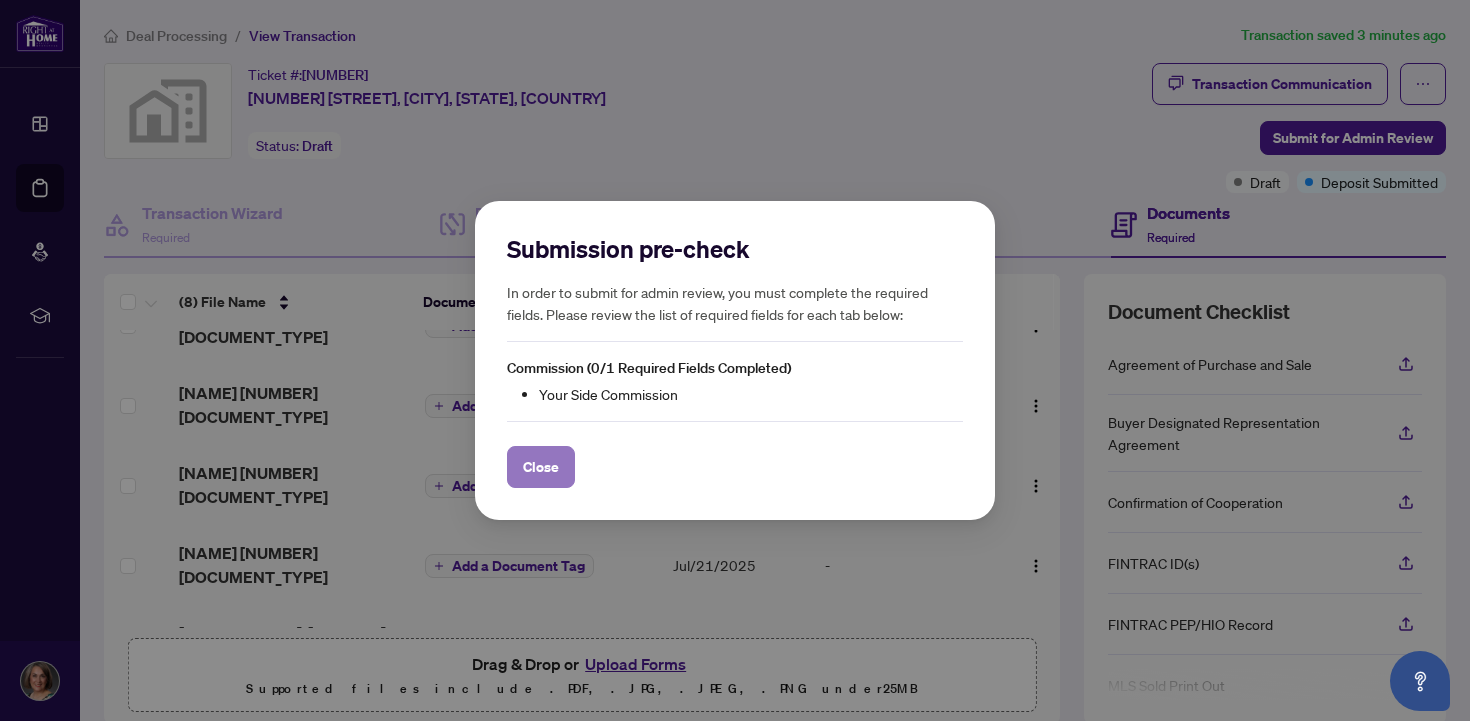 click on "Close" at bounding box center (541, 467) 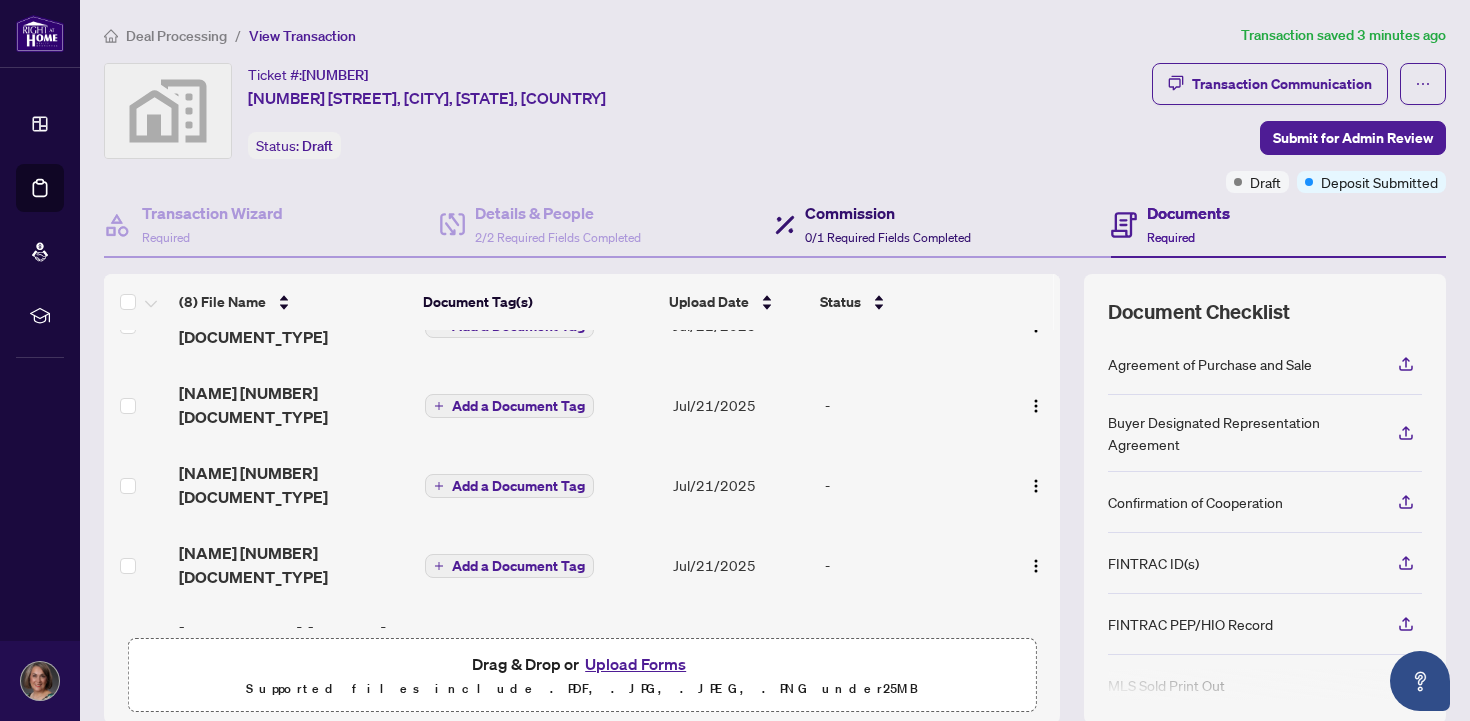 click on "0/1 Required Fields Completed" at bounding box center [888, 237] 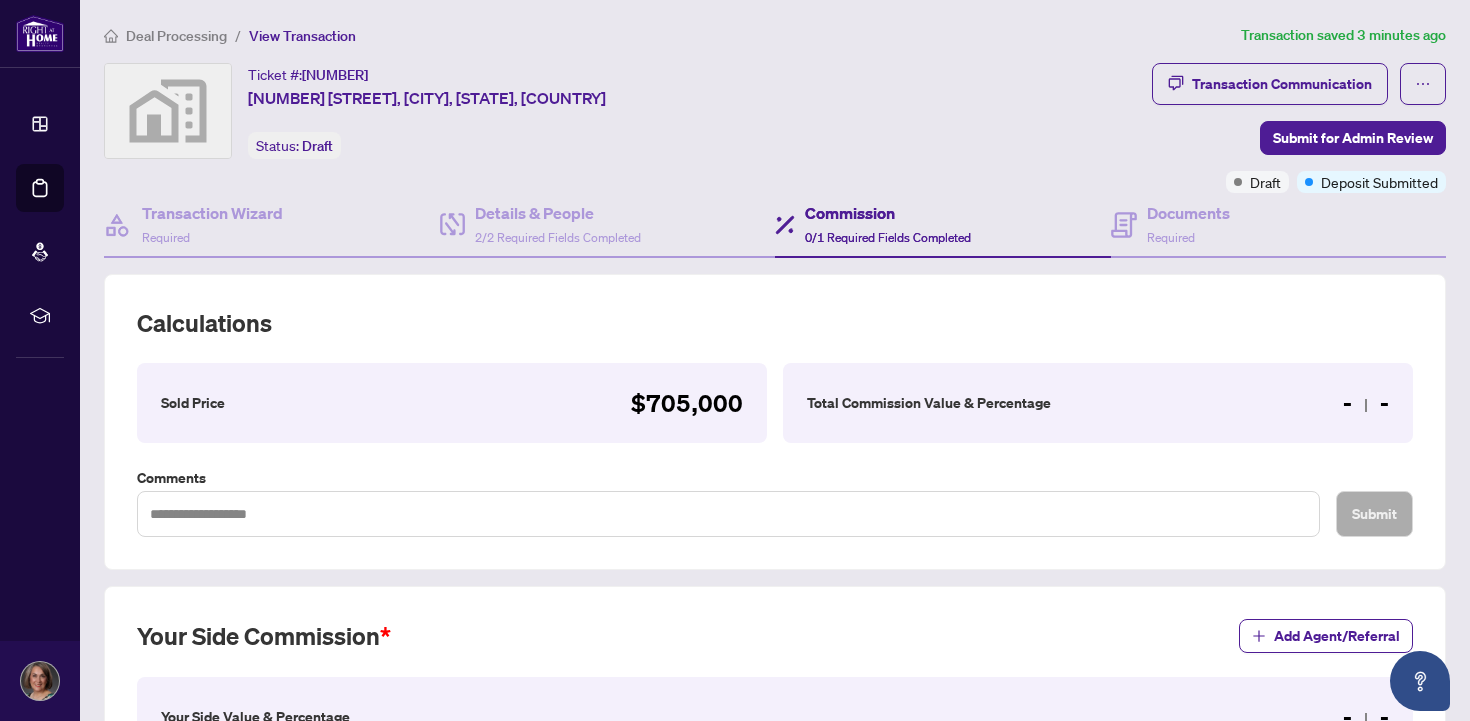 click on "Total Commission Value & Percentage -     -" at bounding box center (1098, 403) 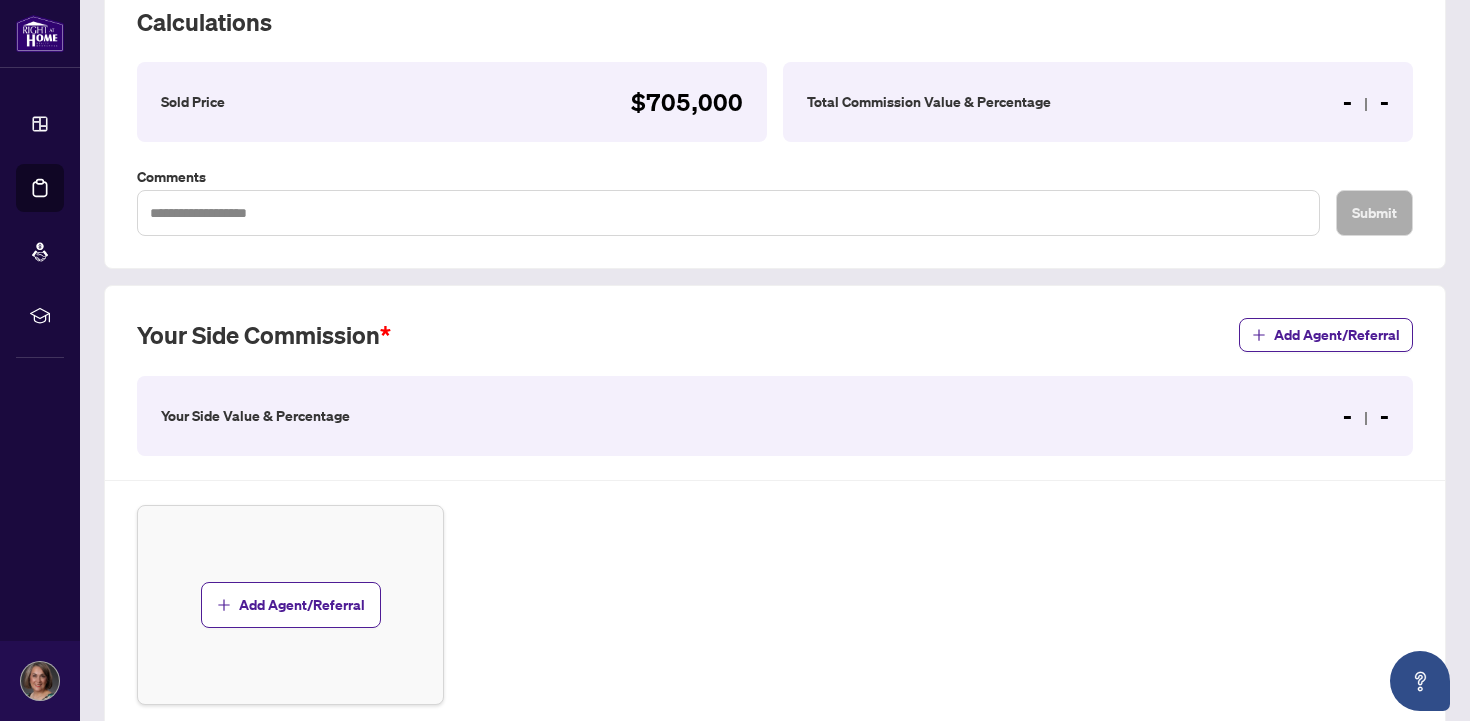 scroll, scrollTop: 307, scrollLeft: 0, axis: vertical 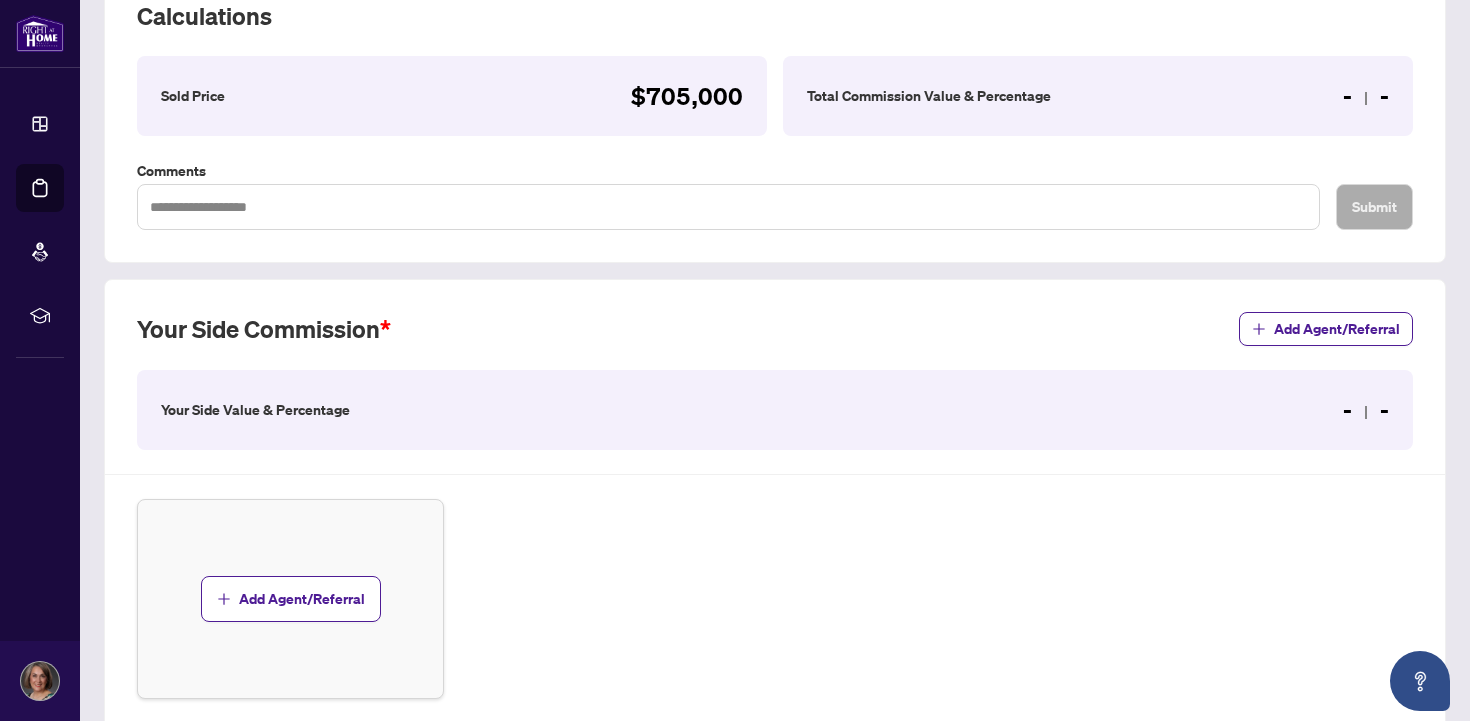 click on "Your Side Value & Percentage" at bounding box center [255, 410] 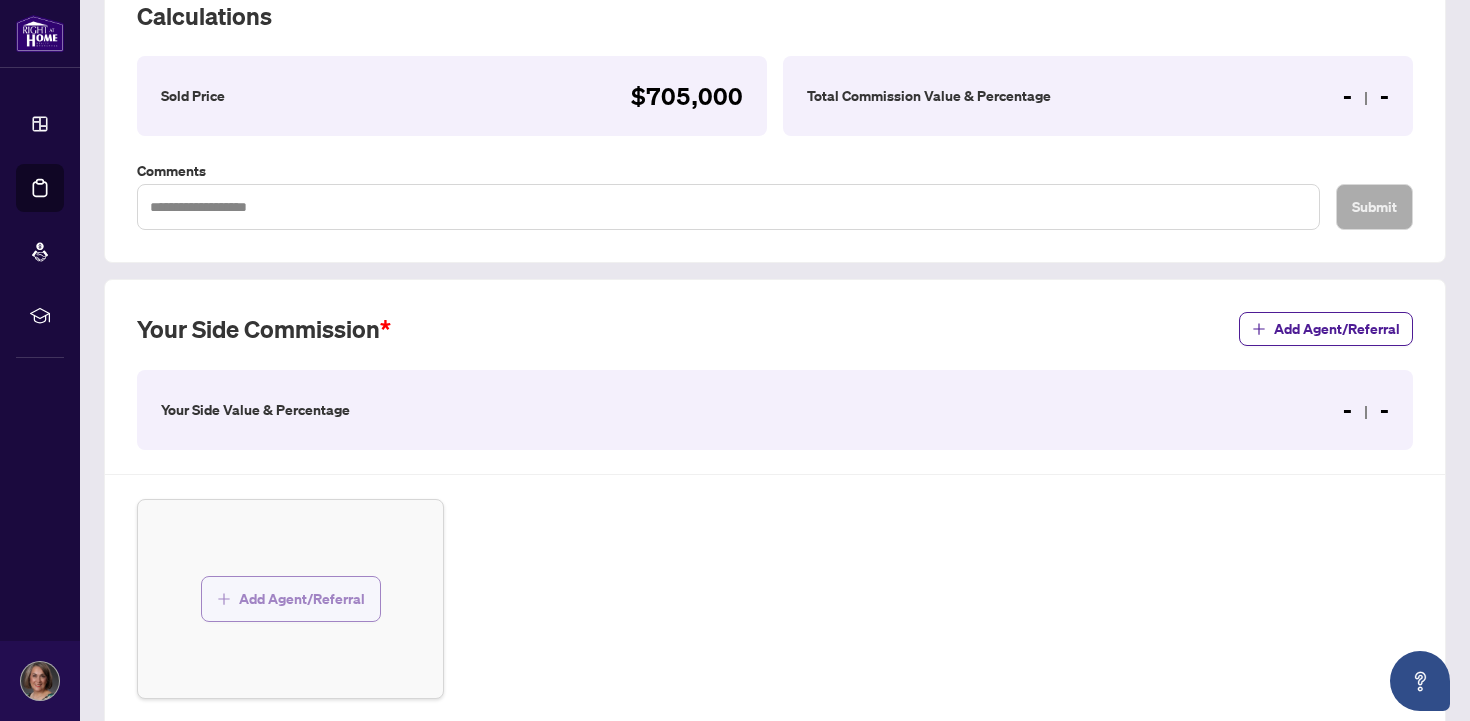 click on "Add Agent/Referral" at bounding box center [302, 599] 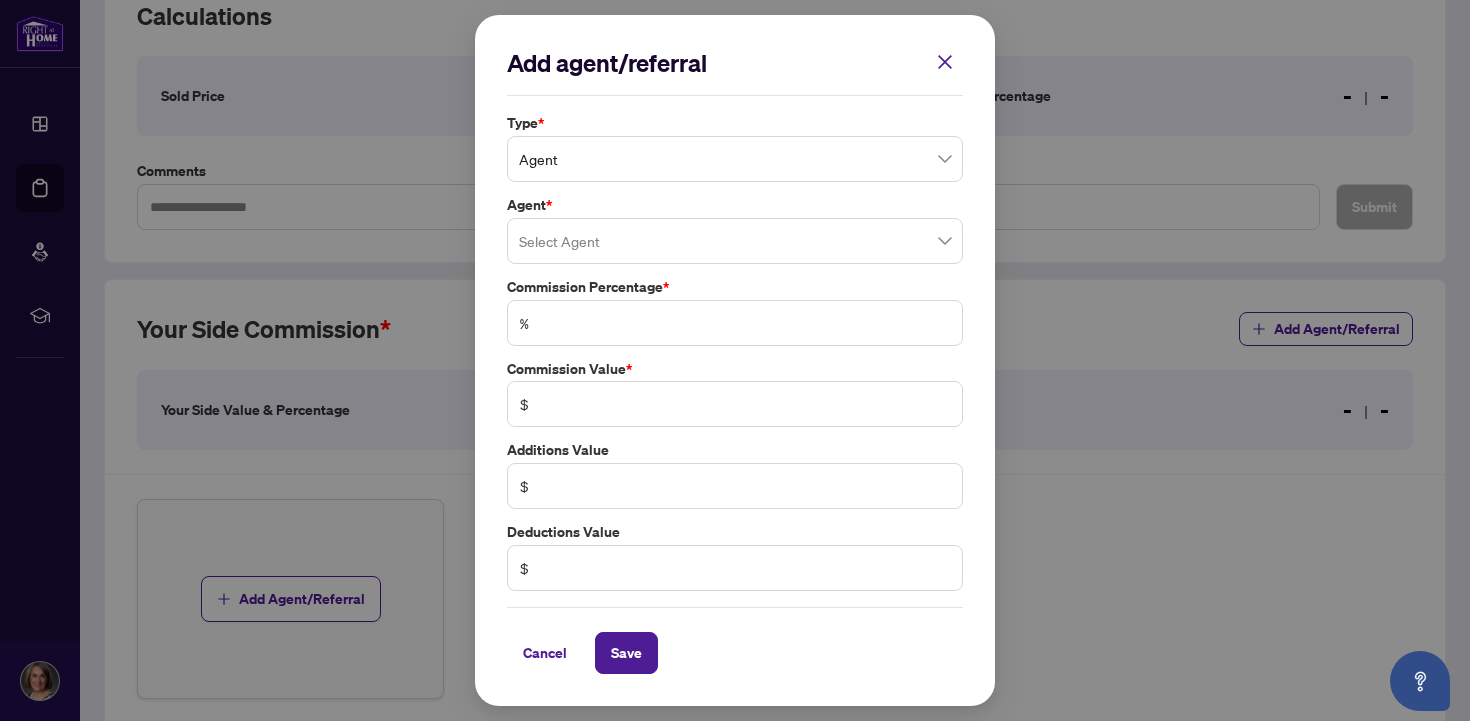 click on "Agent" at bounding box center (735, 159) 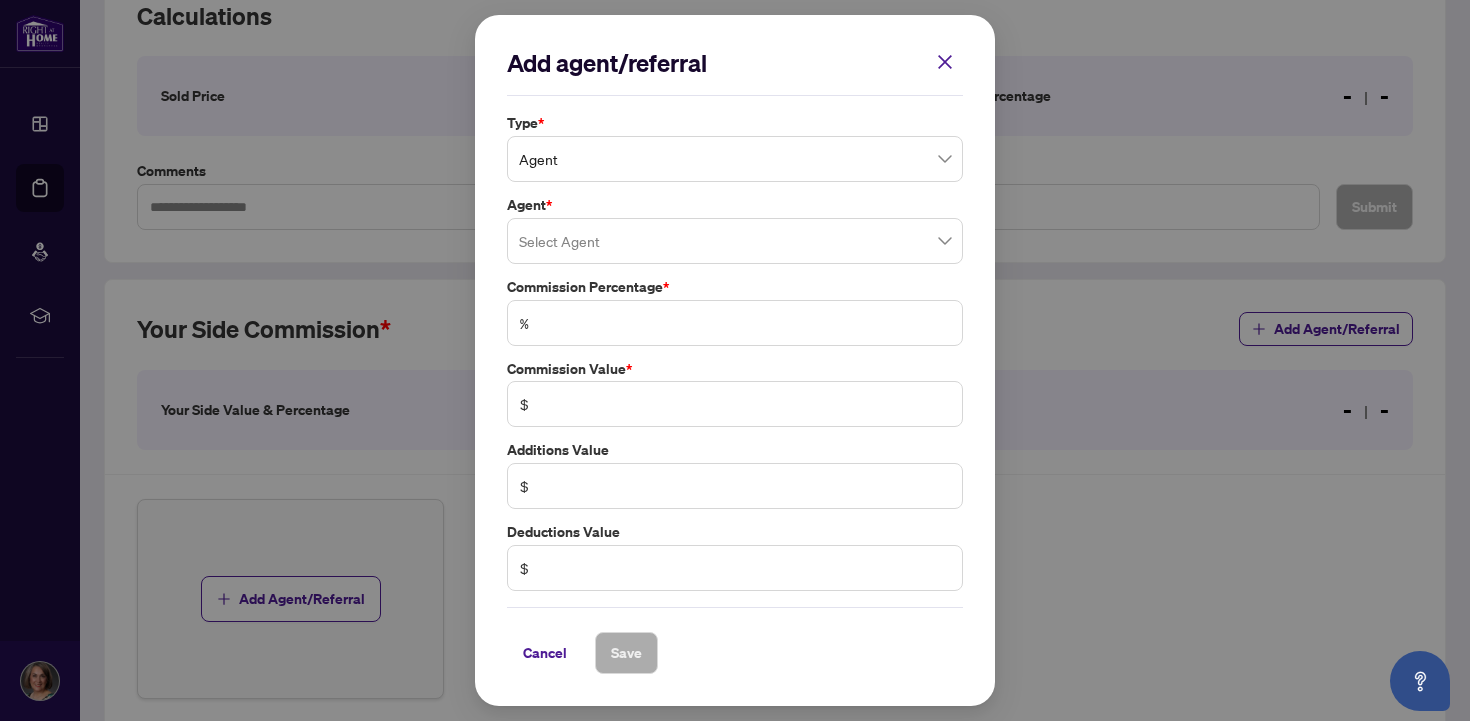 click on "Add agent/referral Type * Agent 0 1 Agent Referral Agent * Select Agent Commission Percentage * % Commission Value * $ Additions Value $ Deductions Value $ Cancel Save Cancel OK" at bounding box center (735, 360) 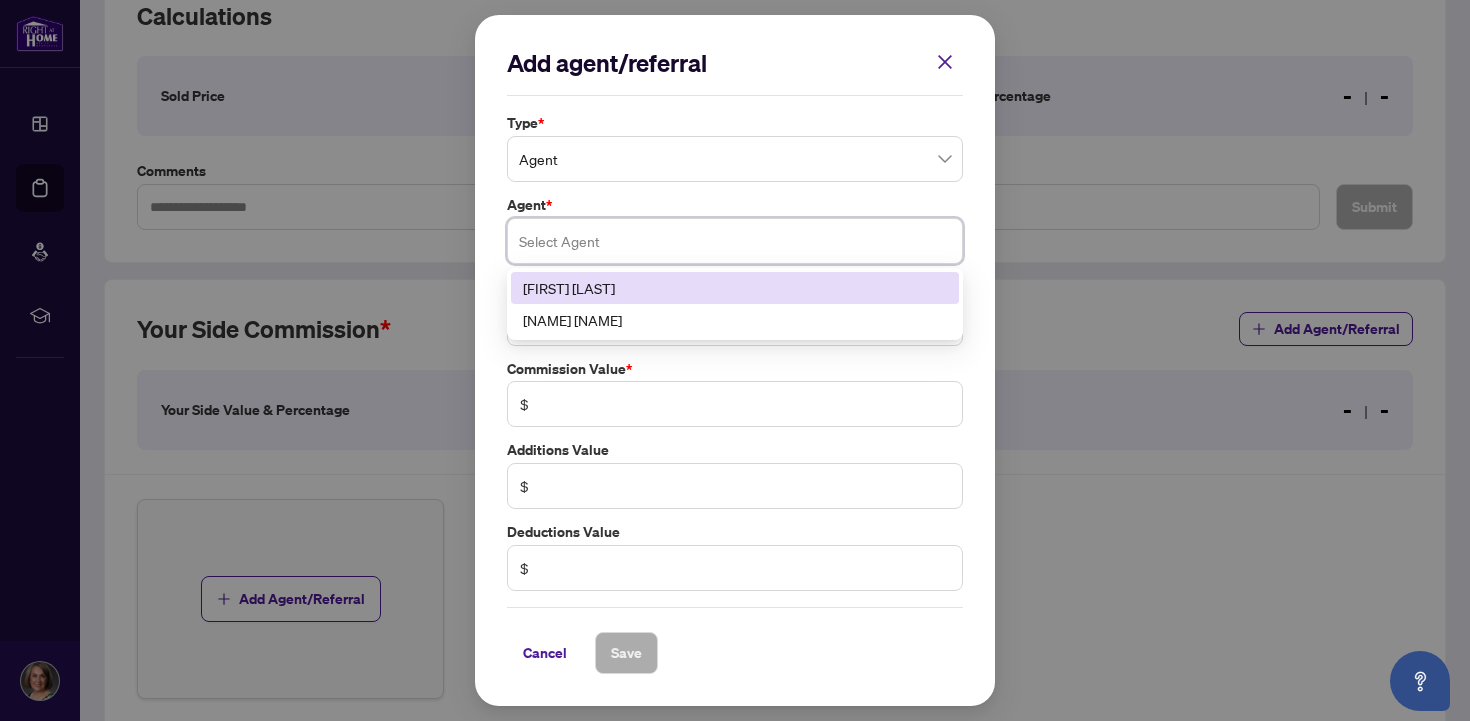 click at bounding box center [735, 241] 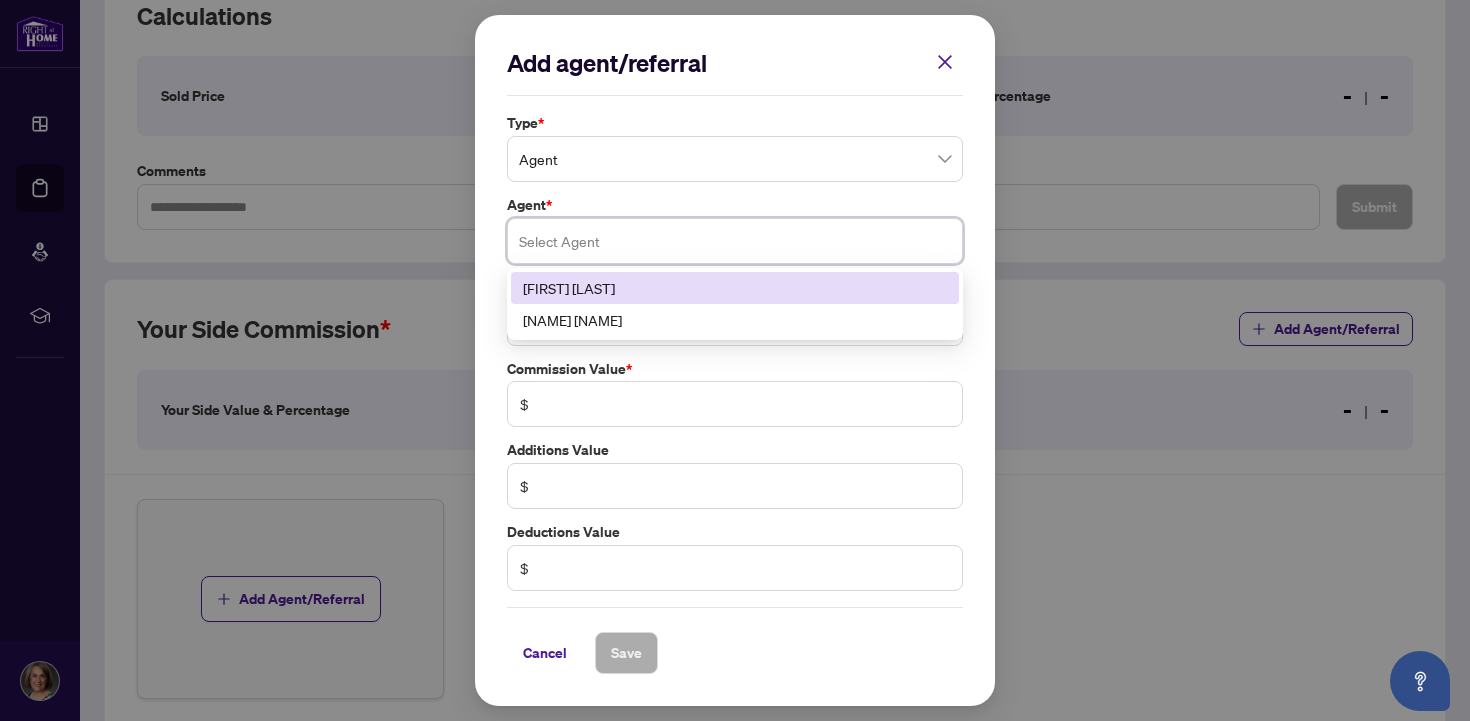 click on "[FIRST] [LAST]" at bounding box center [735, 288] 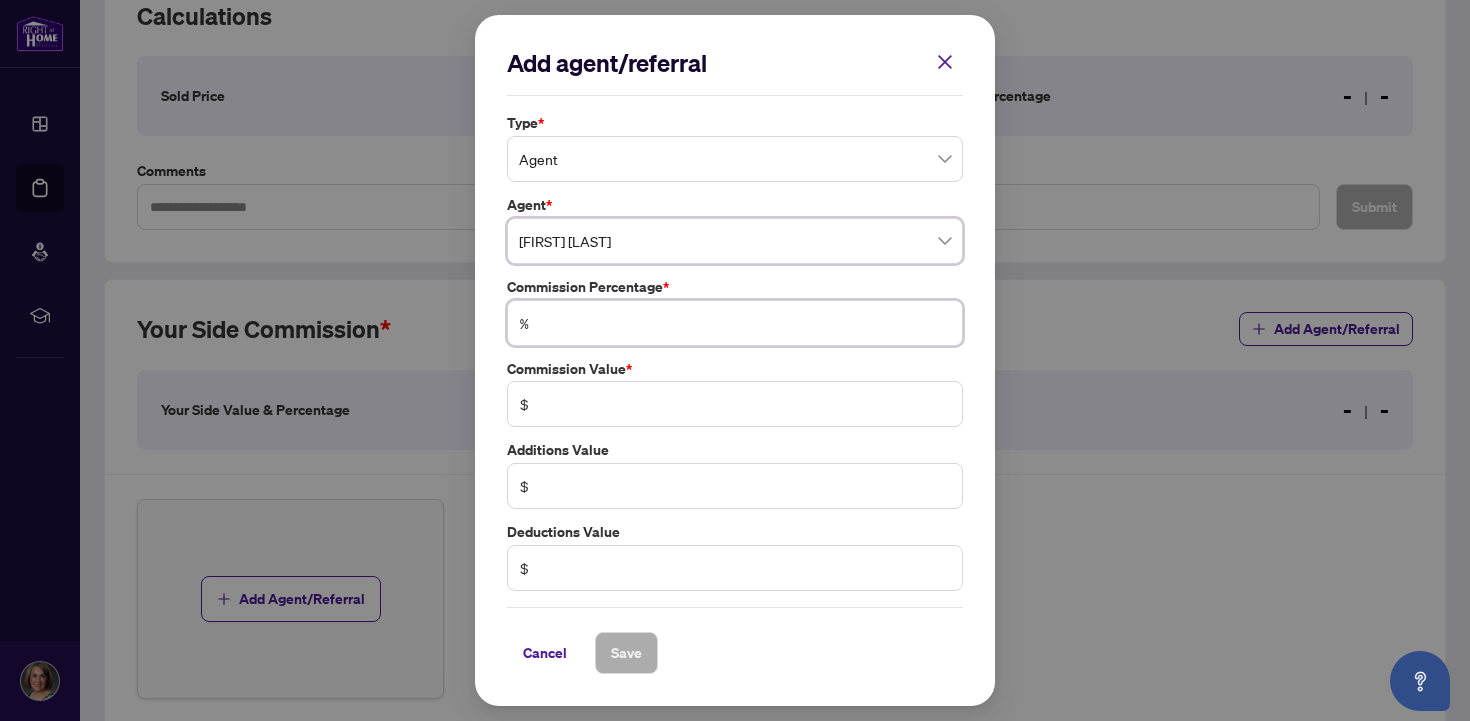 click at bounding box center [745, 323] 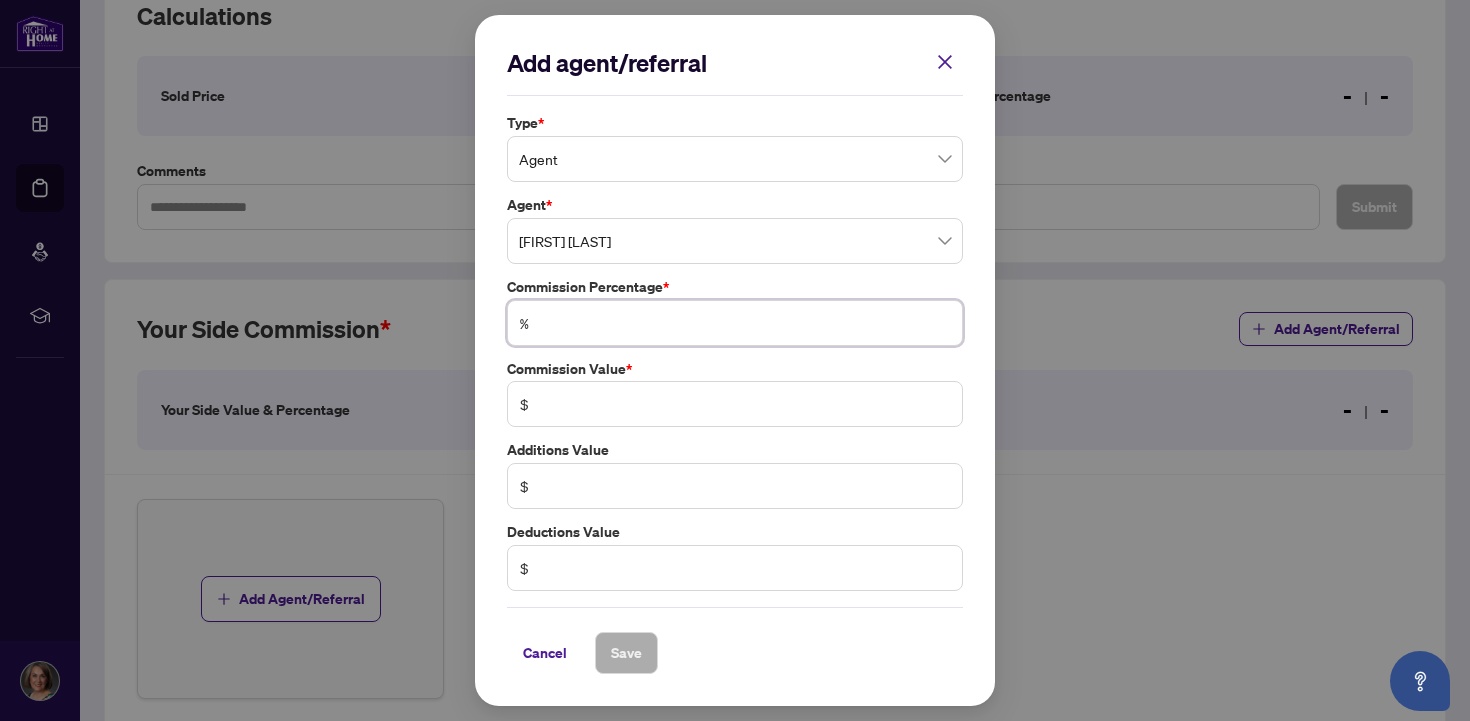 type on "*" 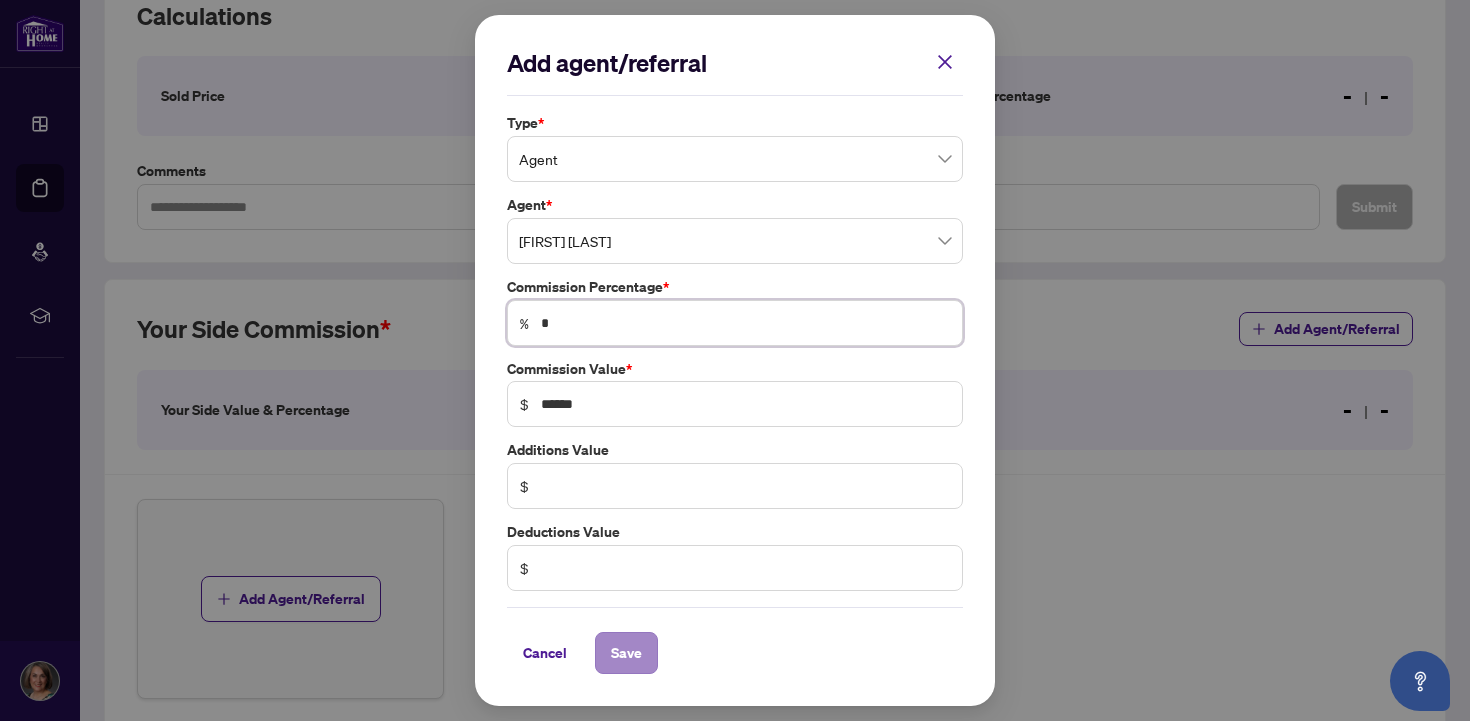 type on "*" 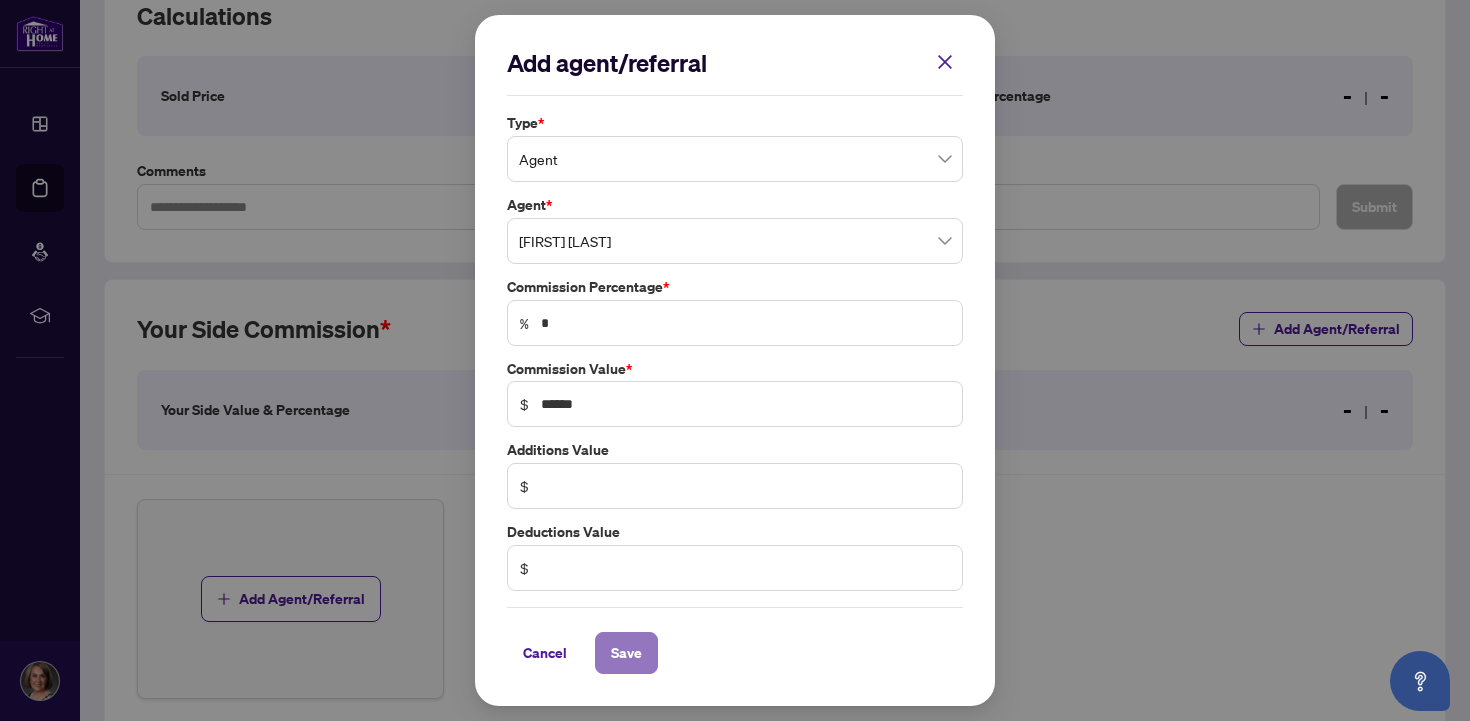 click on "Save" at bounding box center [626, 653] 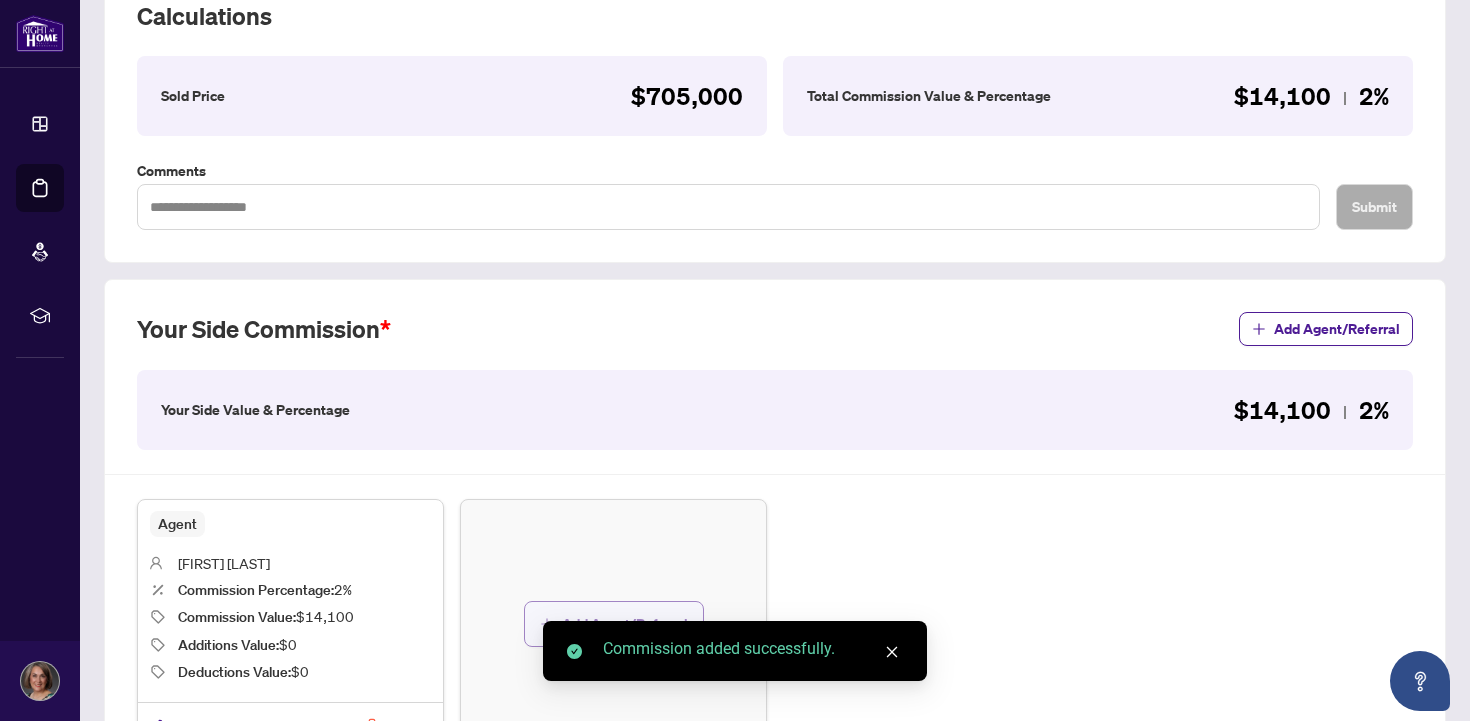 click on "Add Agent/Referral" at bounding box center (625, 624) 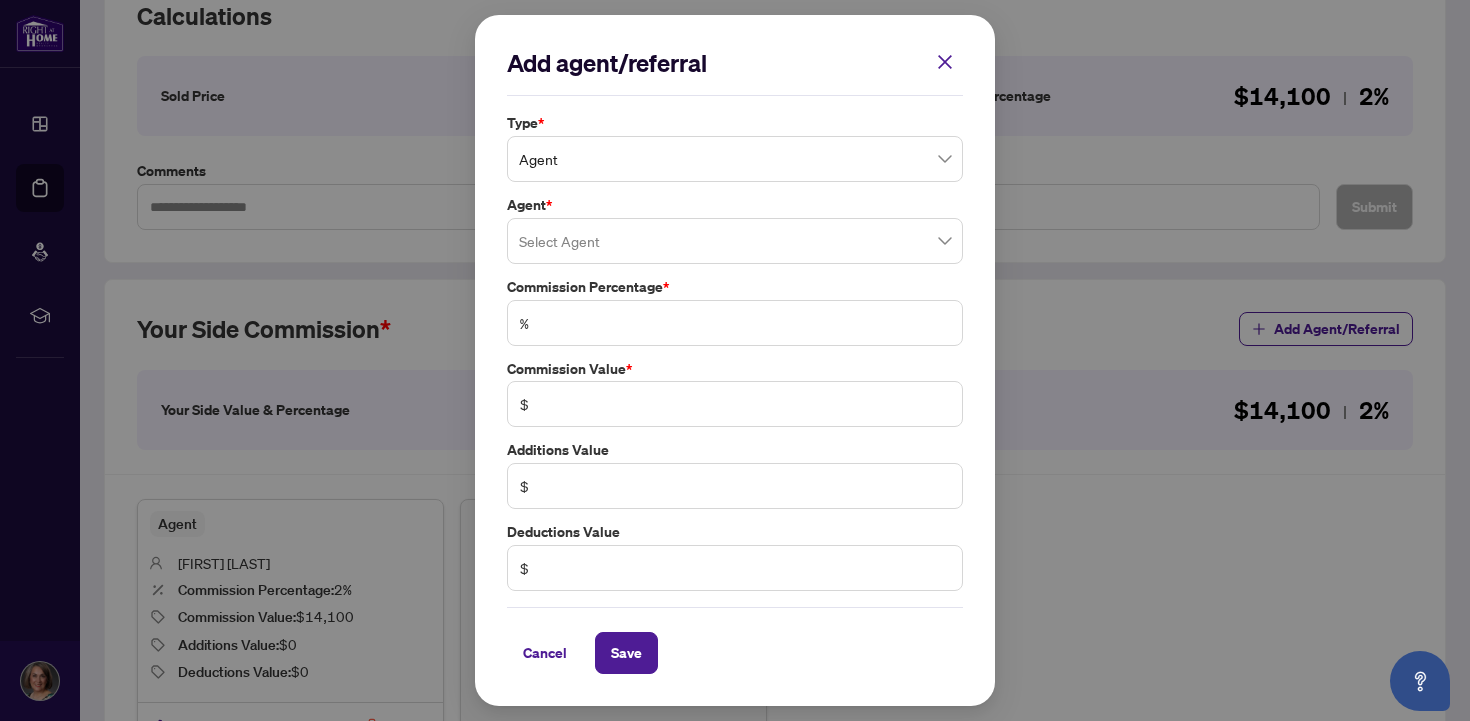 click at bounding box center [735, 241] 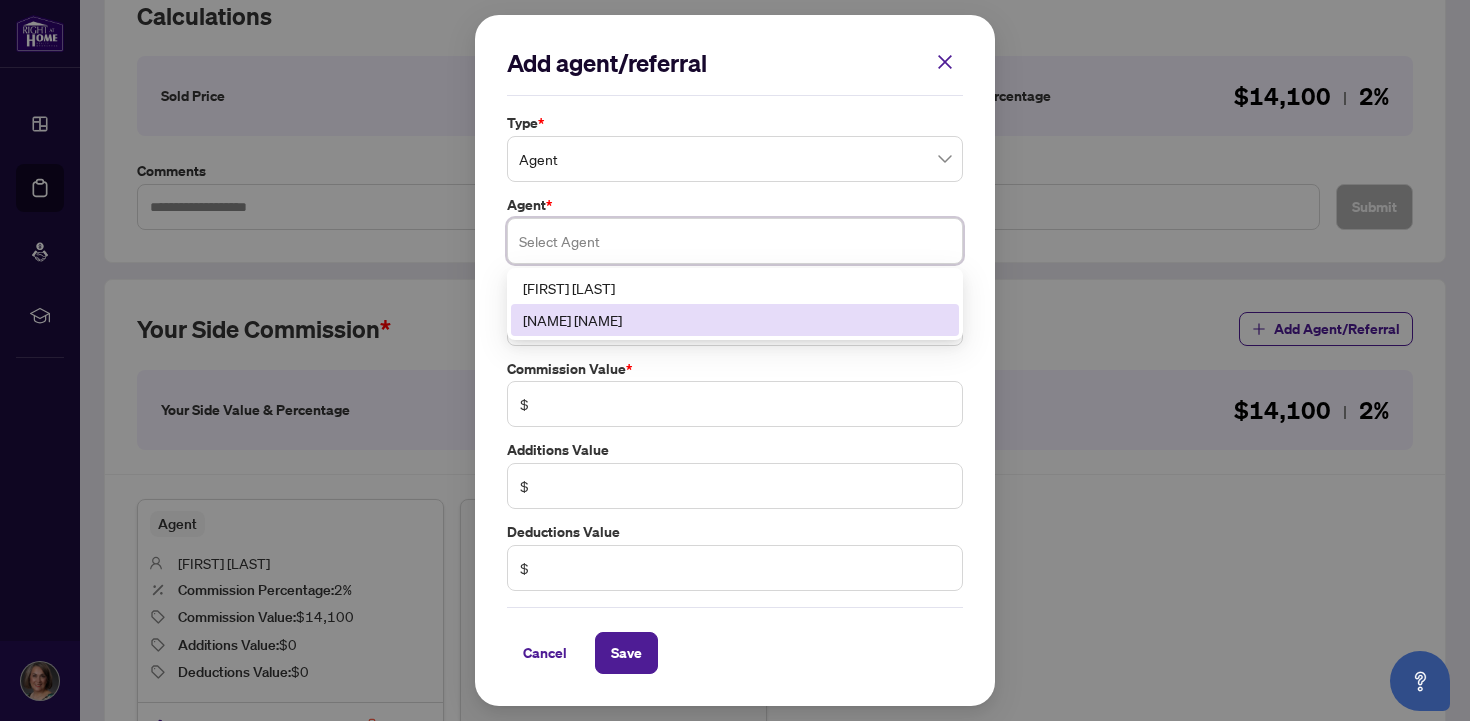 click on "[NAME] [NAME]" at bounding box center (735, 320) 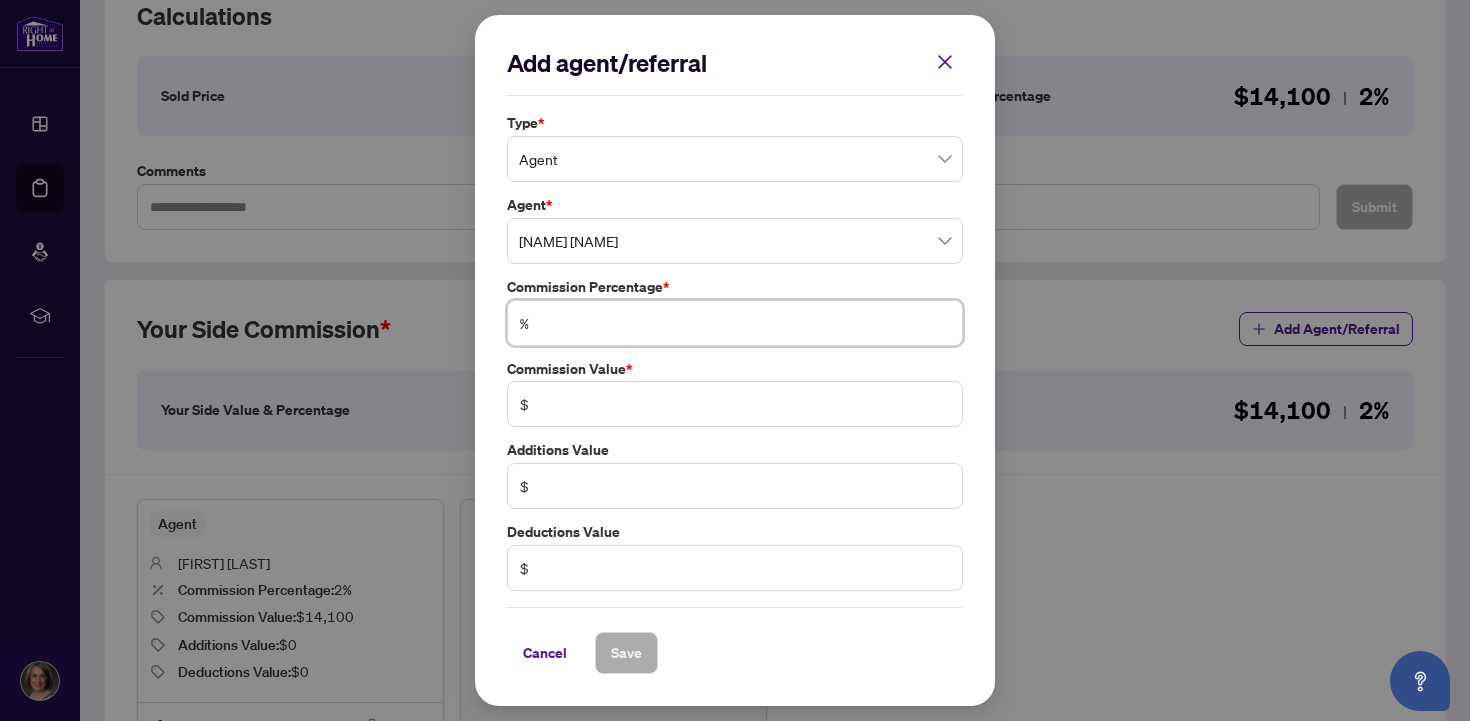 click at bounding box center [745, 323] 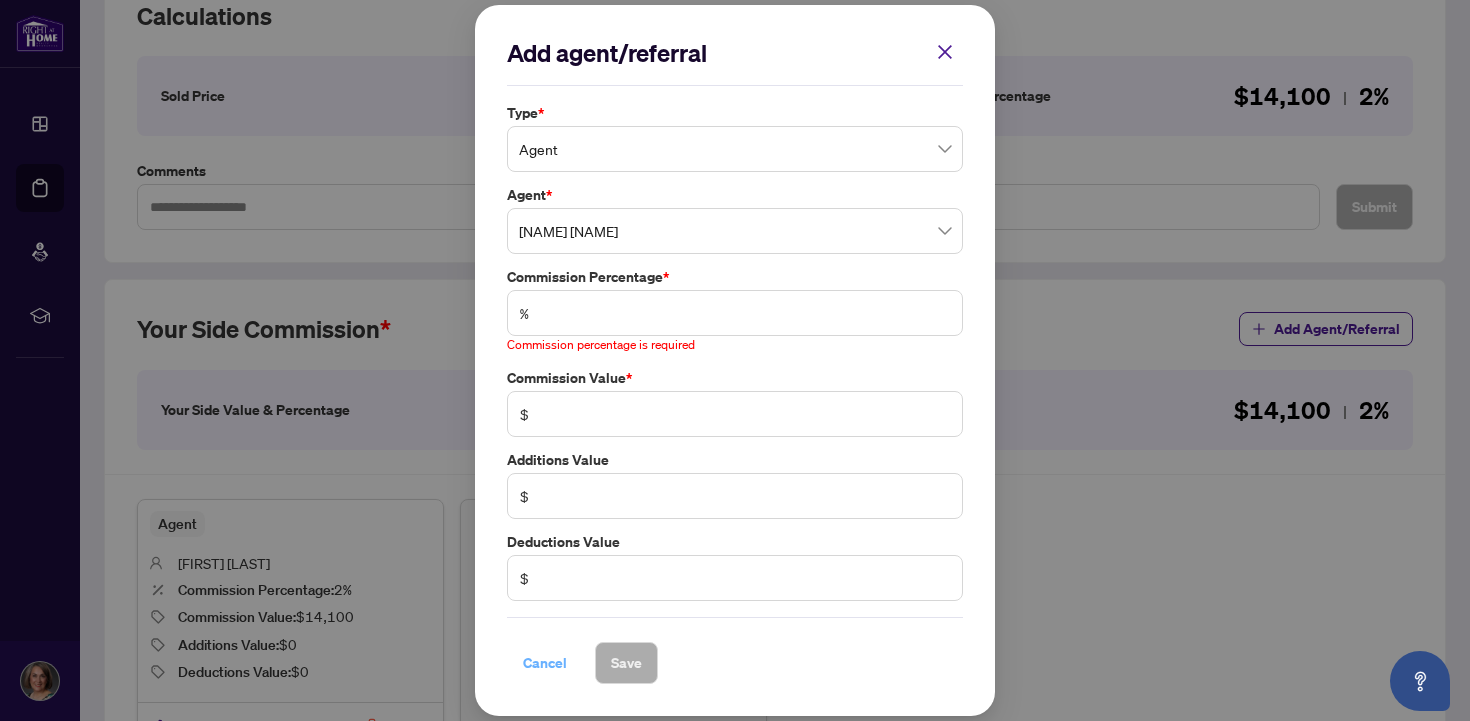 click on "Cancel" at bounding box center [545, 663] 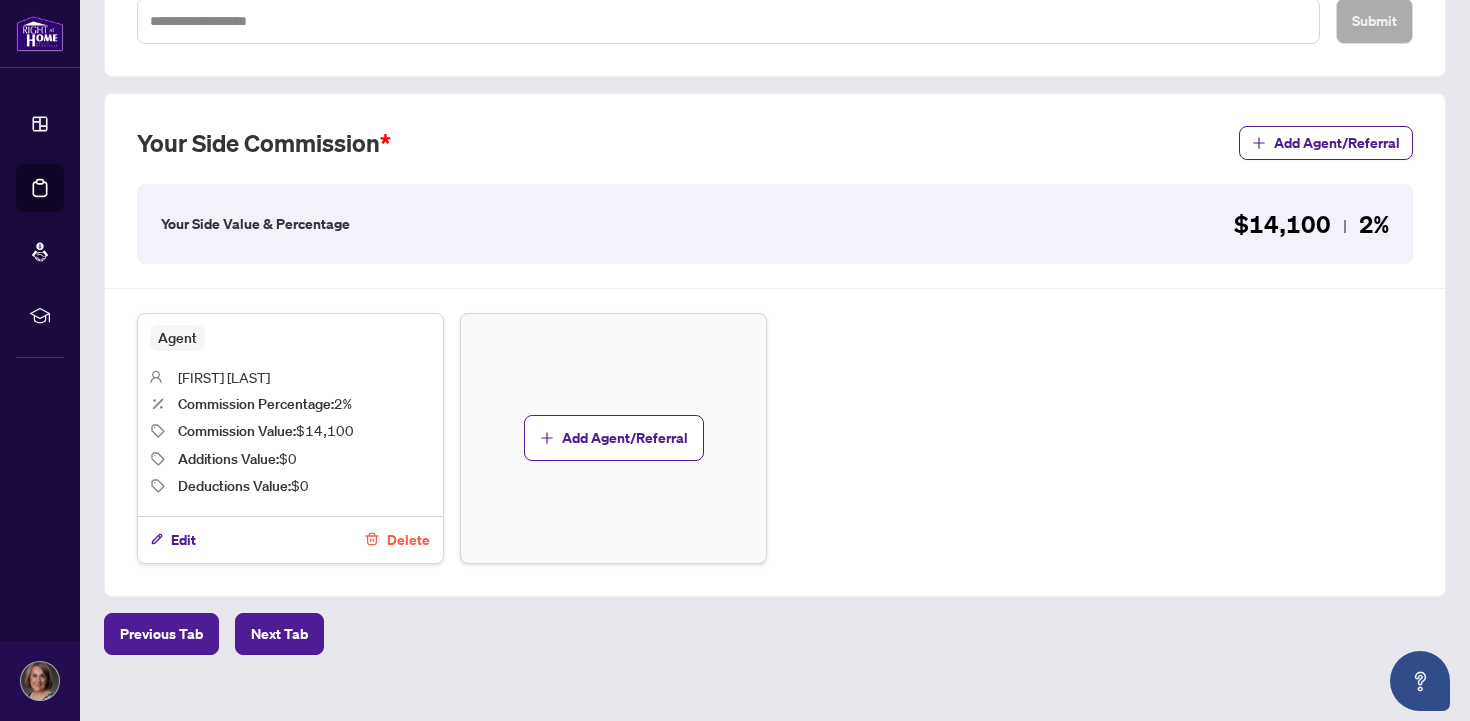 scroll, scrollTop: 513, scrollLeft: 0, axis: vertical 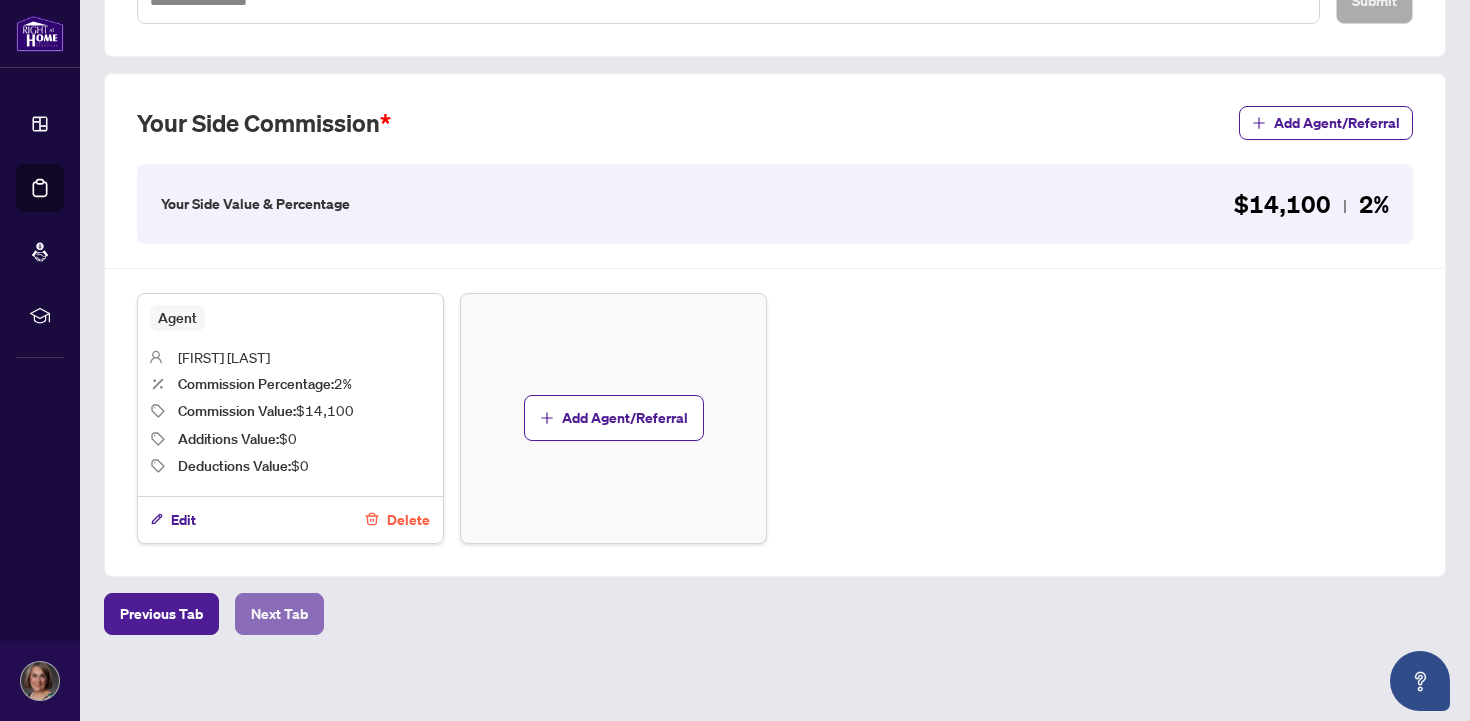 click on "Next Tab" at bounding box center (279, 614) 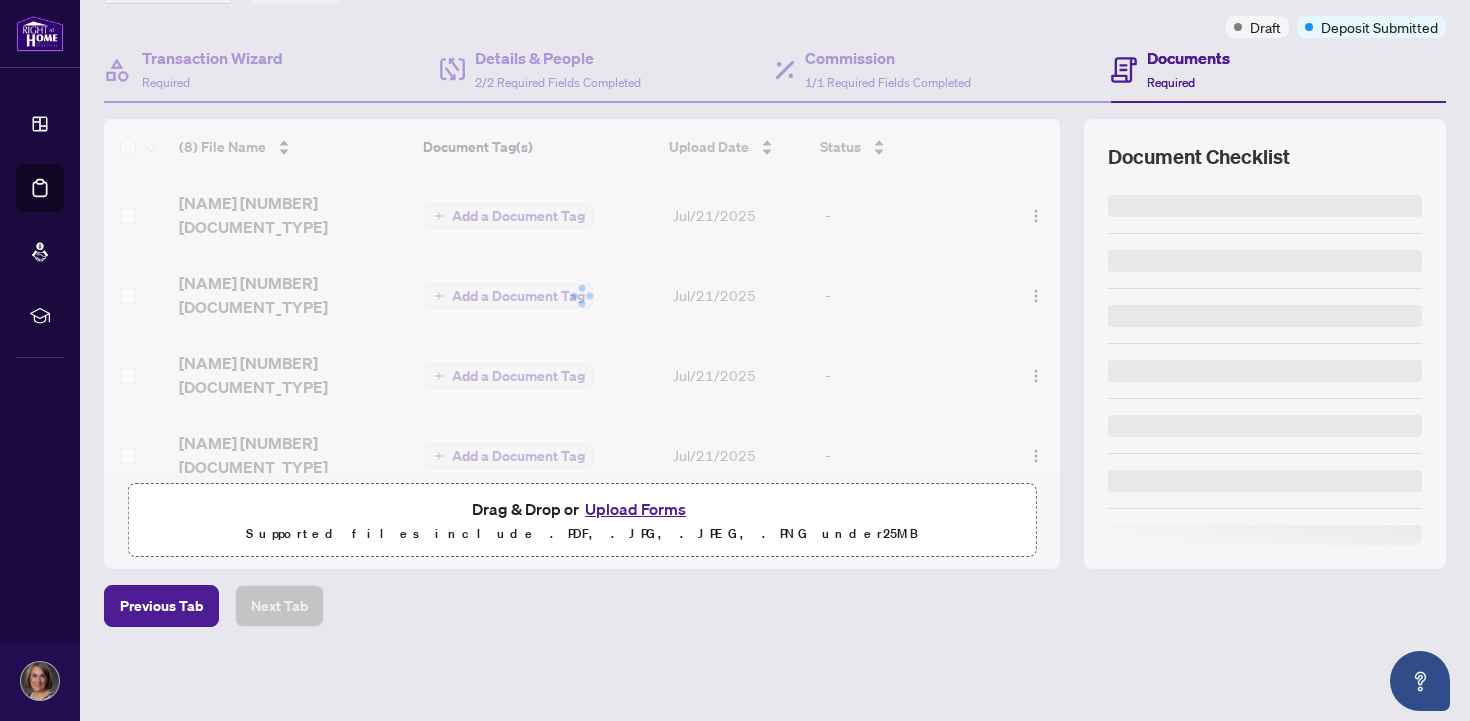 scroll, scrollTop: 0, scrollLeft: 0, axis: both 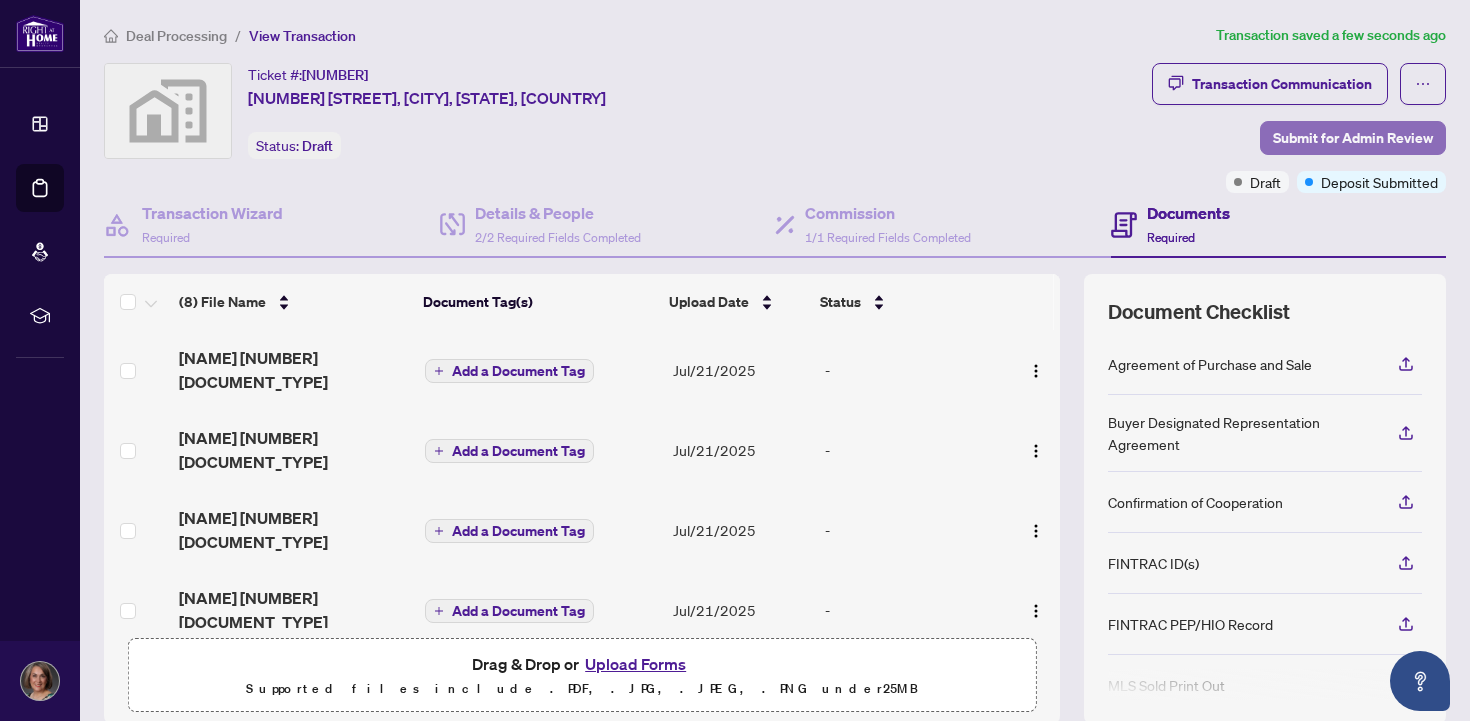 click on "Submit for Admin Review" at bounding box center (1353, 138) 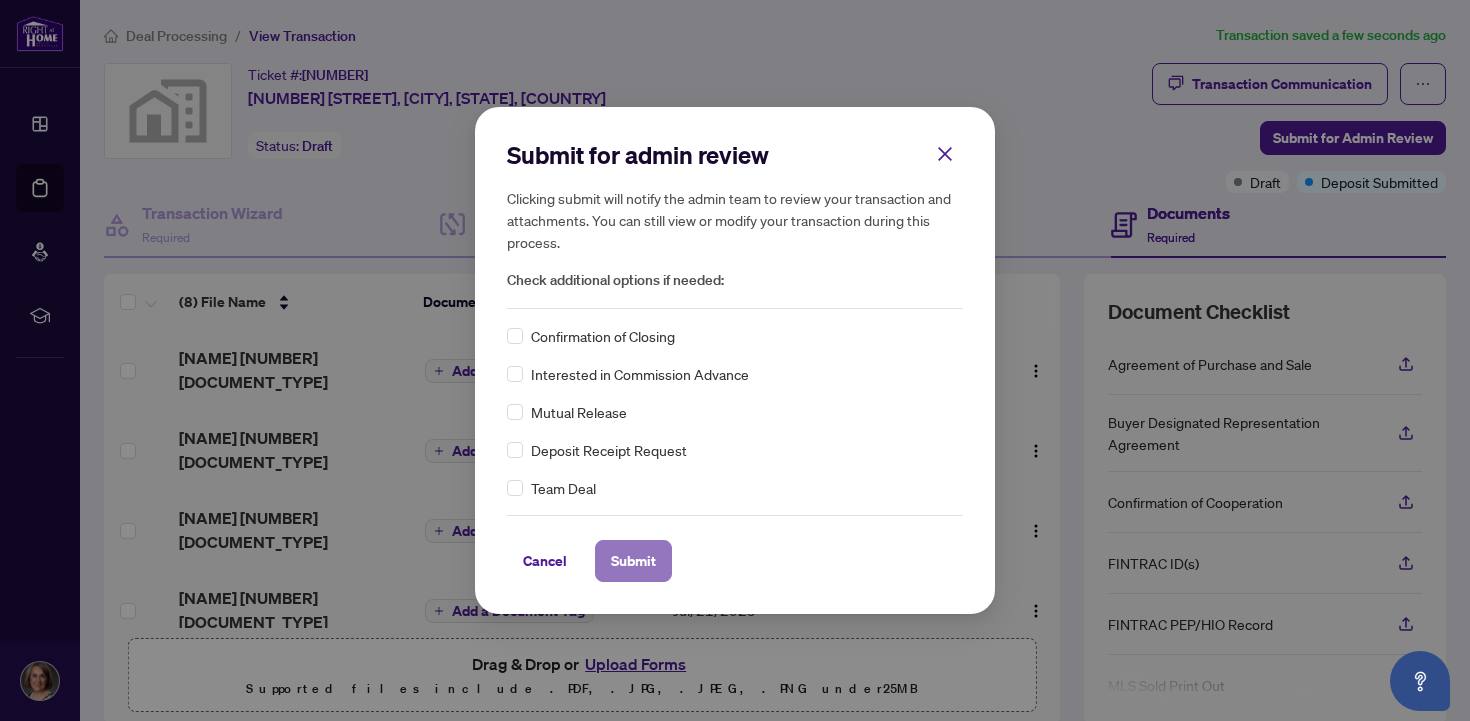 click on "Submit" at bounding box center [633, 561] 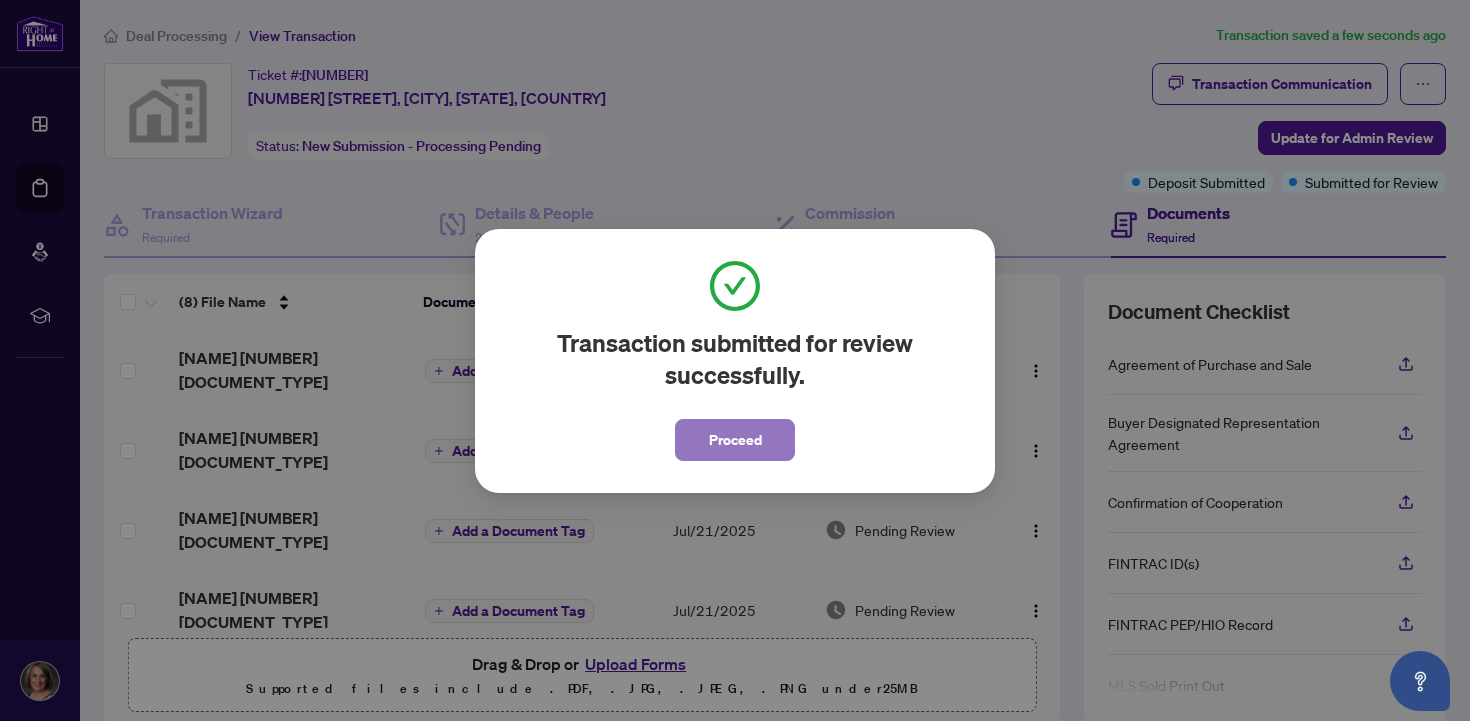 click on "Proceed" at bounding box center (735, 440) 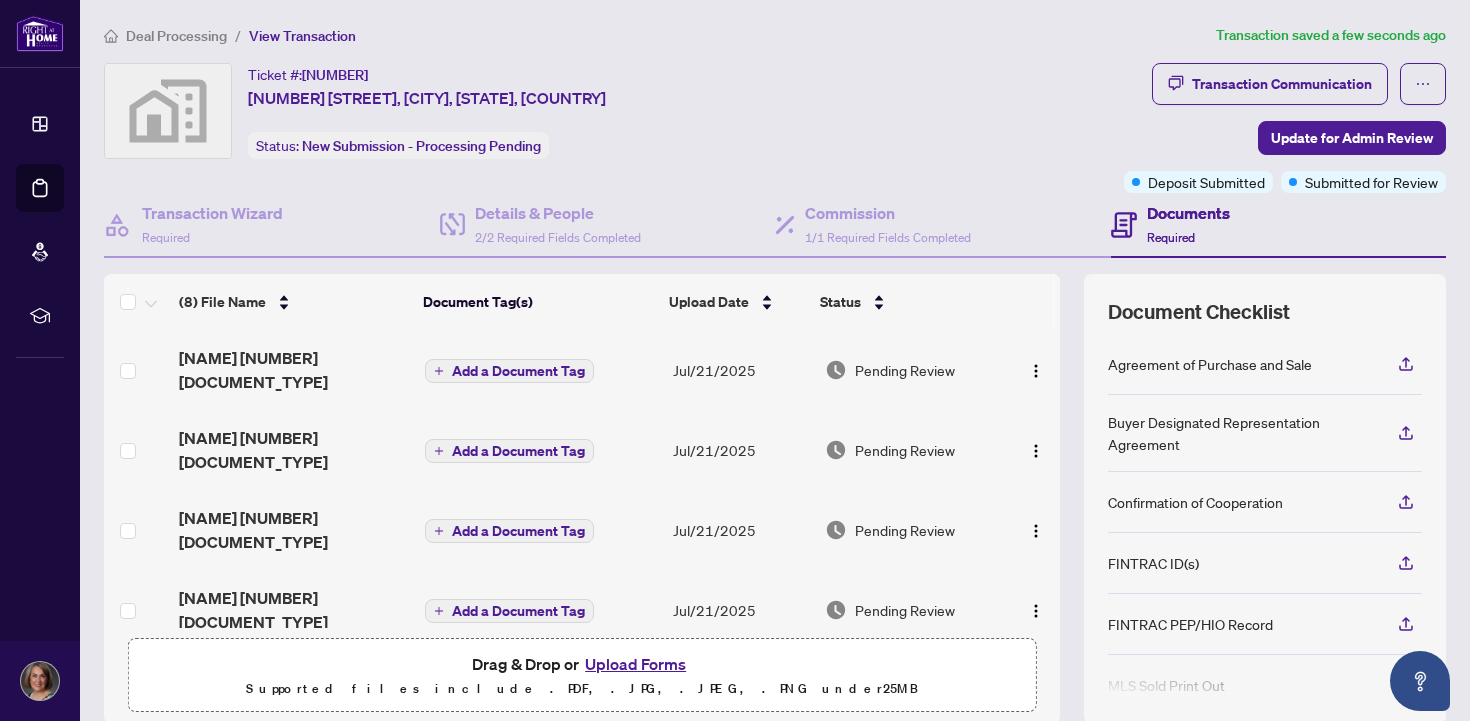 scroll, scrollTop: 3, scrollLeft: 0, axis: vertical 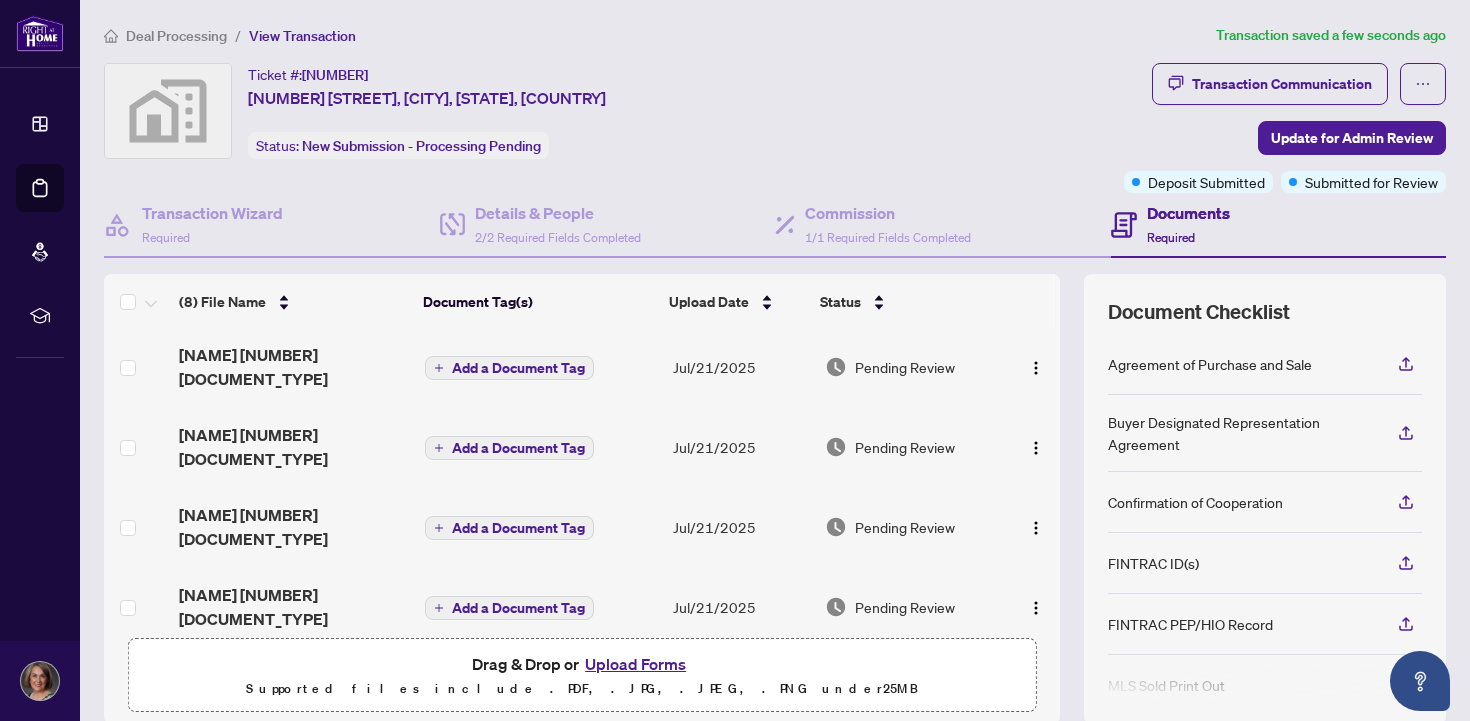 click on "Ticket #:  [NUMBER] [NUMBER] [STREET], [CITY], [STATE], [COUNTRY] Status:   New Submission - Processing Pending" at bounding box center [610, 111] 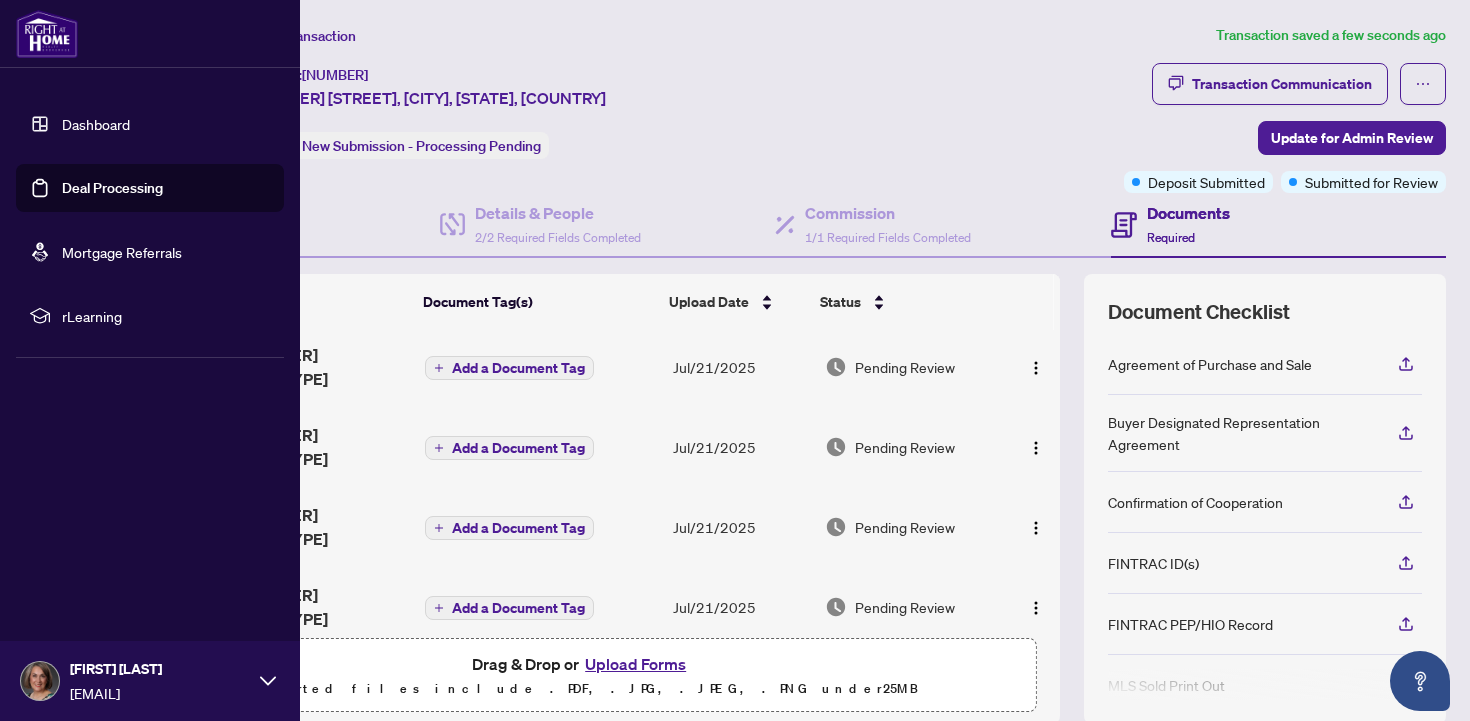 click on "Deal Processing" at bounding box center (112, 188) 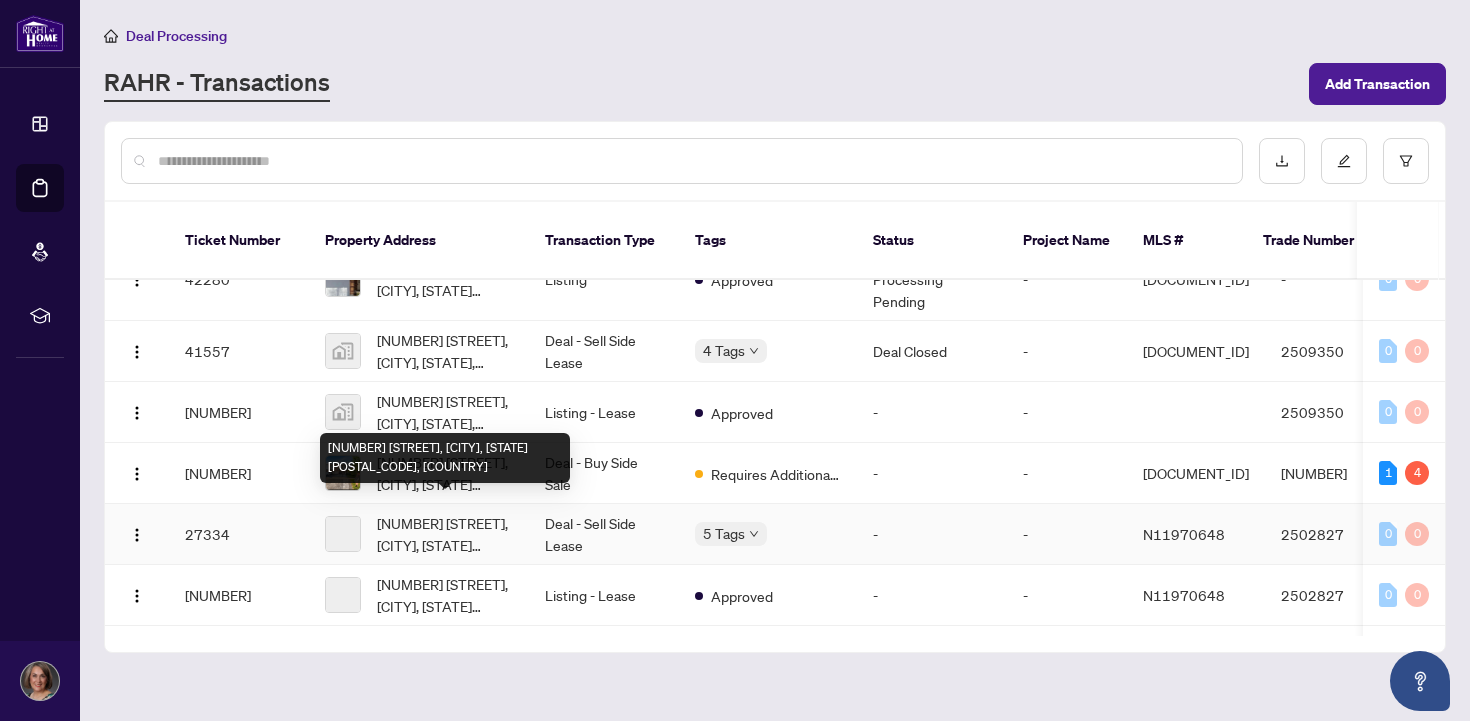 scroll, scrollTop: 235, scrollLeft: 0, axis: vertical 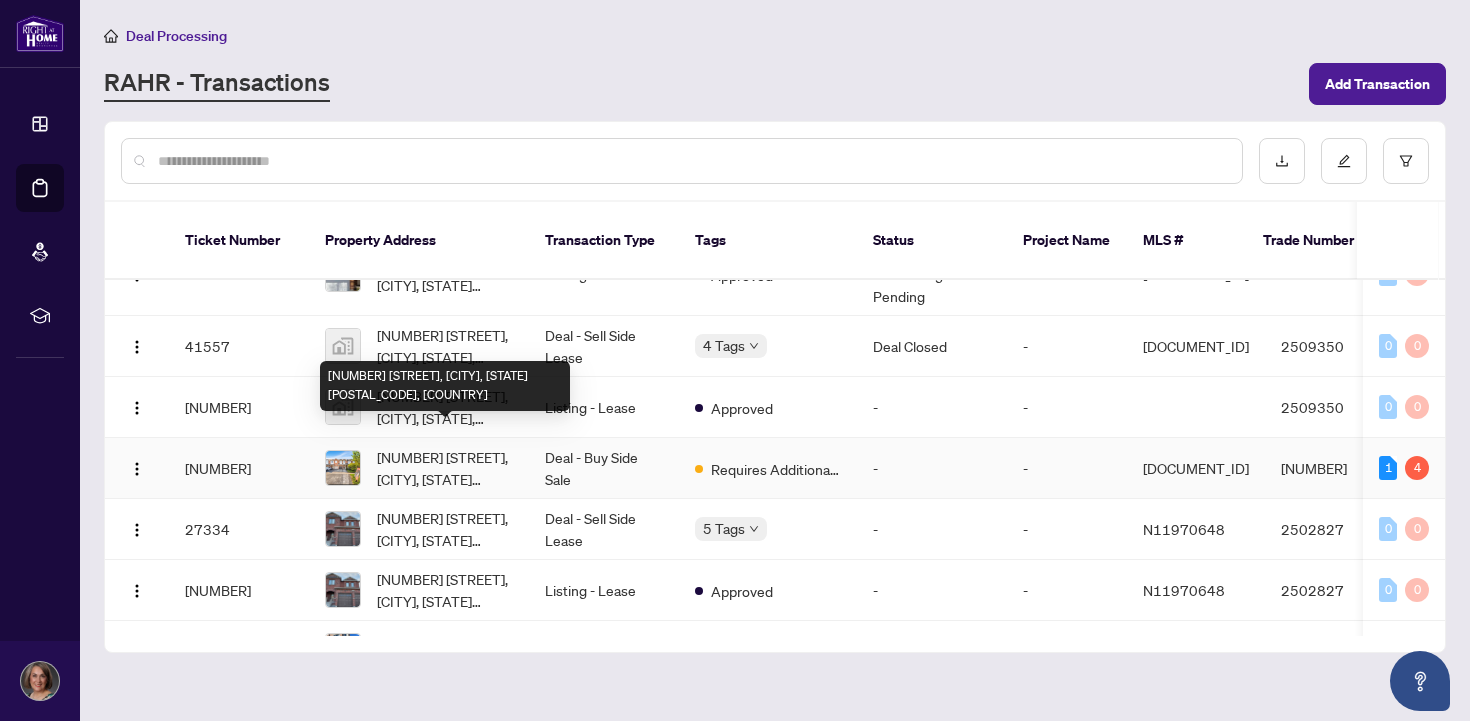 click on "[NUMBER] [STREET], [CITY], [STATE] [POSTAL_CODE], [COUNTRY]" at bounding box center [445, 468] 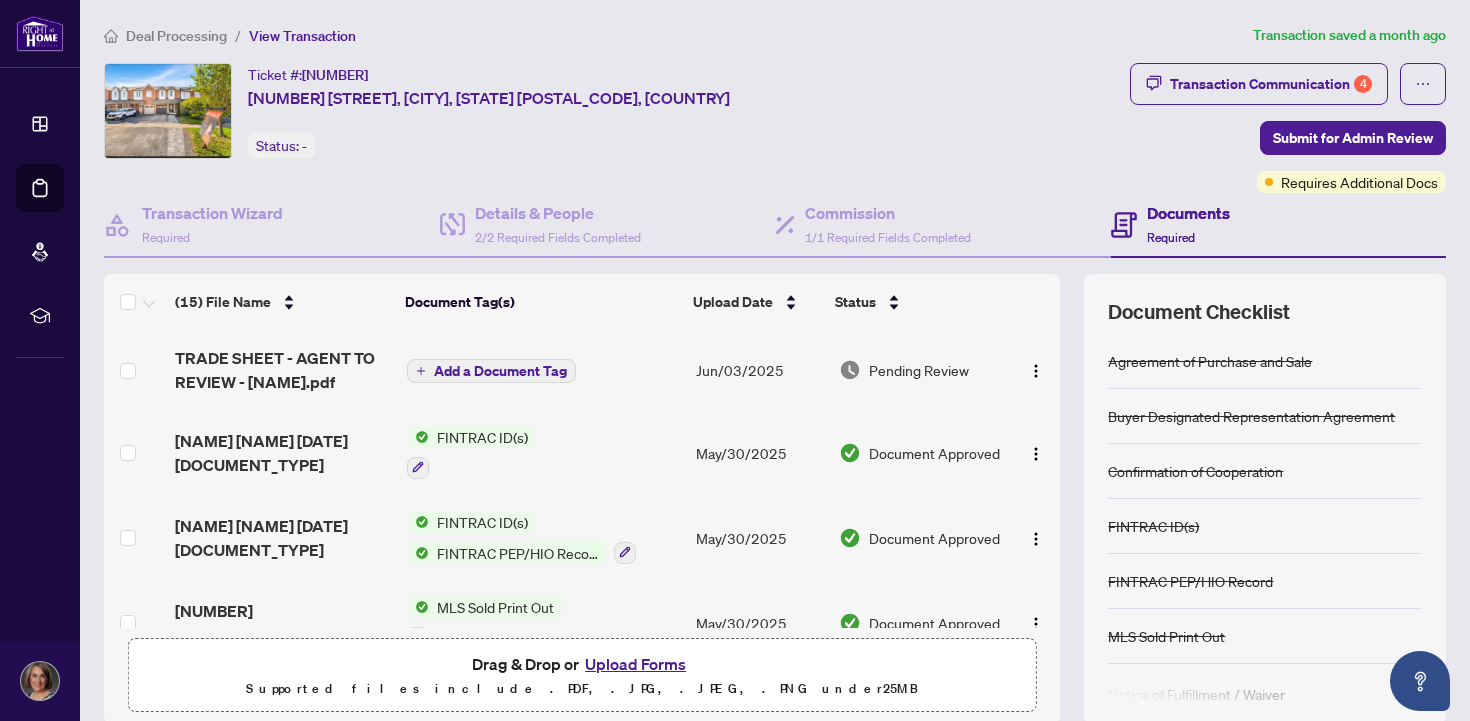 click on "Add a Document Tag" at bounding box center (500, 371) 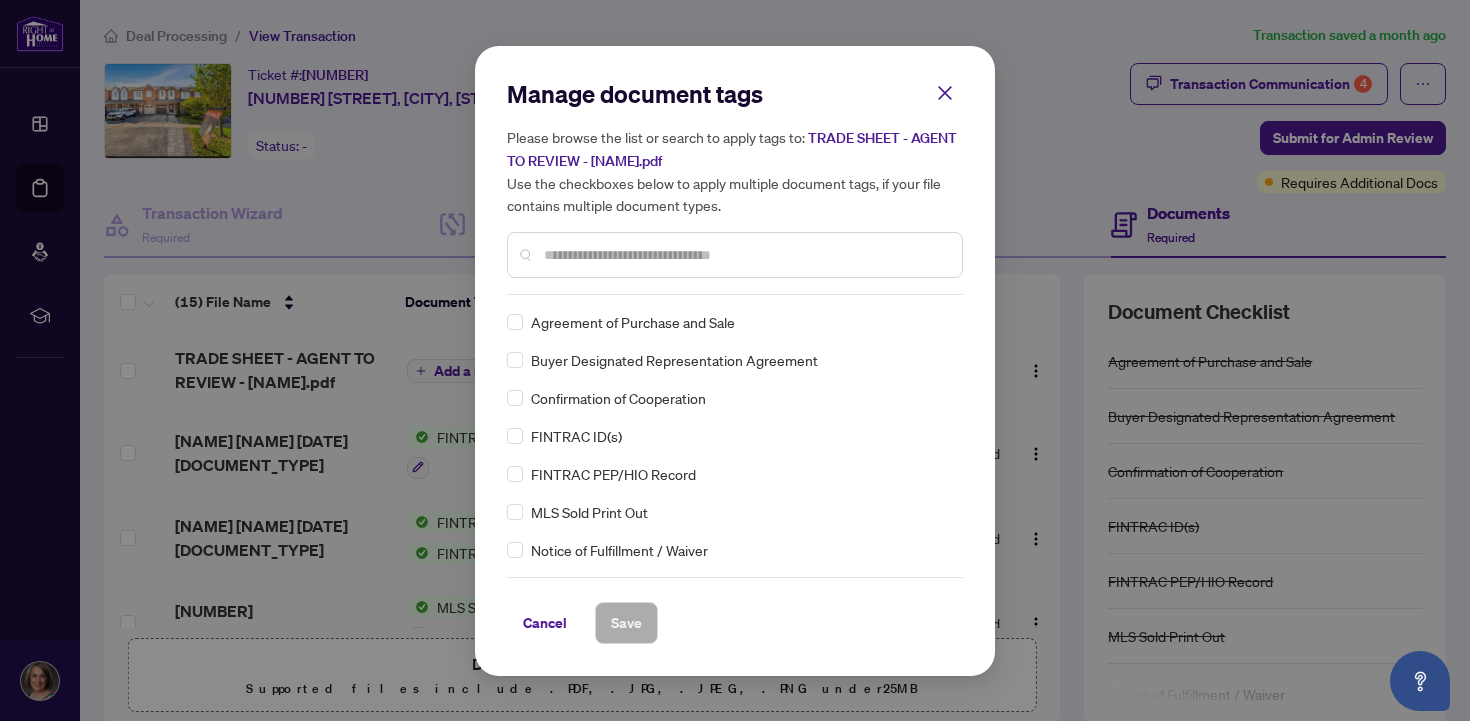 click on "Manage document tags Please browse the list or search to apply tags to:   TRADE SHEET - AGENT TO REVIEW - [NAME].pdf   Use the checkboxes below to apply multiple document tags, if your file contains multiple document types.   Cancel Save Cancel OK" at bounding box center [735, 360] 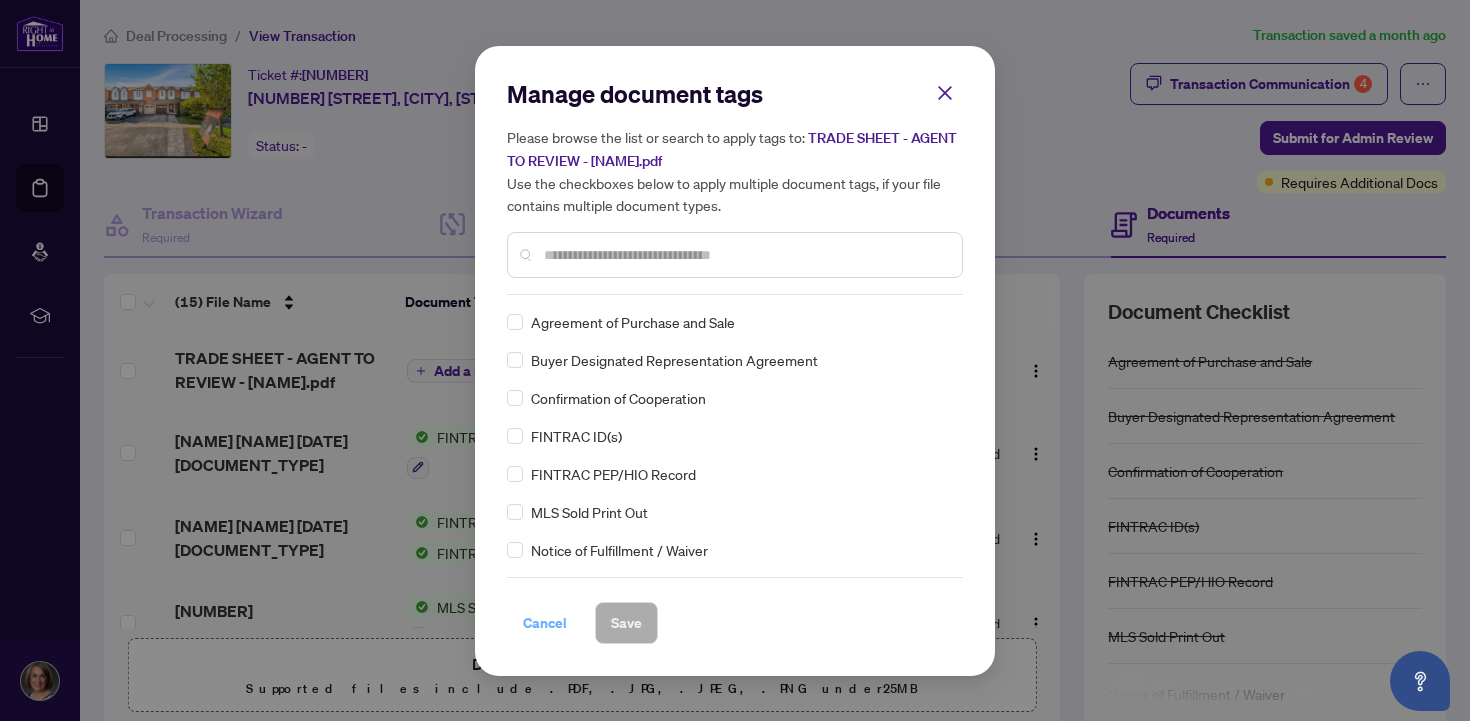 click on "Cancel" at bounding box center [545, 623] 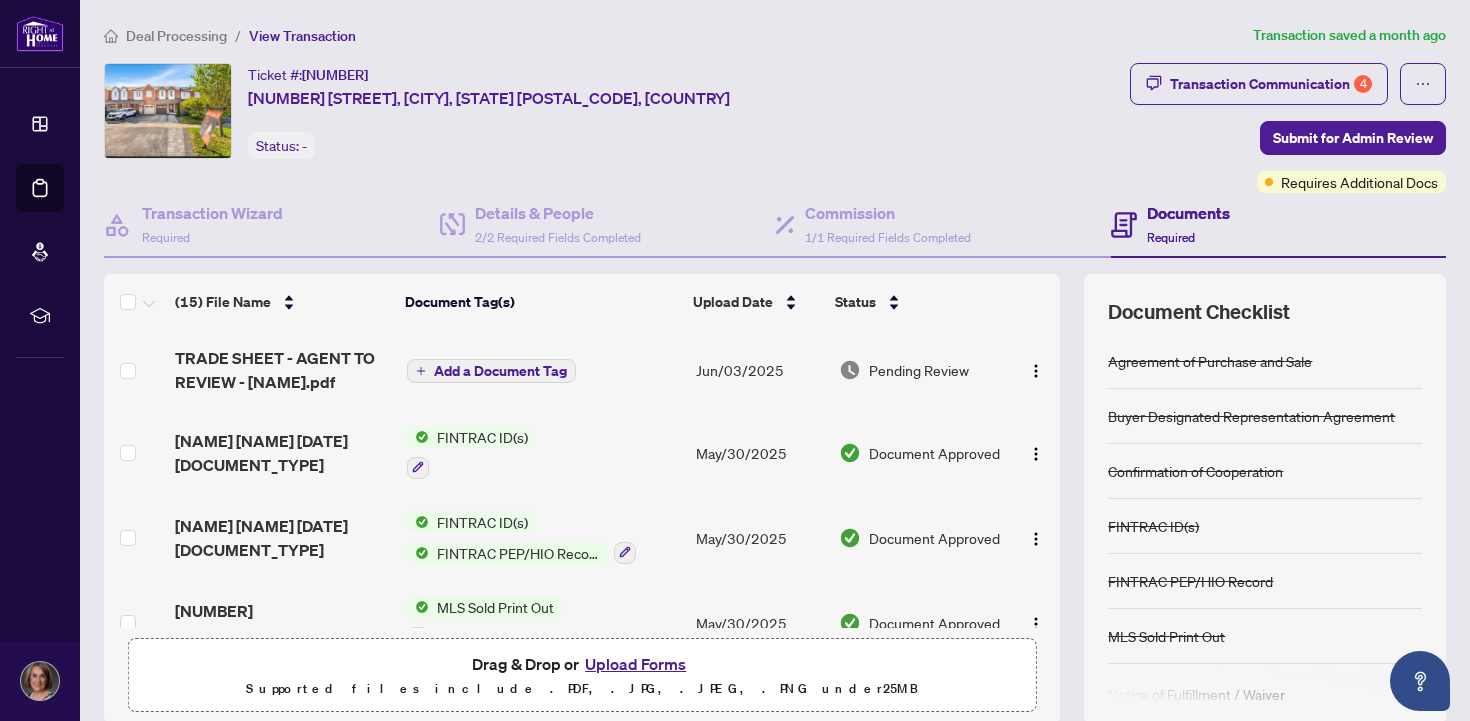 click on "Jun/03/2025" at bounding box center [759, 370] 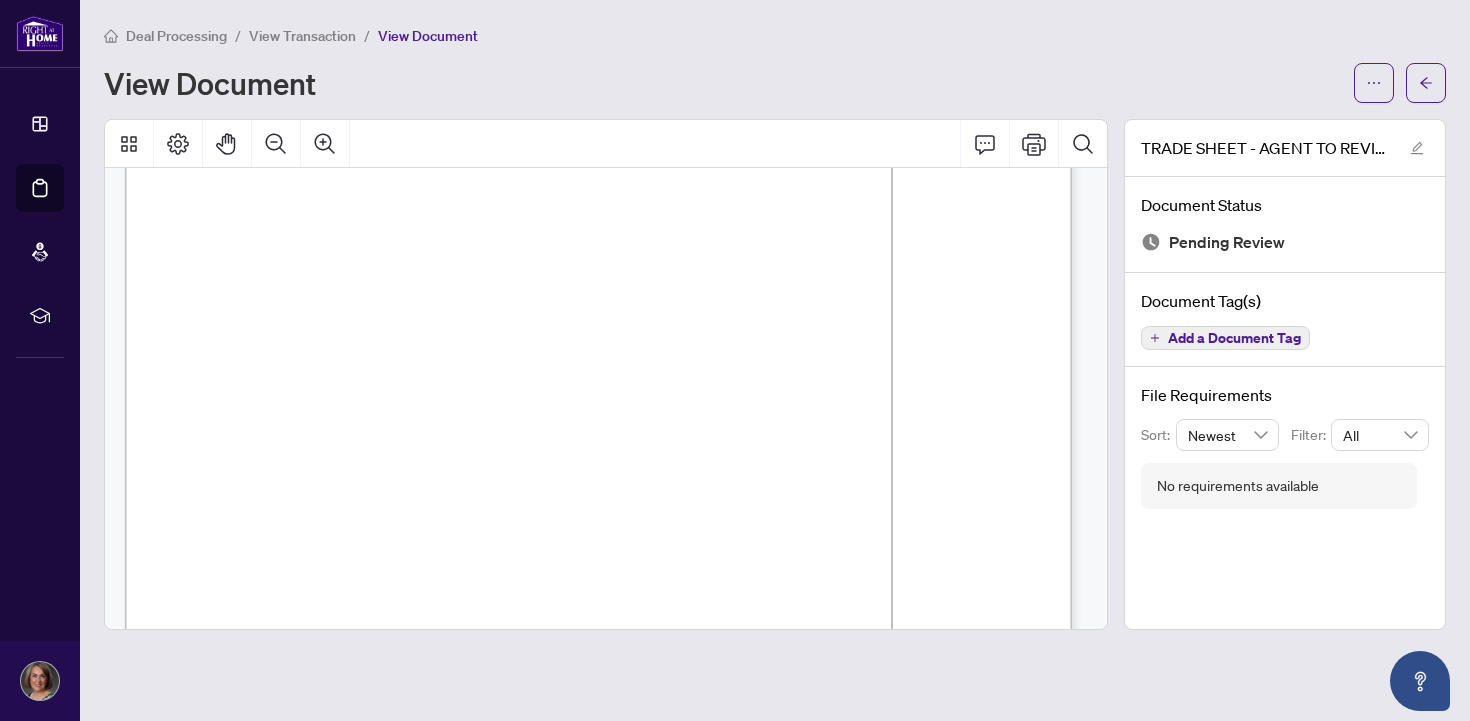 scroll, scrollTop: 257, scrollLeft: 0, axis: vertical 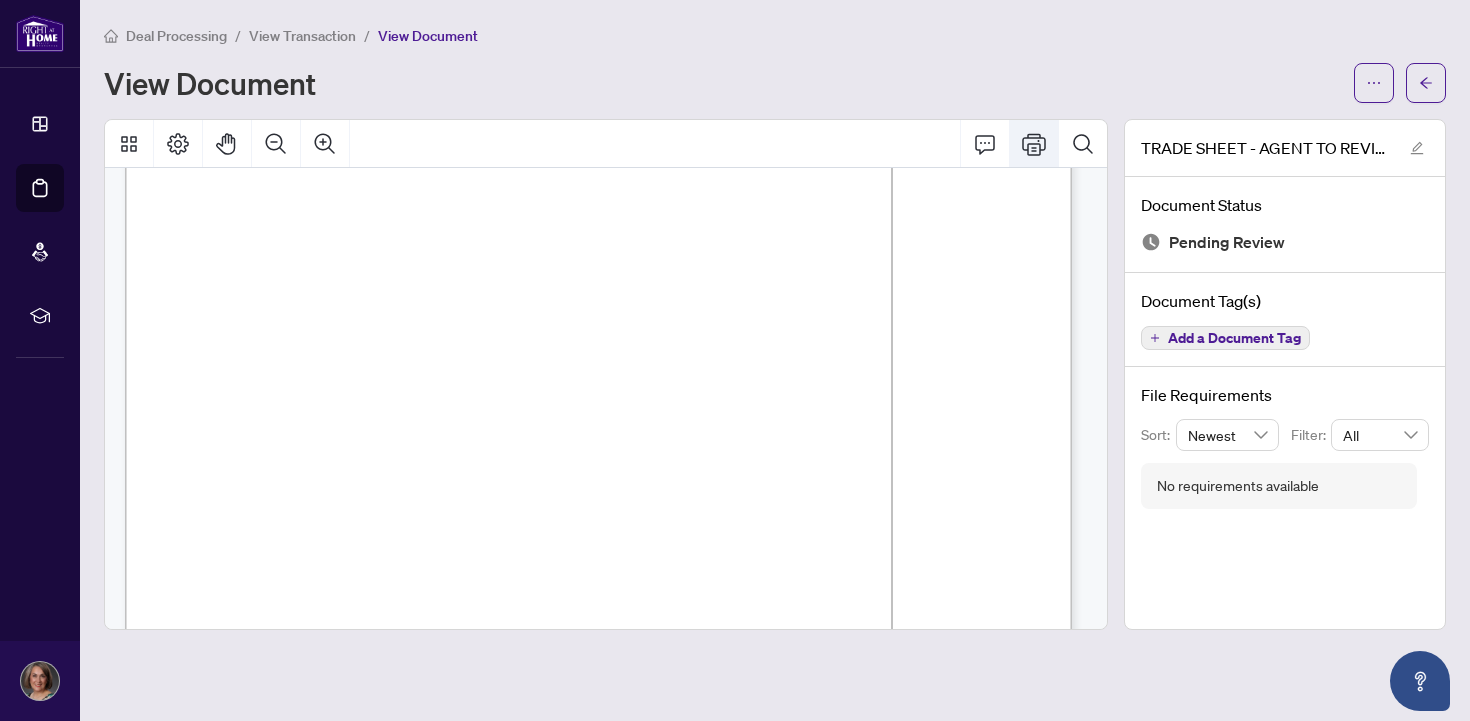 click 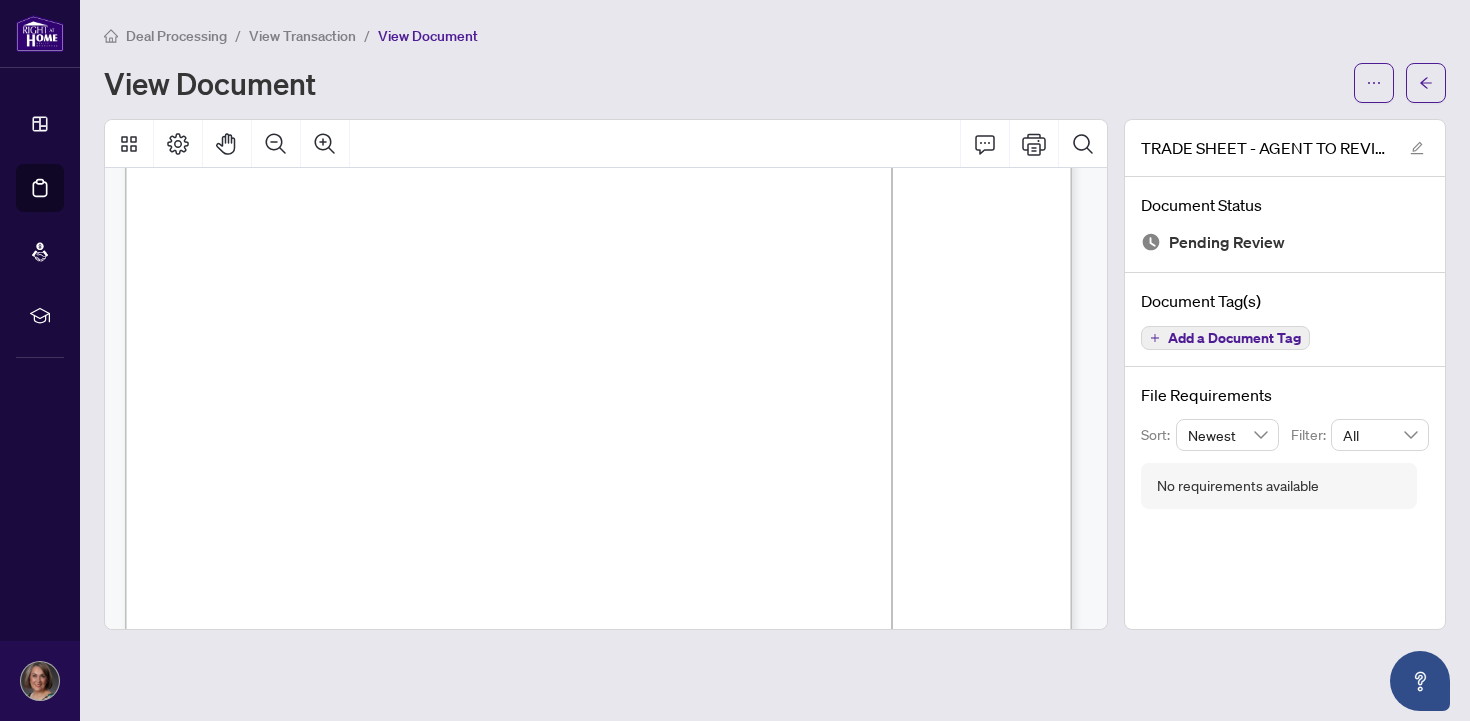 scroll, scrollTop: 0, scrollLeft: 0, axis: both 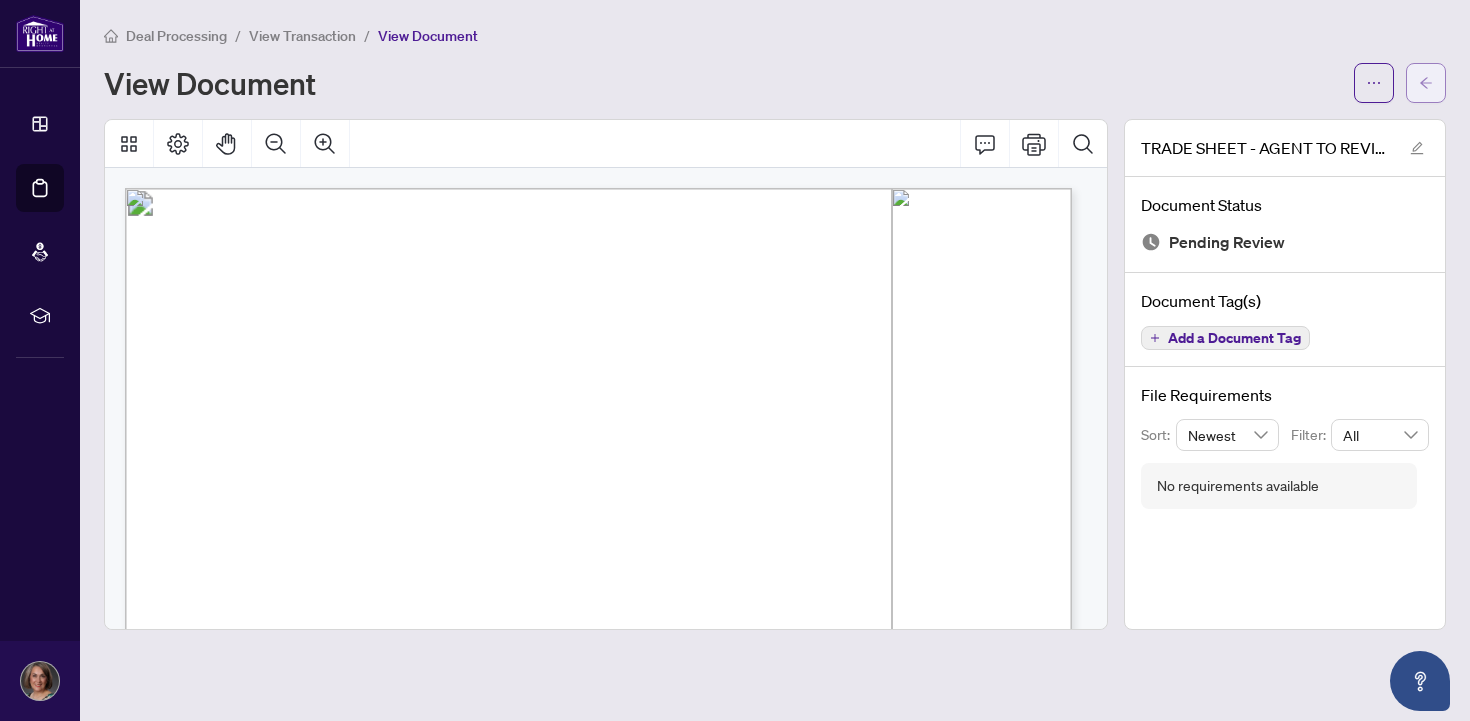 click 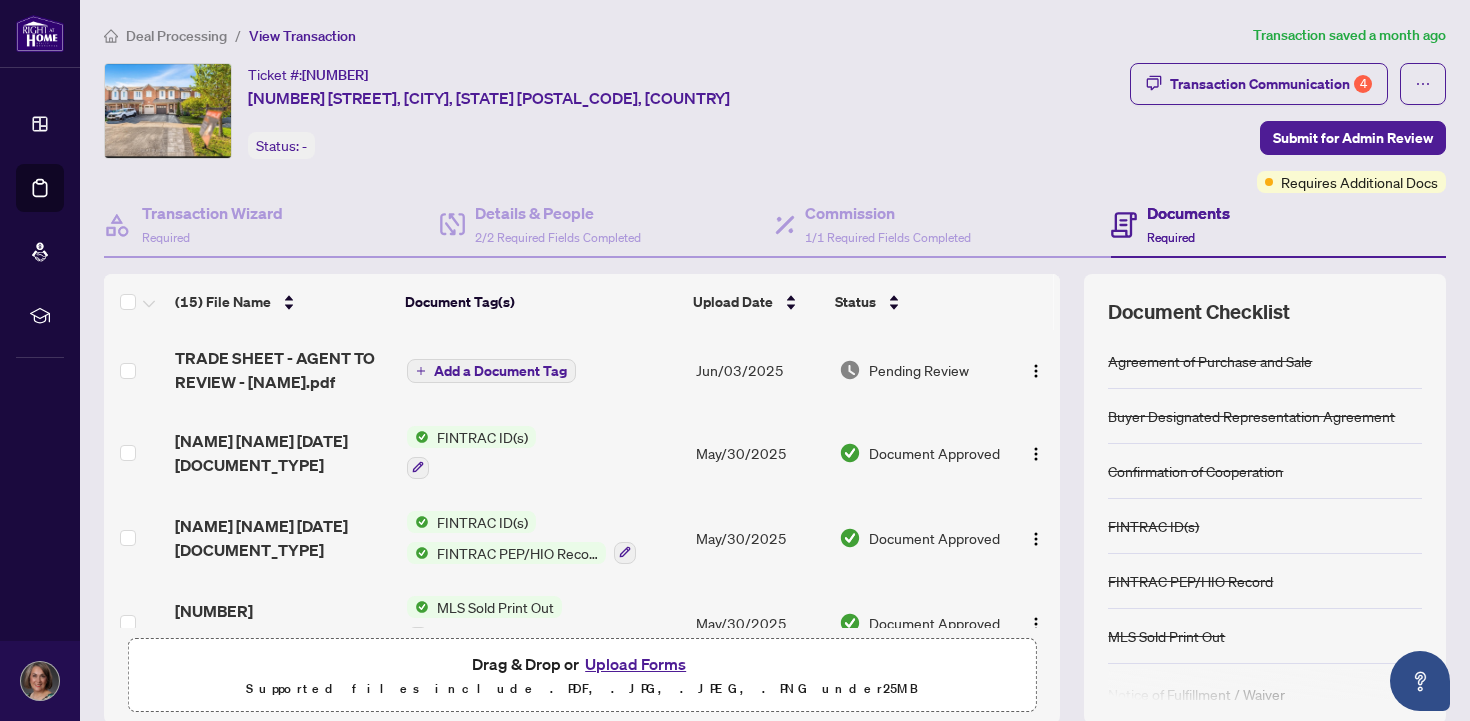click on "Upload Forms" at bounding box center (635, 664) 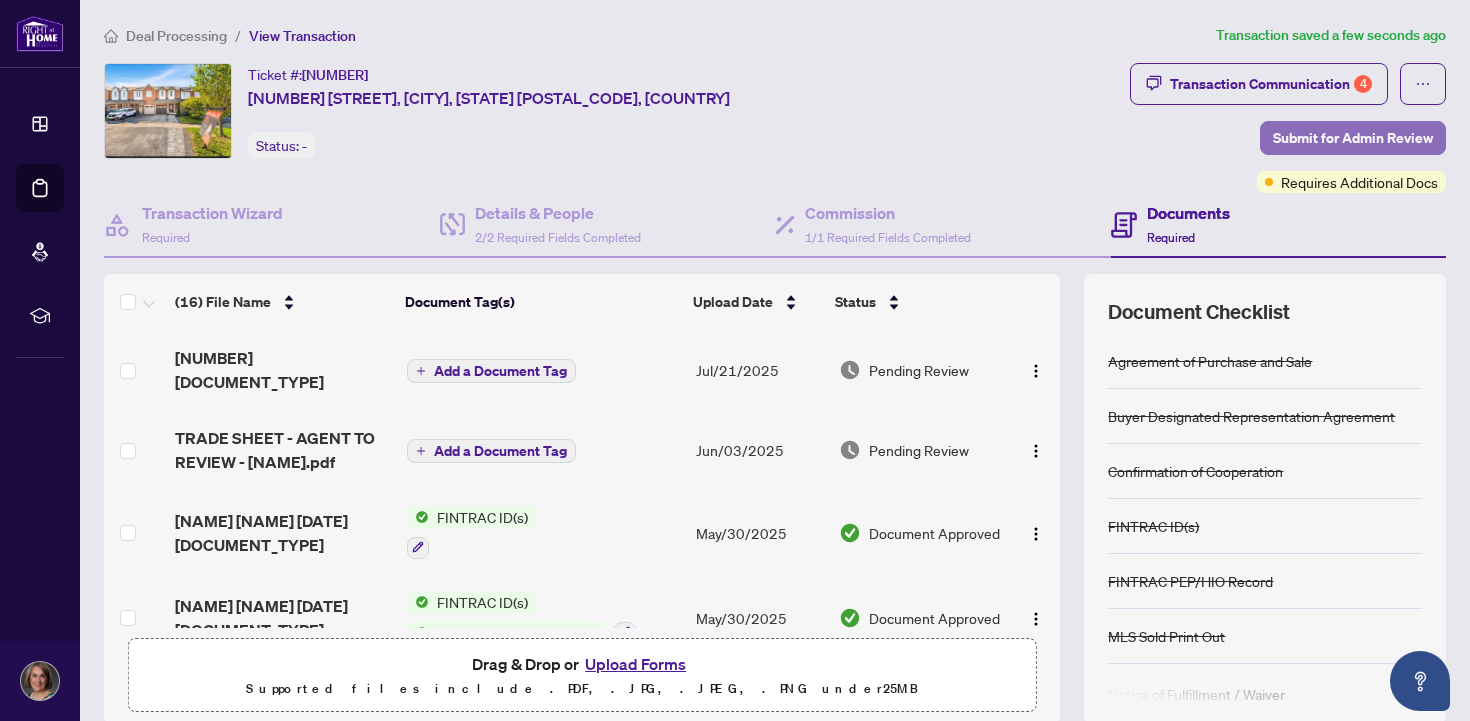 click on "Submit for Admin Review" at bounding box center [1353, 138] 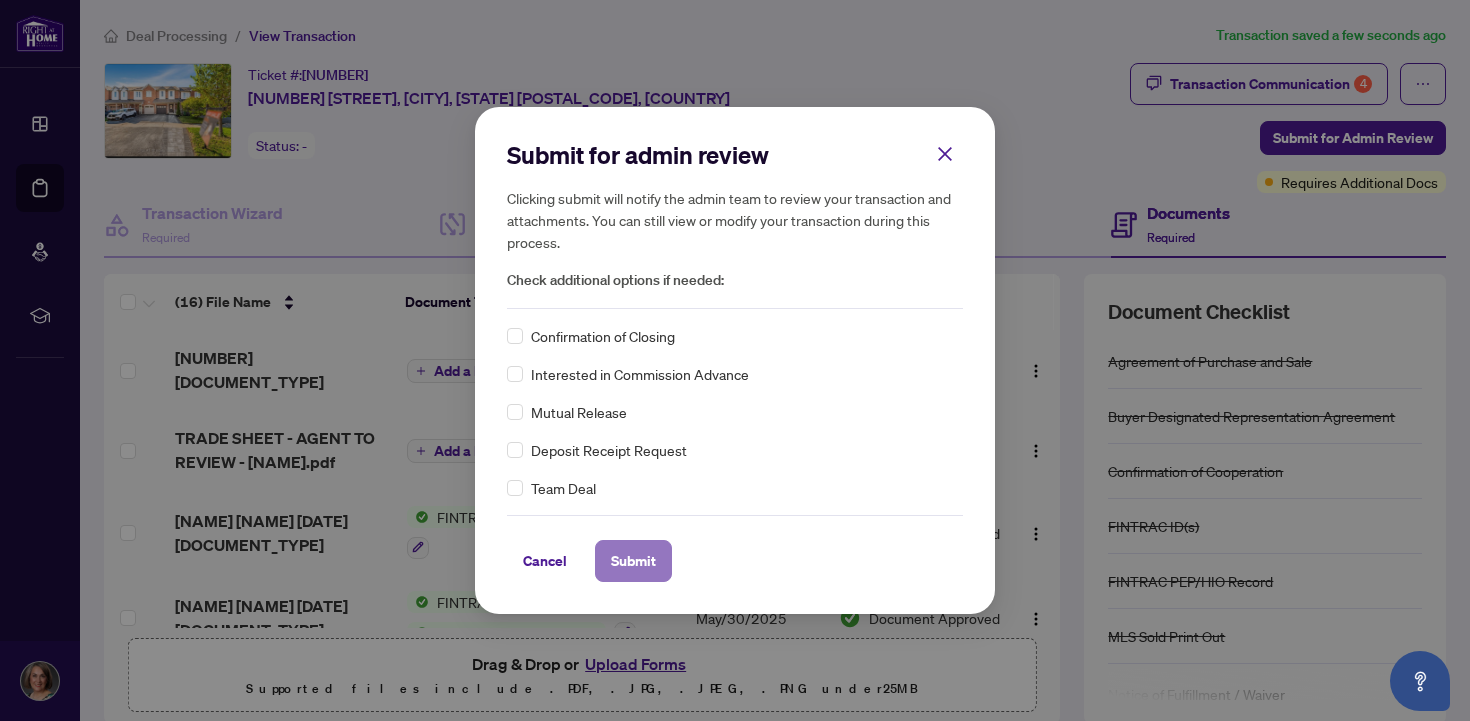 click on "Submit" at bounding box center (633, 561) 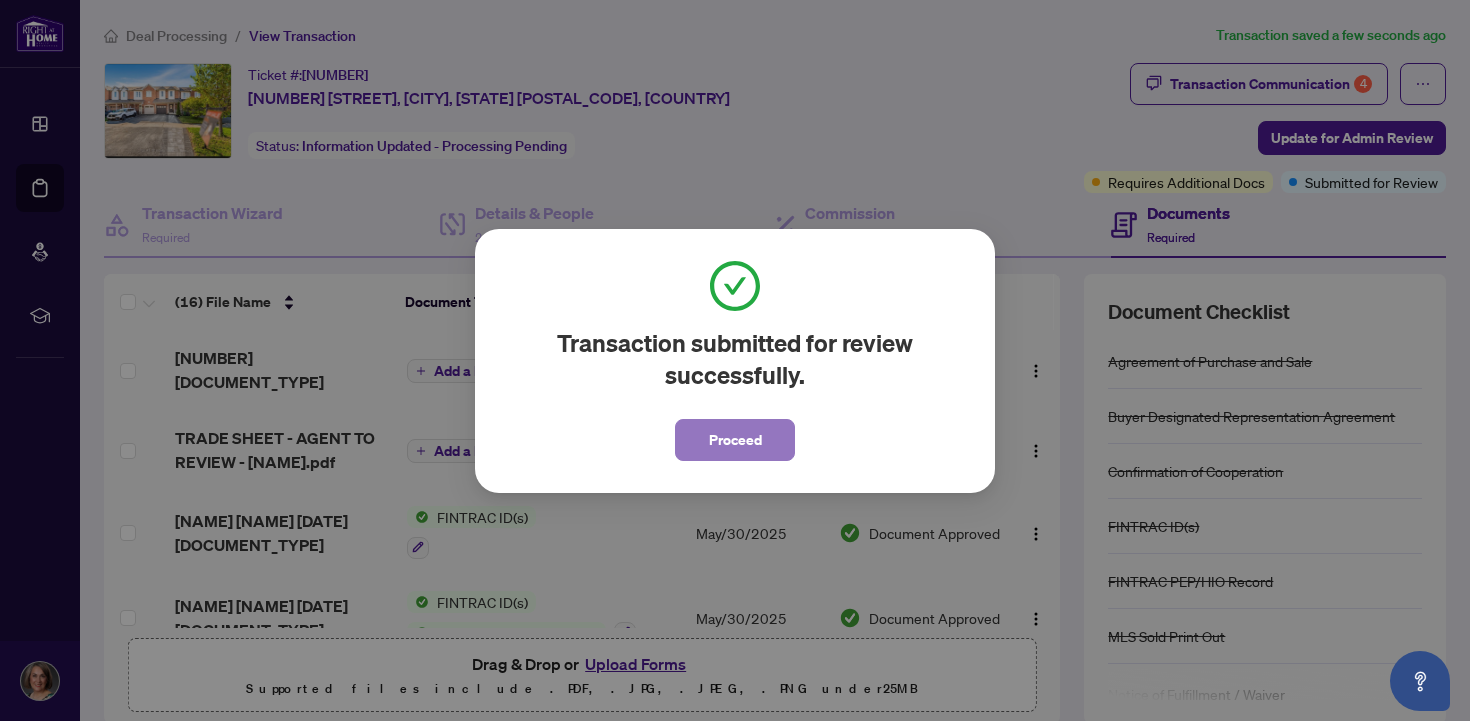 click on "Proceed" at bounding box center (735, 440) 